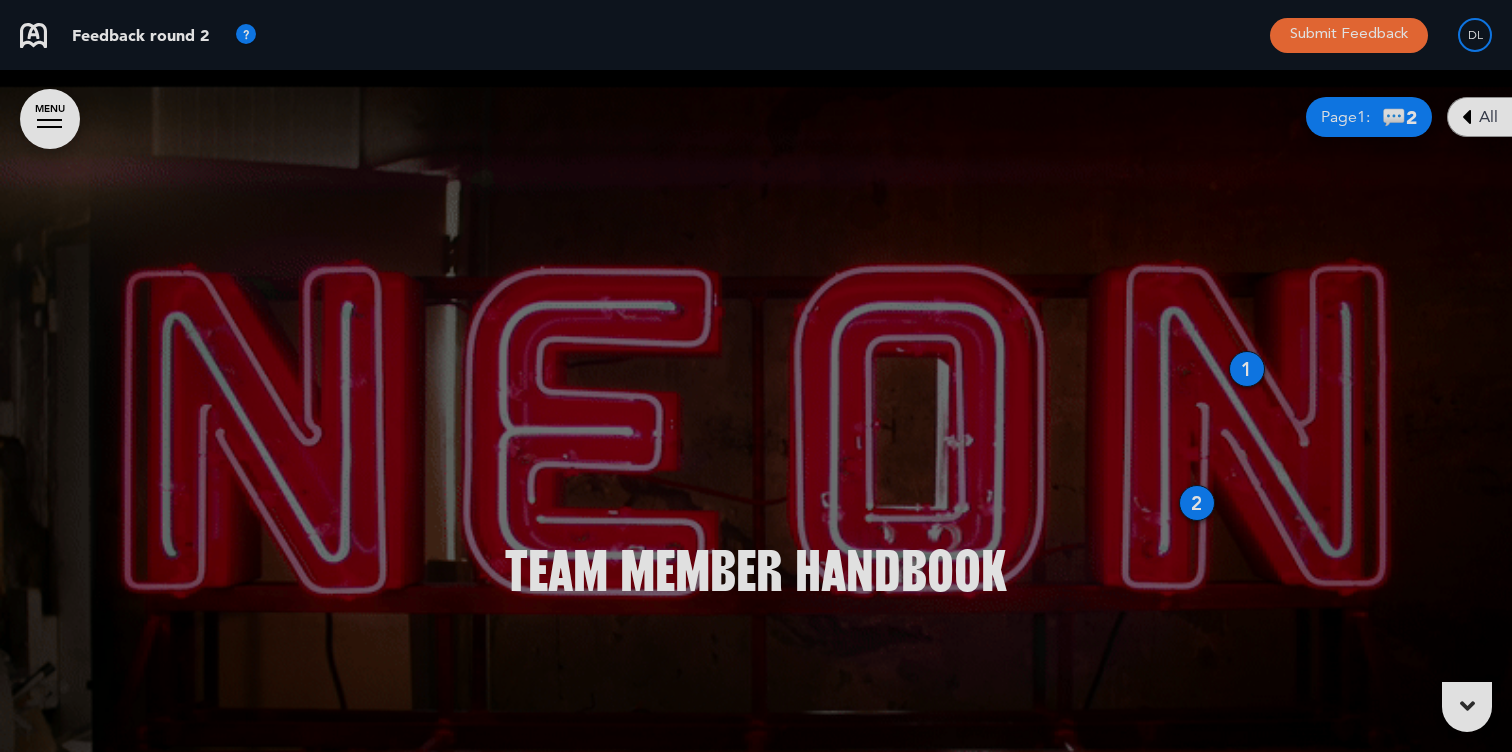 scroll, scrollTop: 0, scrollLeft: 0, axis: both 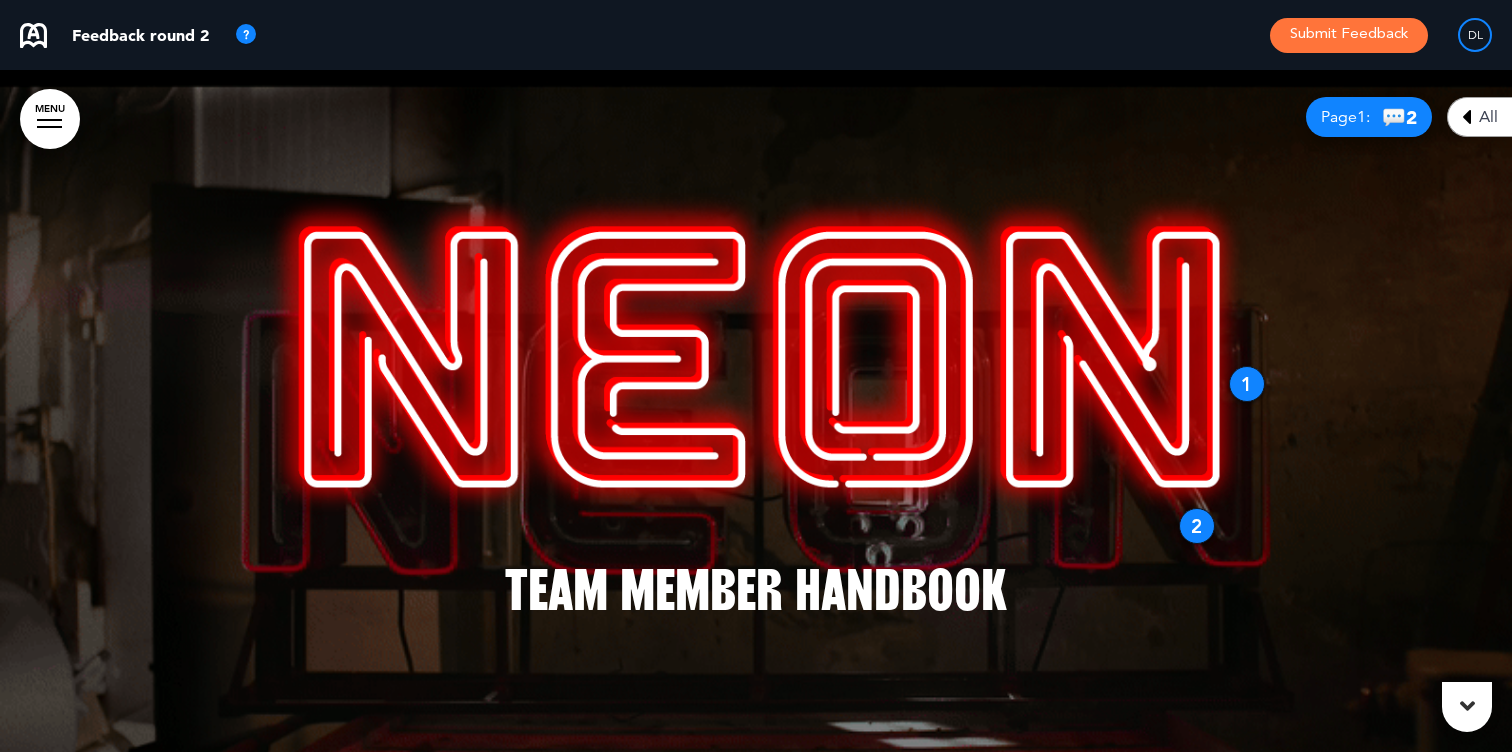 click at bounding box center [756, 354] 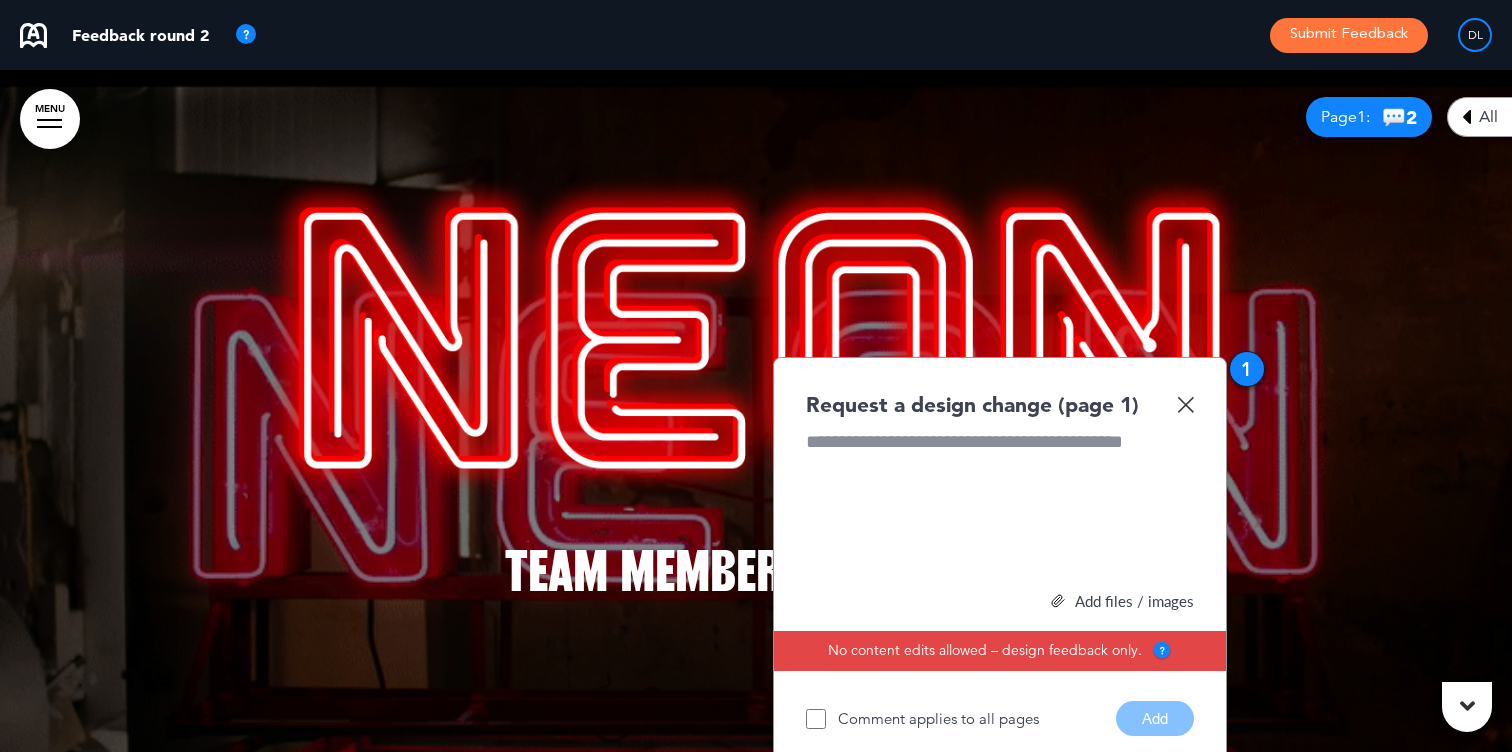 click at bounding box center (1185, 404) 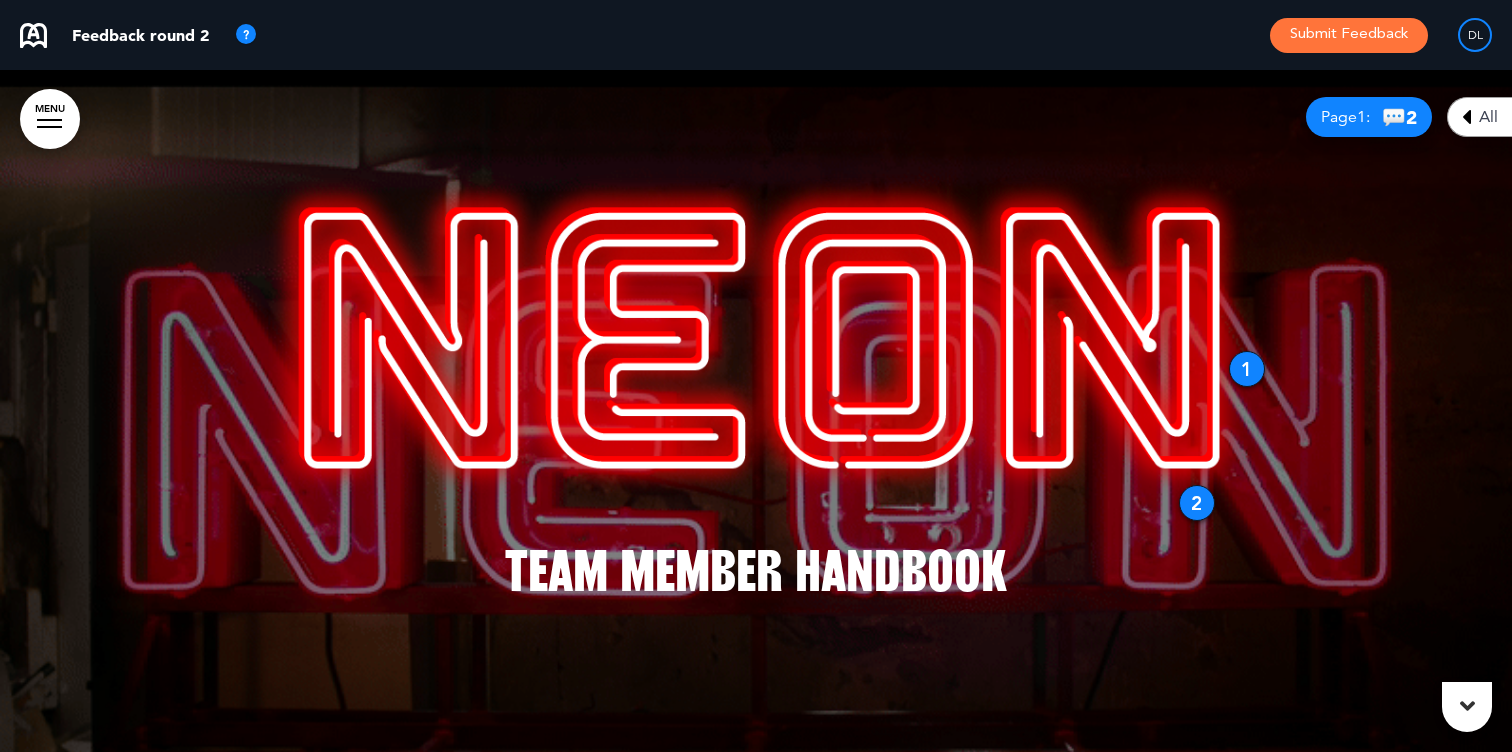 click on "2" at bounding box center (1197, 503) 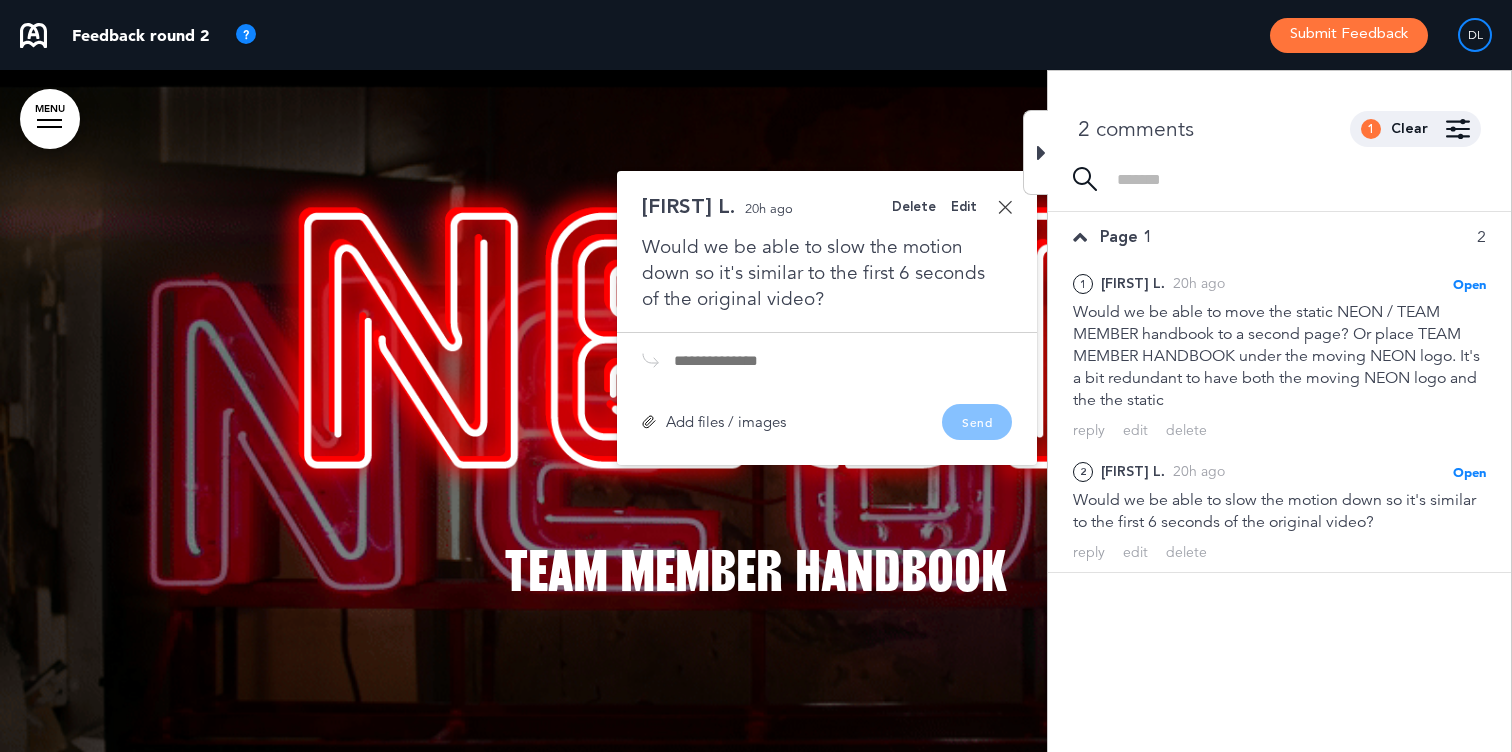 click on "Team MembEr Handbook" at bounding box center [756, 411] 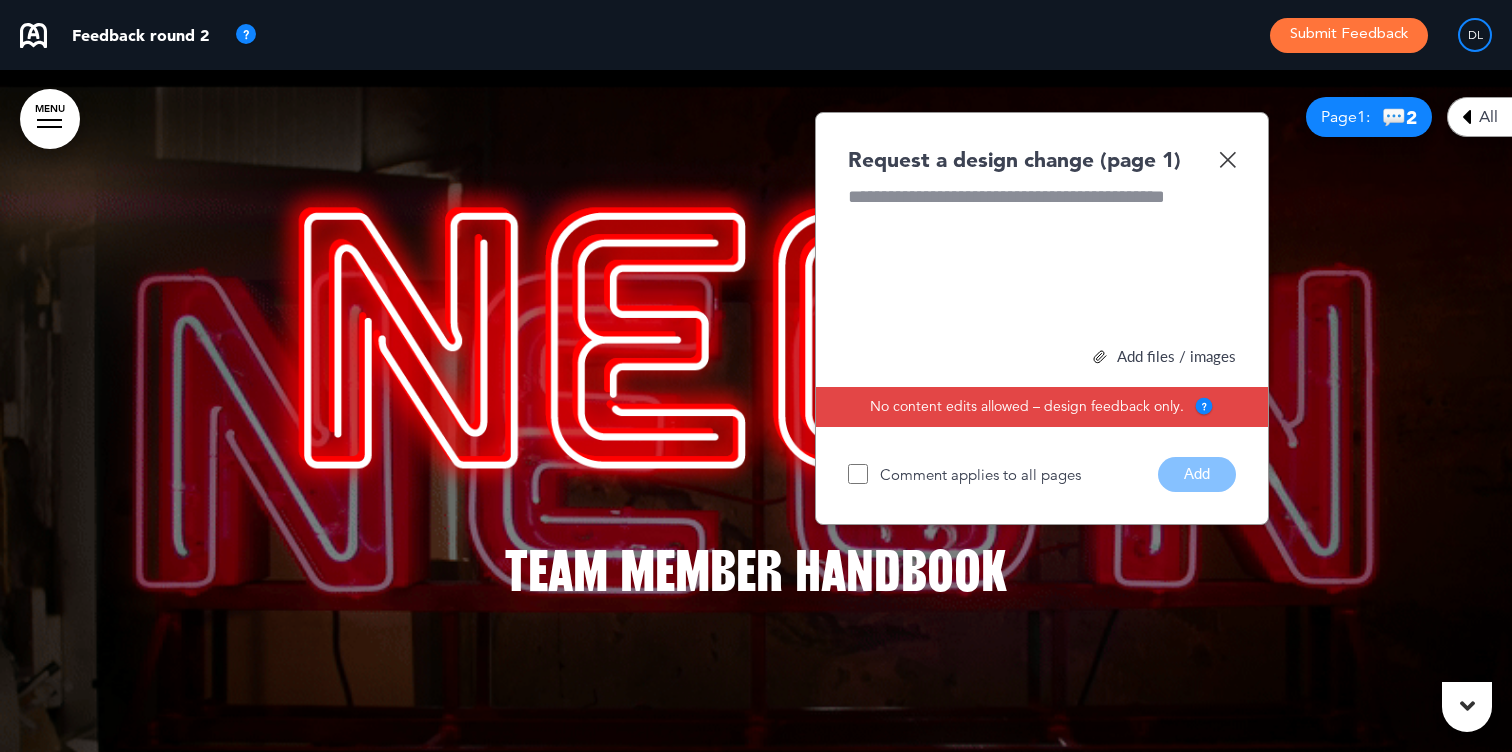click on "Request a design change (page 1)" at bounding box center [1042, 159] 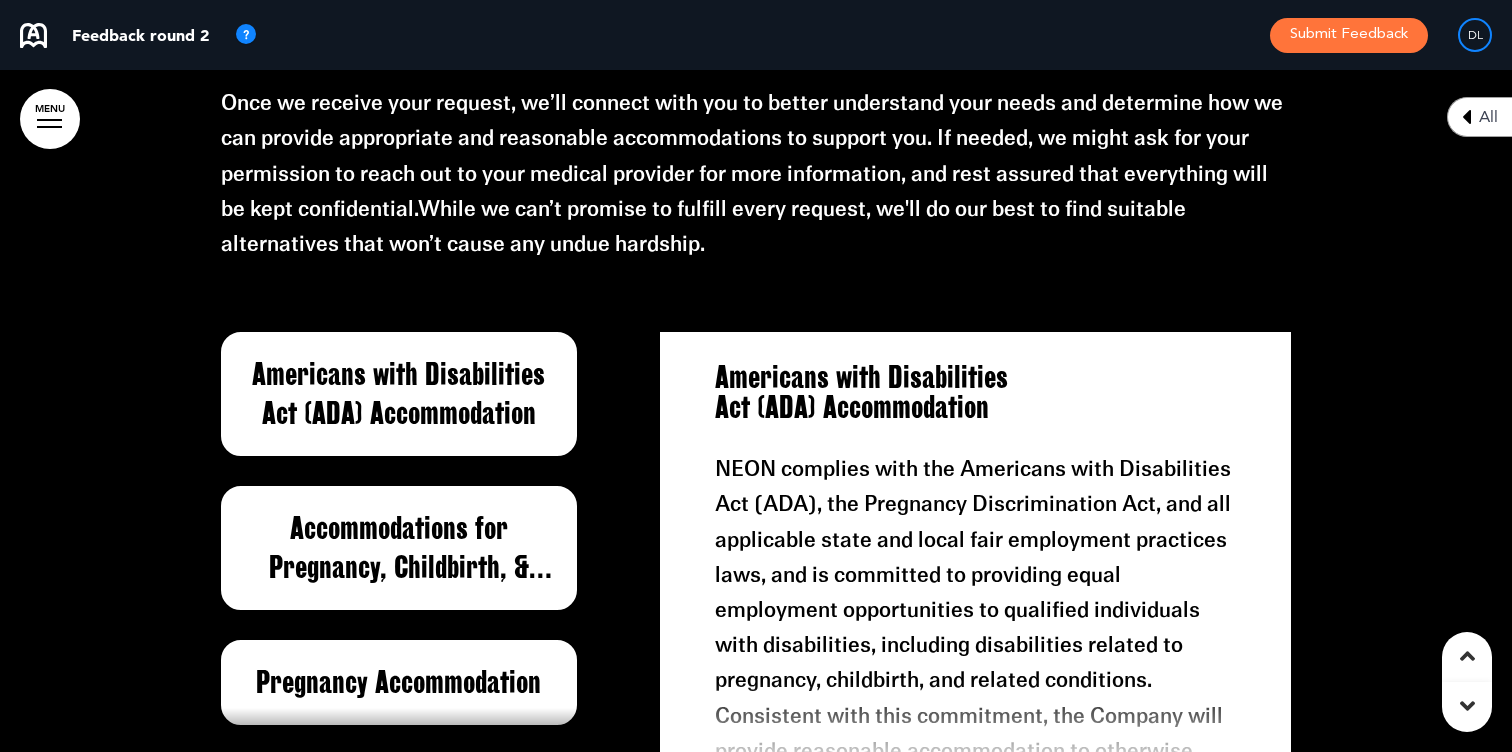 scroll, scrollTop: 11225, scrollLeft: 0, axis: vertical 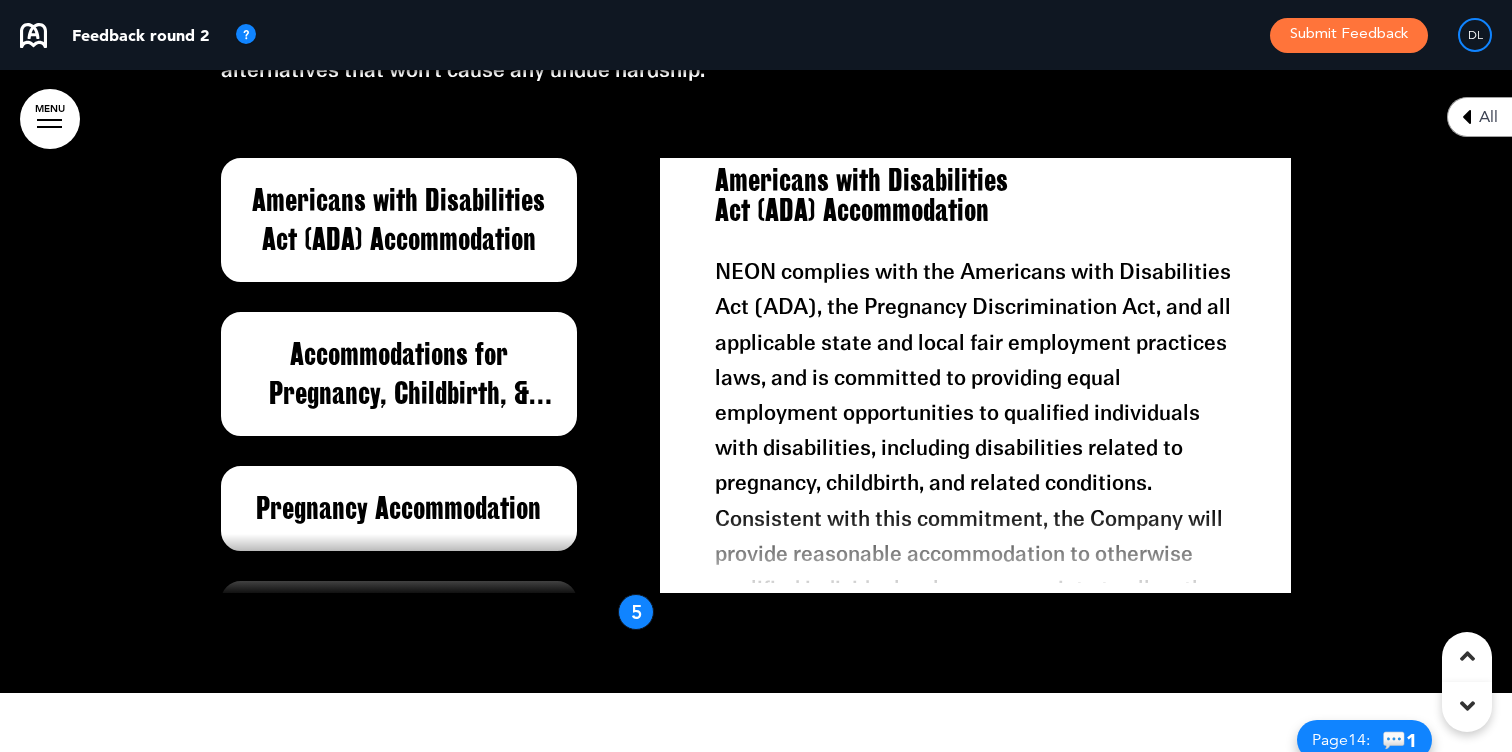 click on "5" at bounding box center (636, 612) 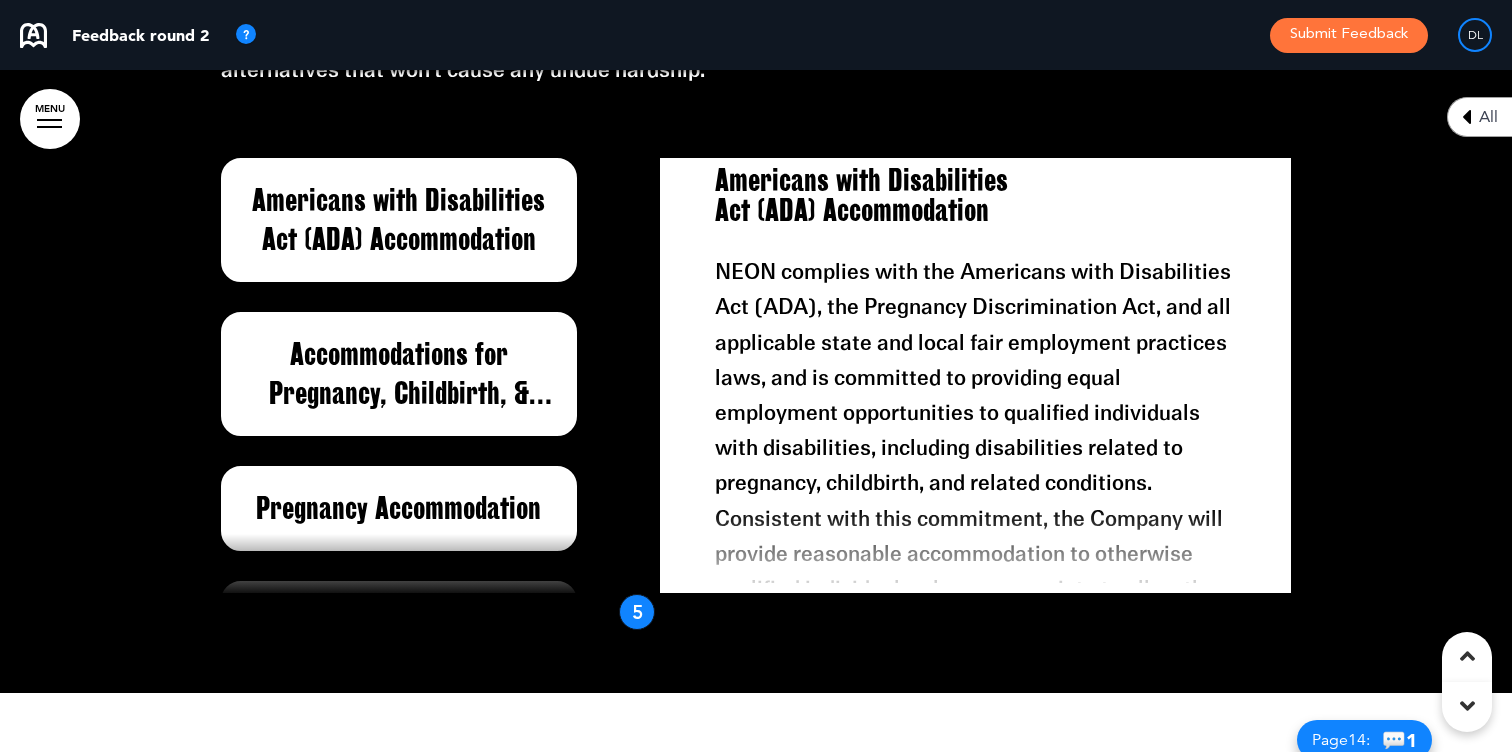 click on "5" at bounding box center [637, 612] 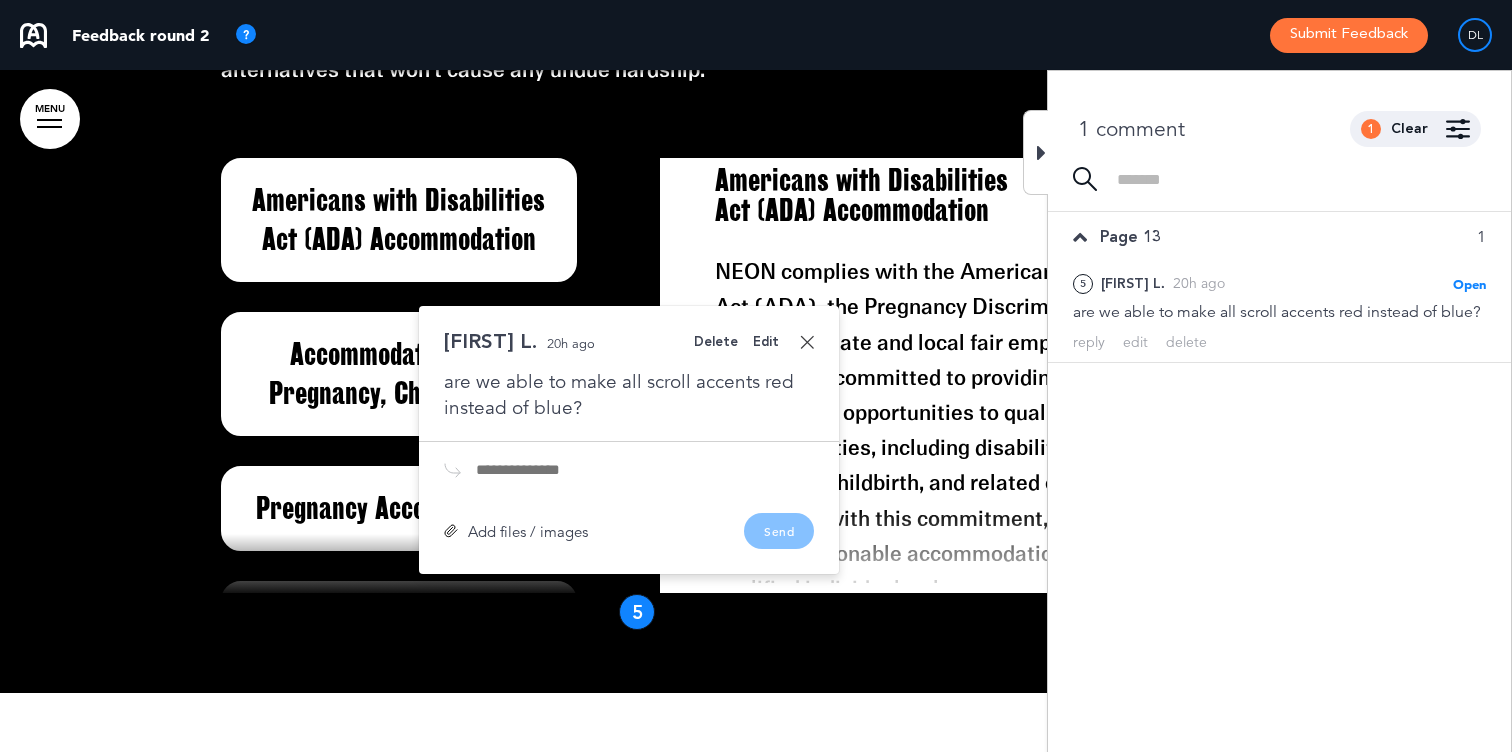 click on "Delete" at bounding box center [716, 342] 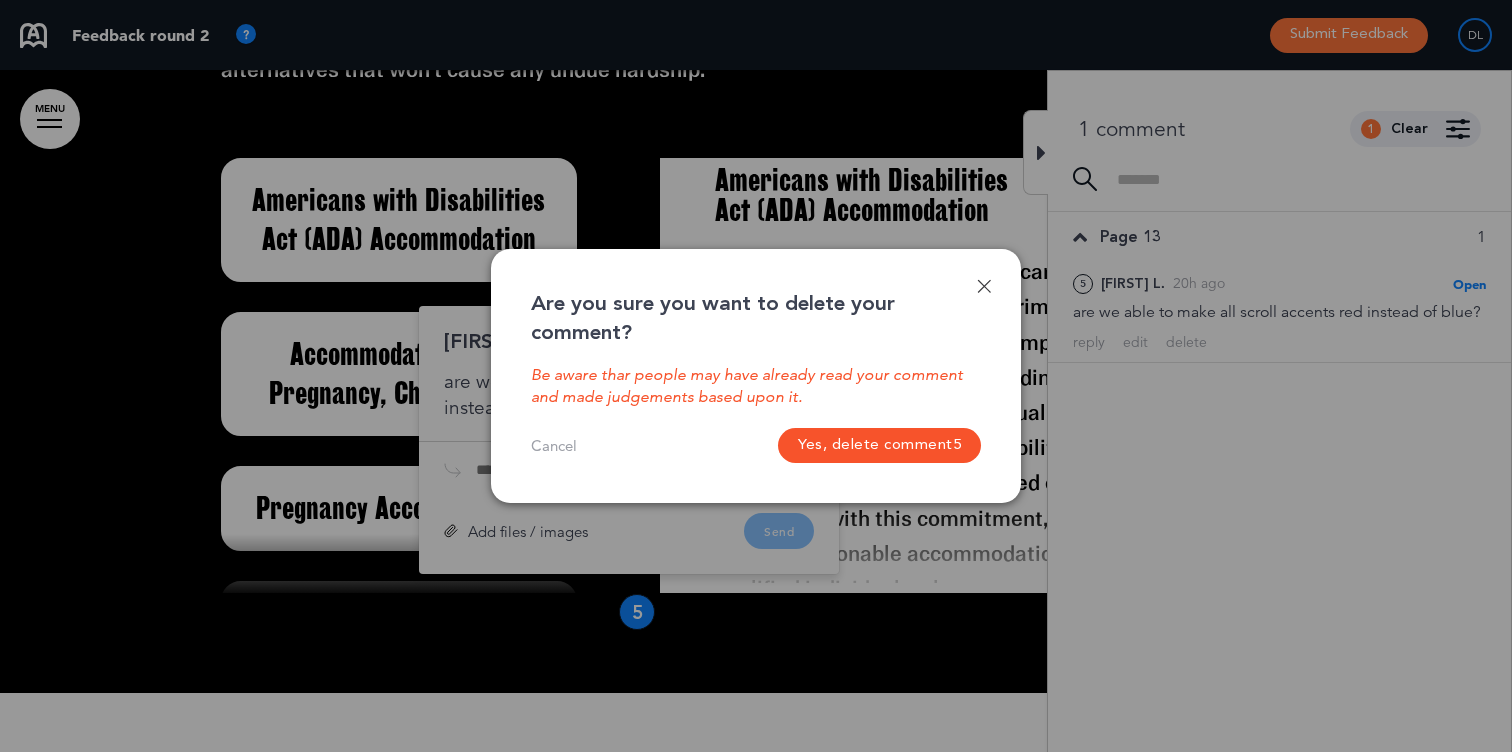 click on "Yes, delete comment  5" at bounding box center (879, 445) 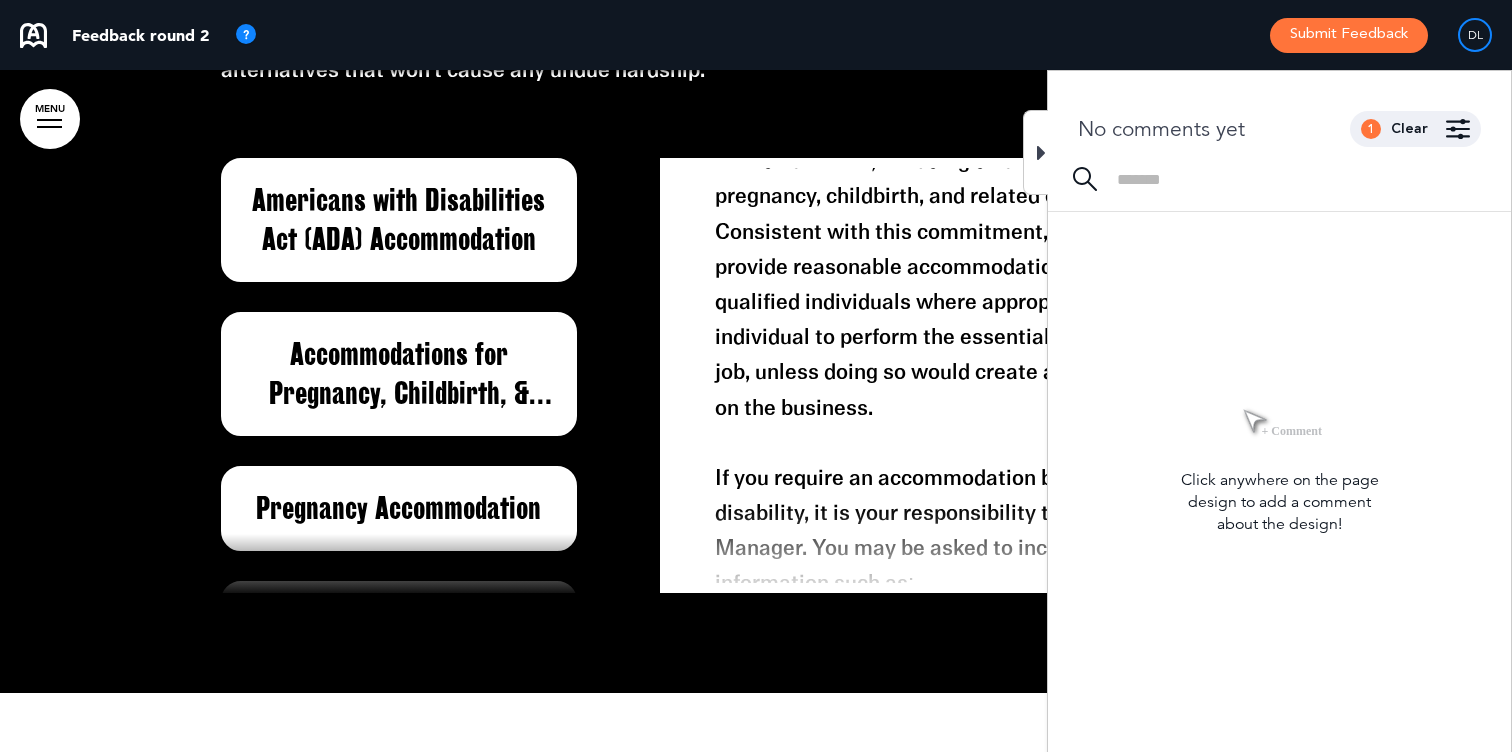 scroll, scrollTop: 319, scrollLeft: 0, axis: vertical 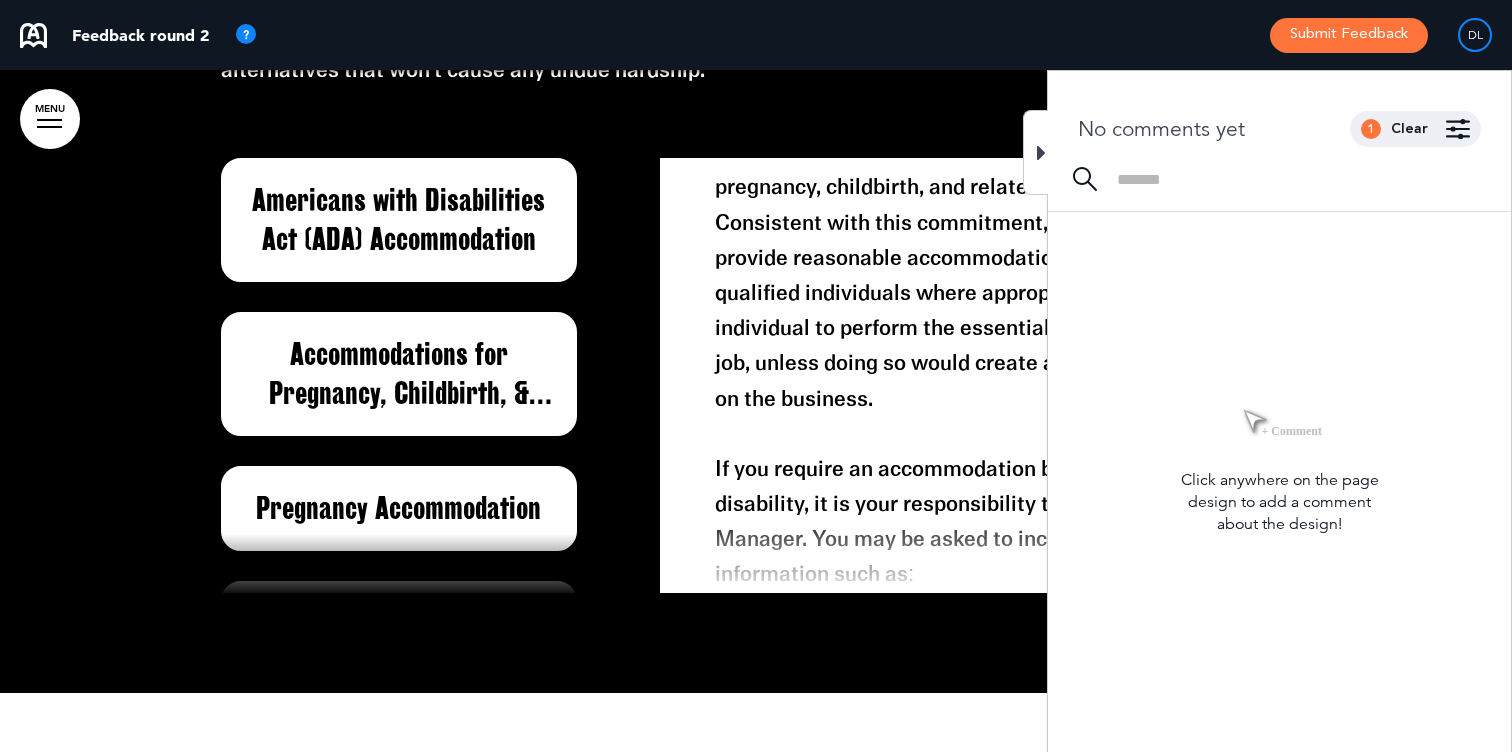 click at bounding box center (1041, 153) 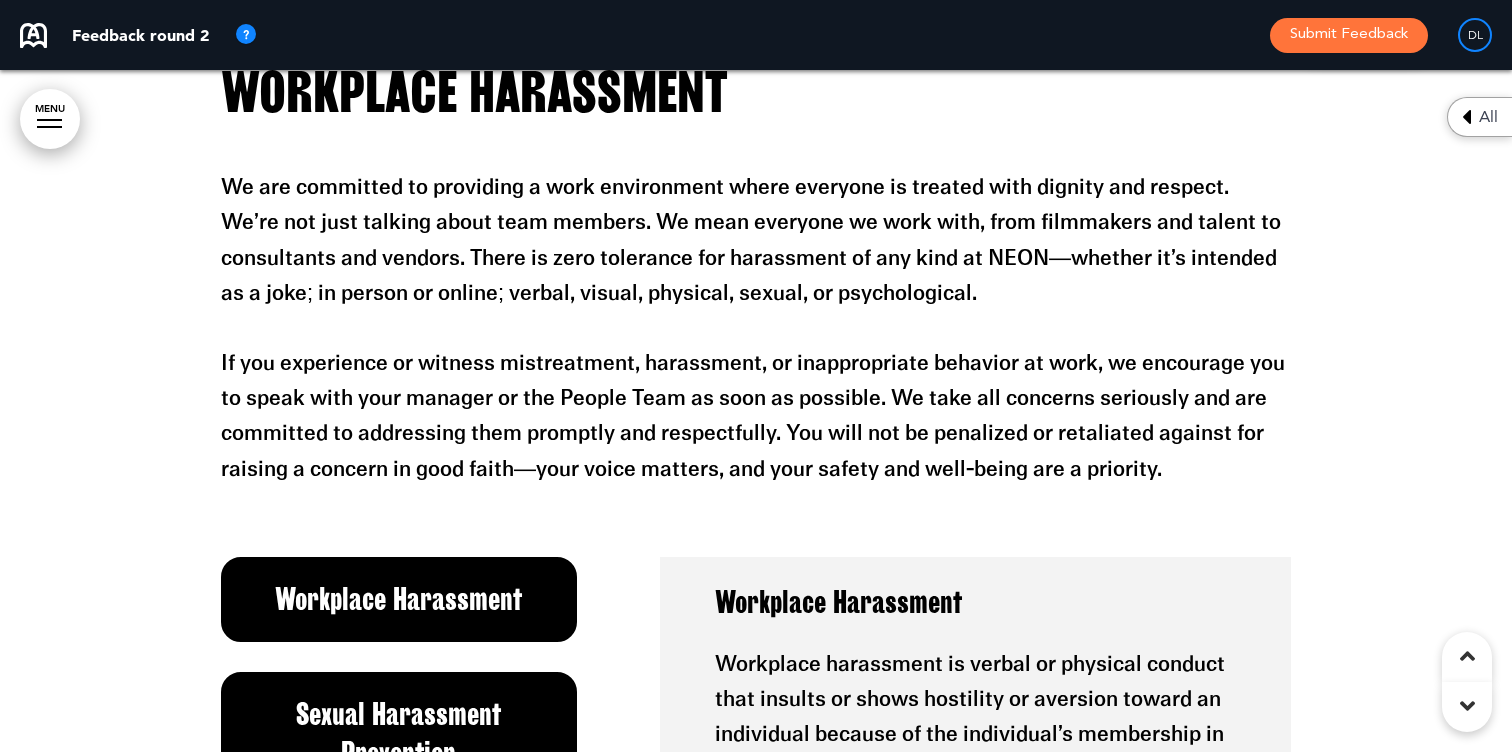 scroll, scrollTop: 12047, scrollLeft: 0, axis: vertical 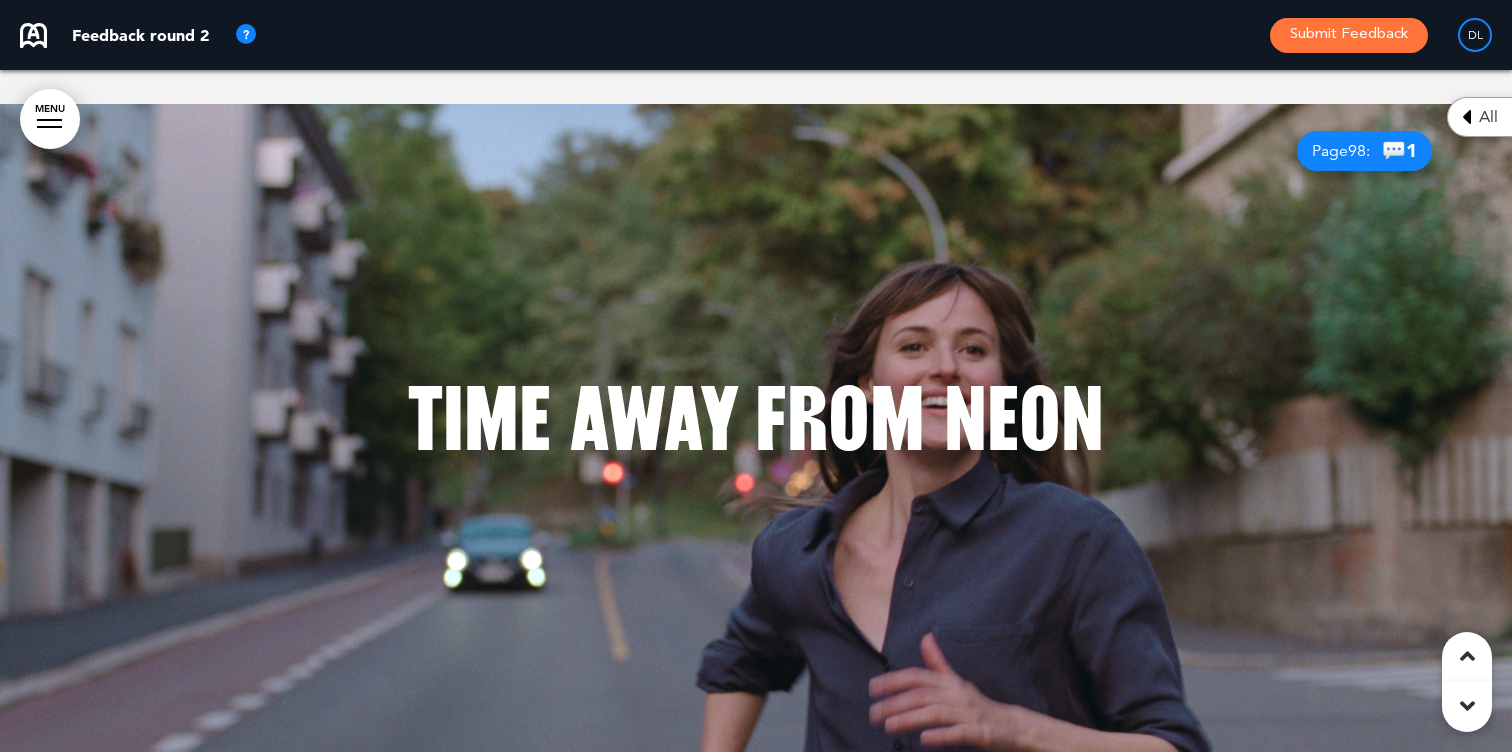 click on "Page  98 :   💬  1" at bounding box center [1364, 151] 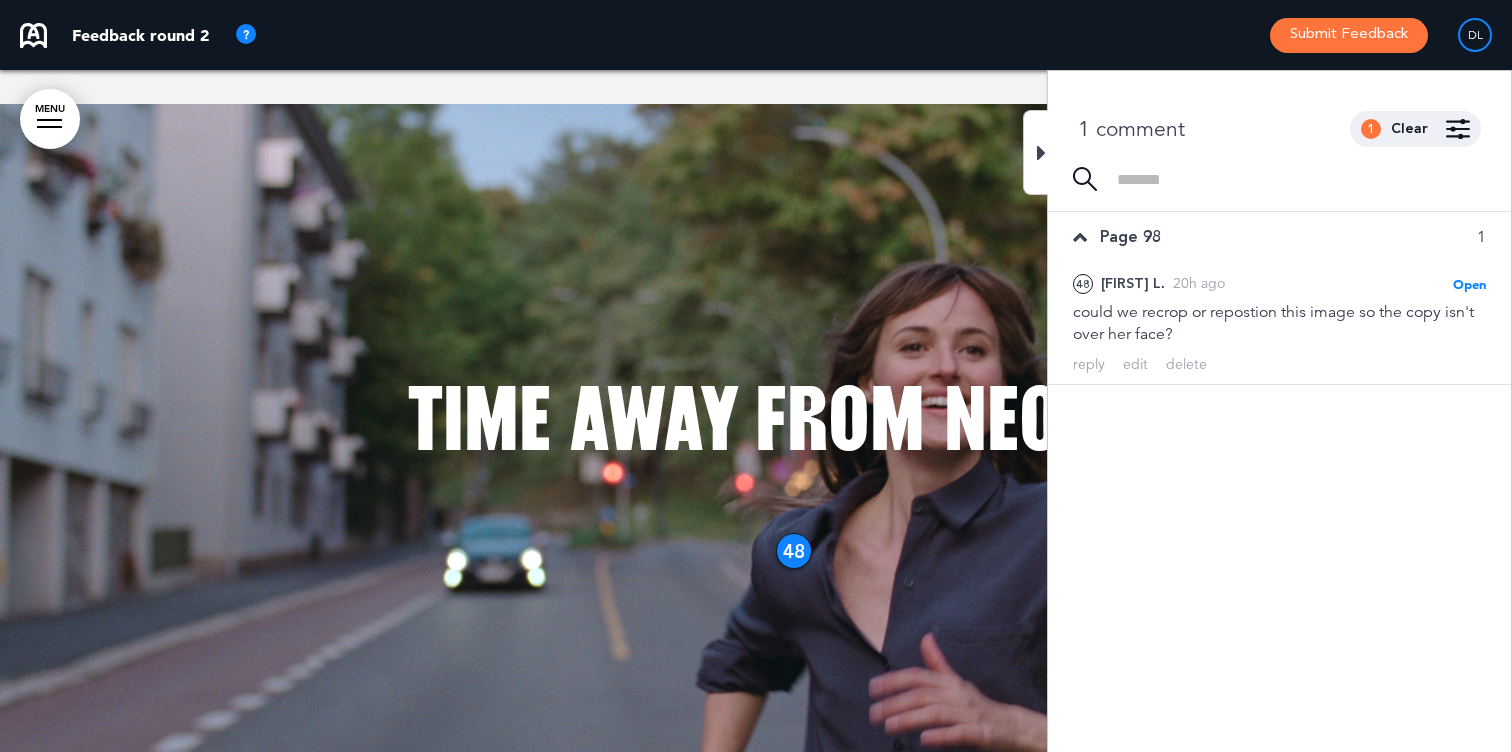 click at bounding box center [1035, 152] 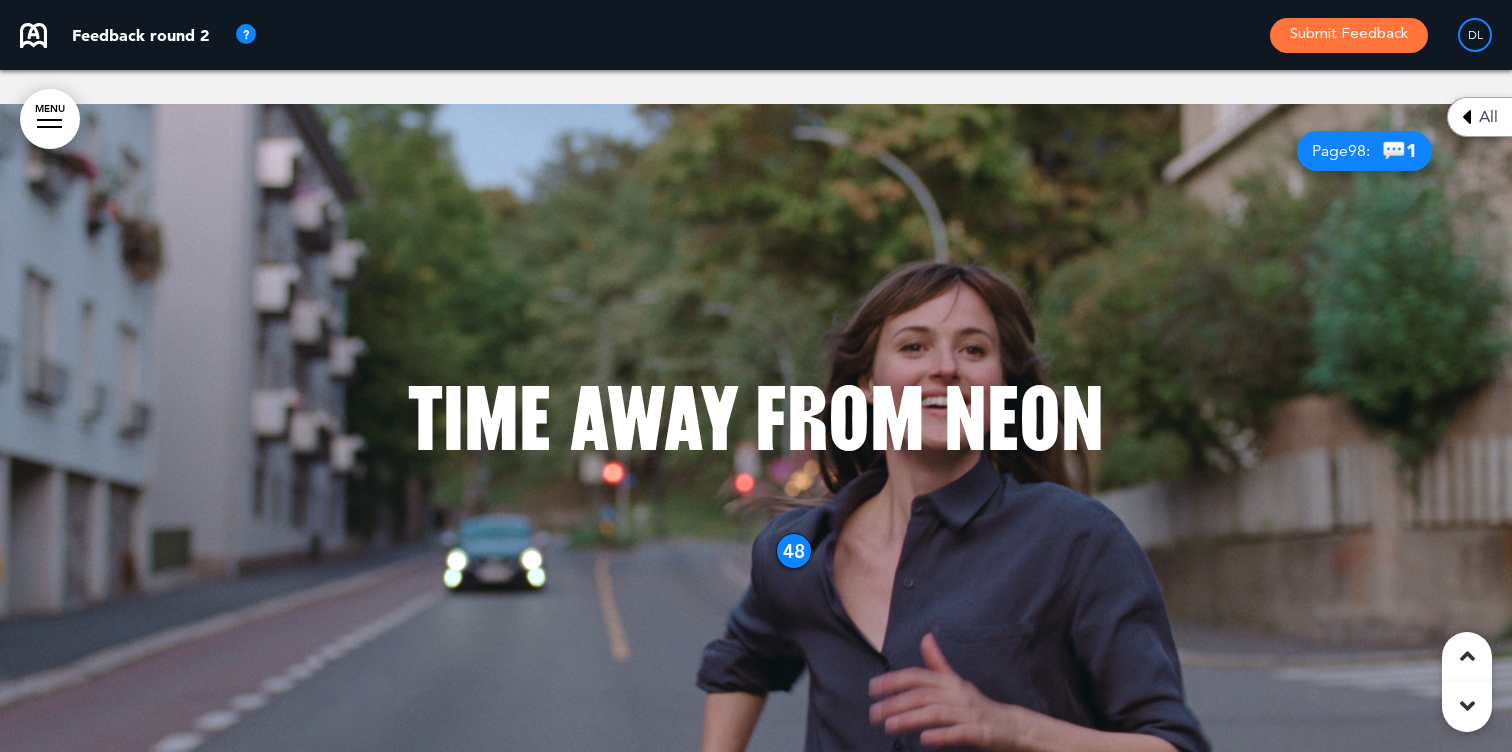 click on "Page  98 :" at bounding box center (1341, 151) 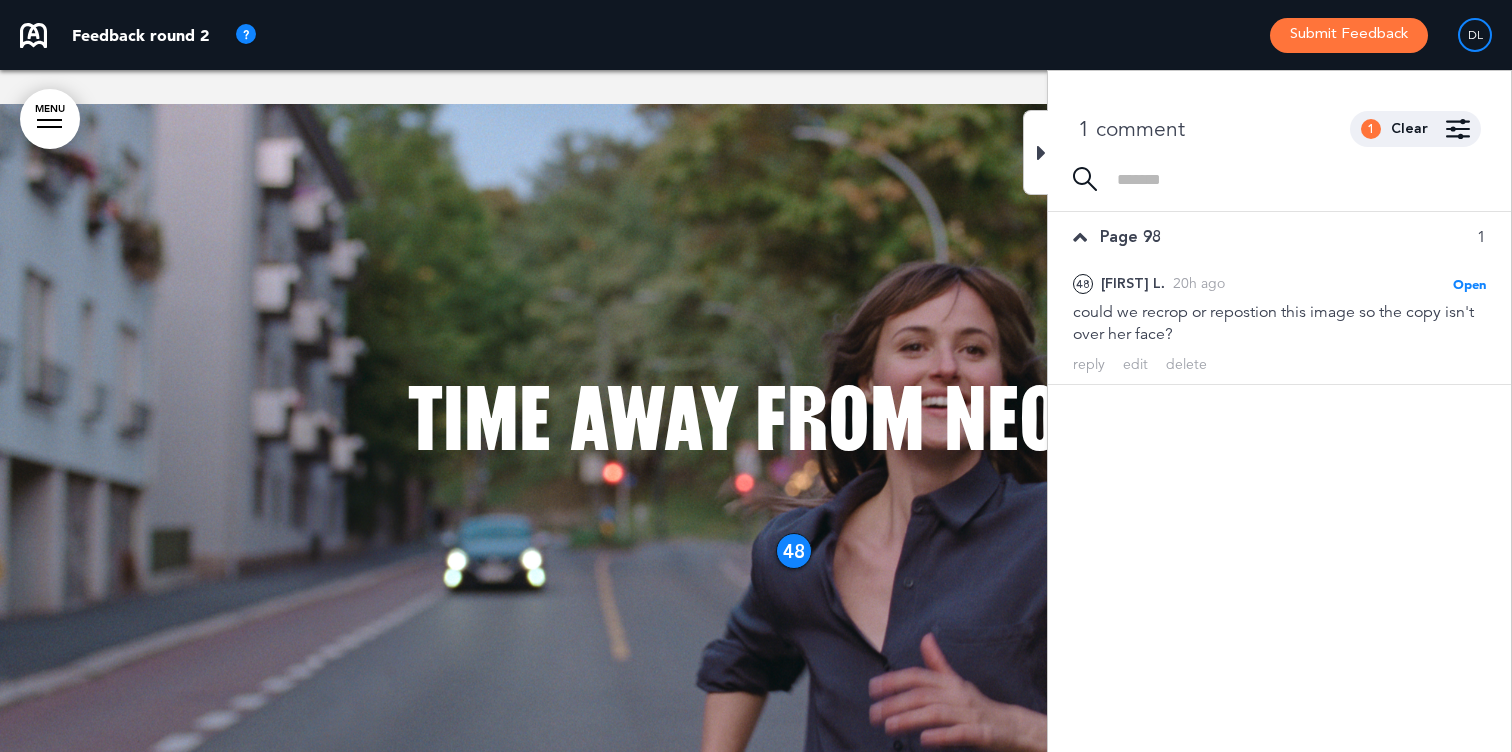 click at bounding box center [756, 445] 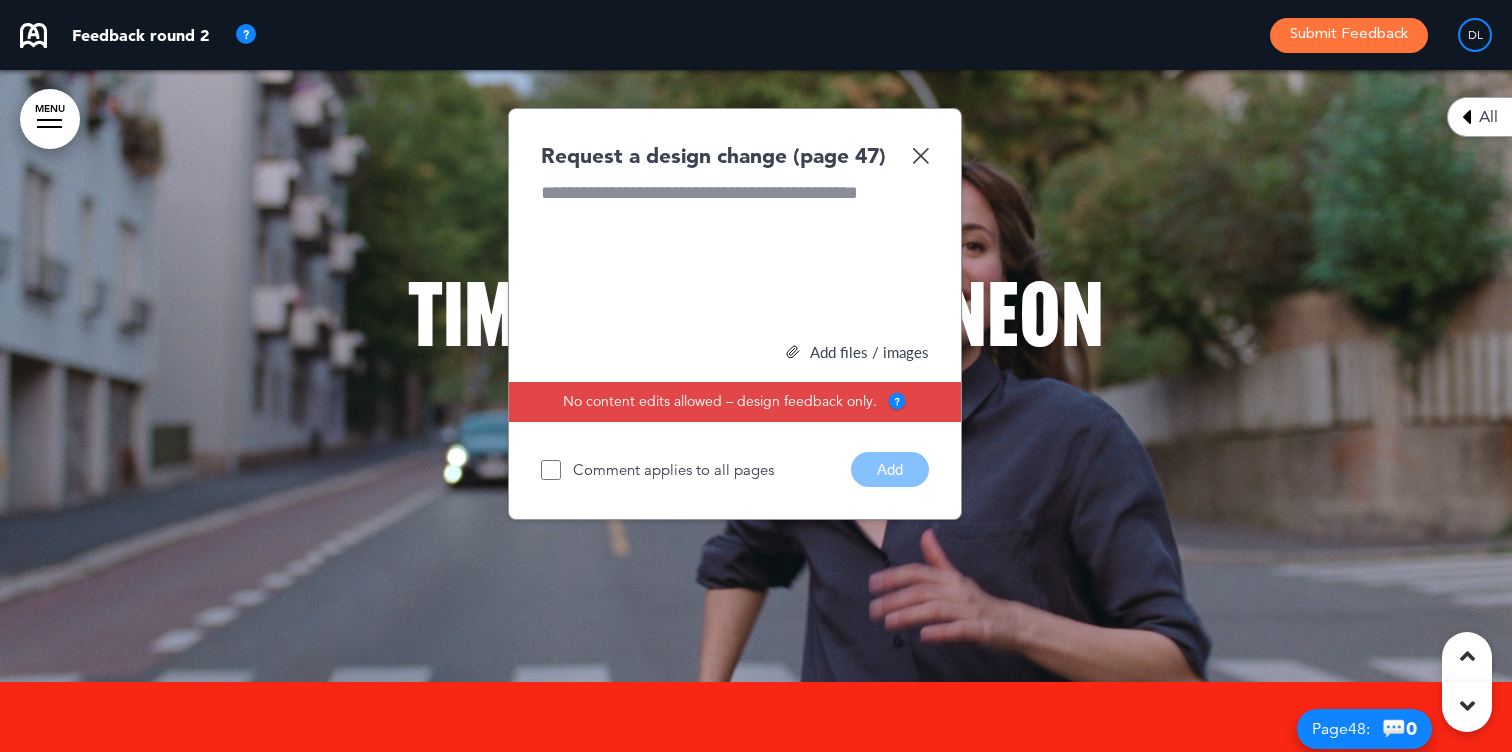 scroll, scrollTop: 36813, scrollLeft: 0, axis: vertical 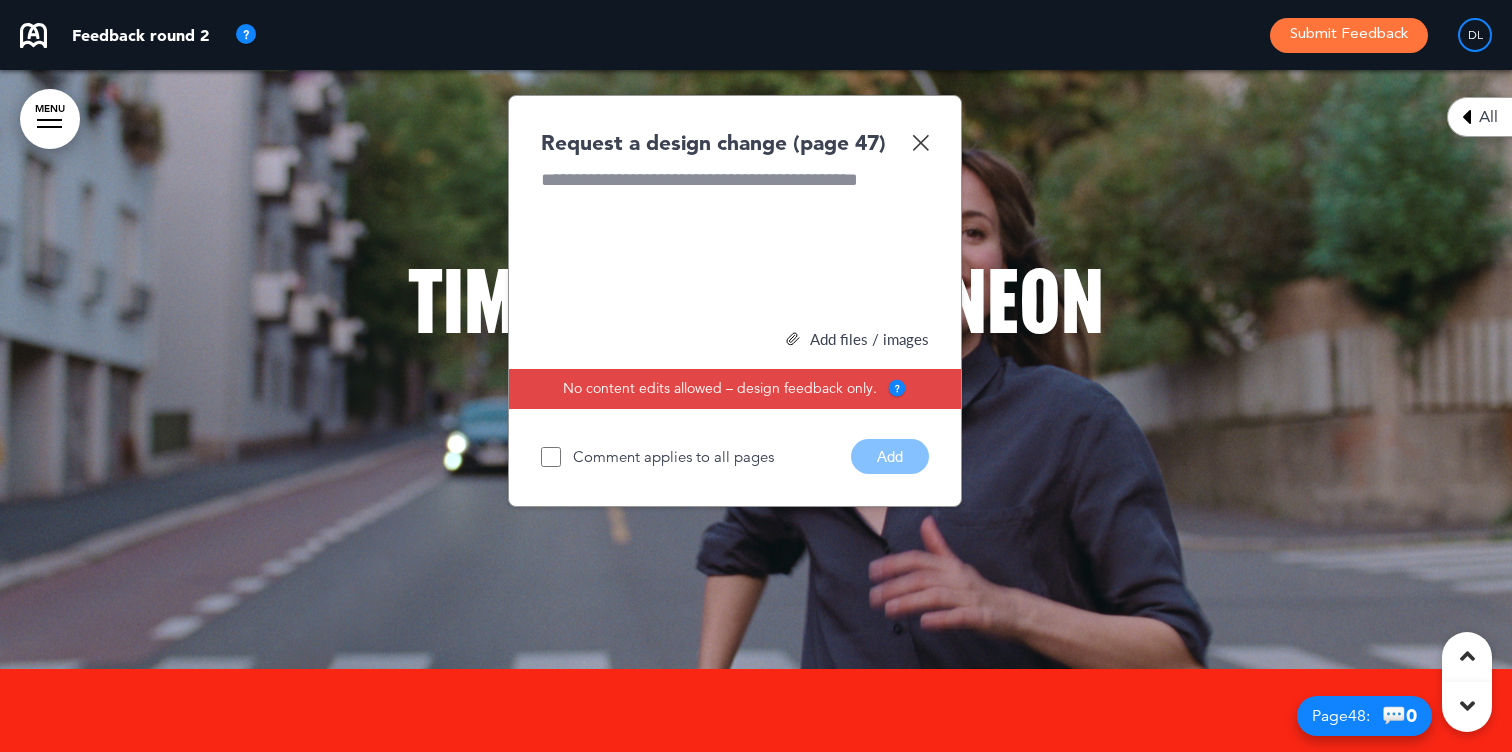 click at bounding box center (920, 142) 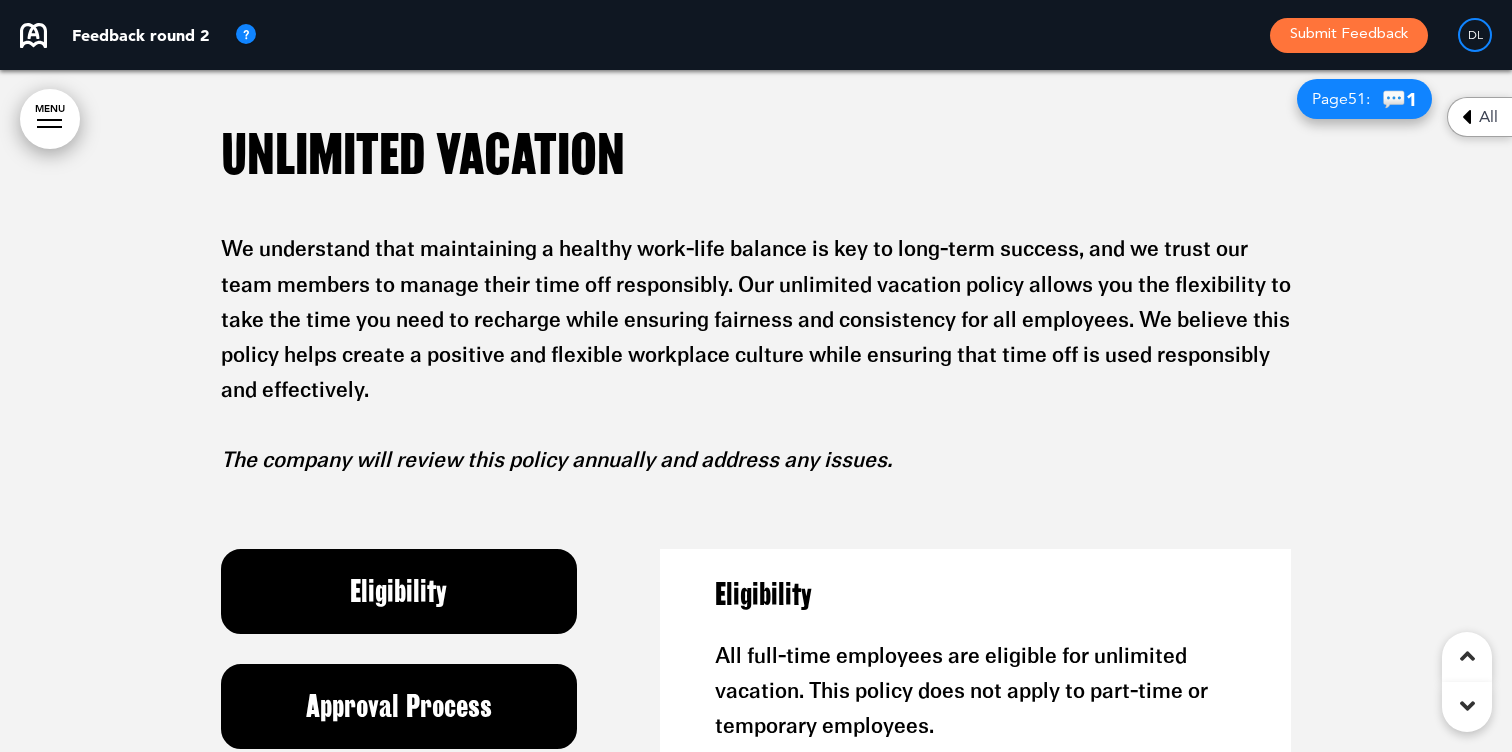 scroll, scrollTop: 38994, scrollLeft: 0, axis: vertical 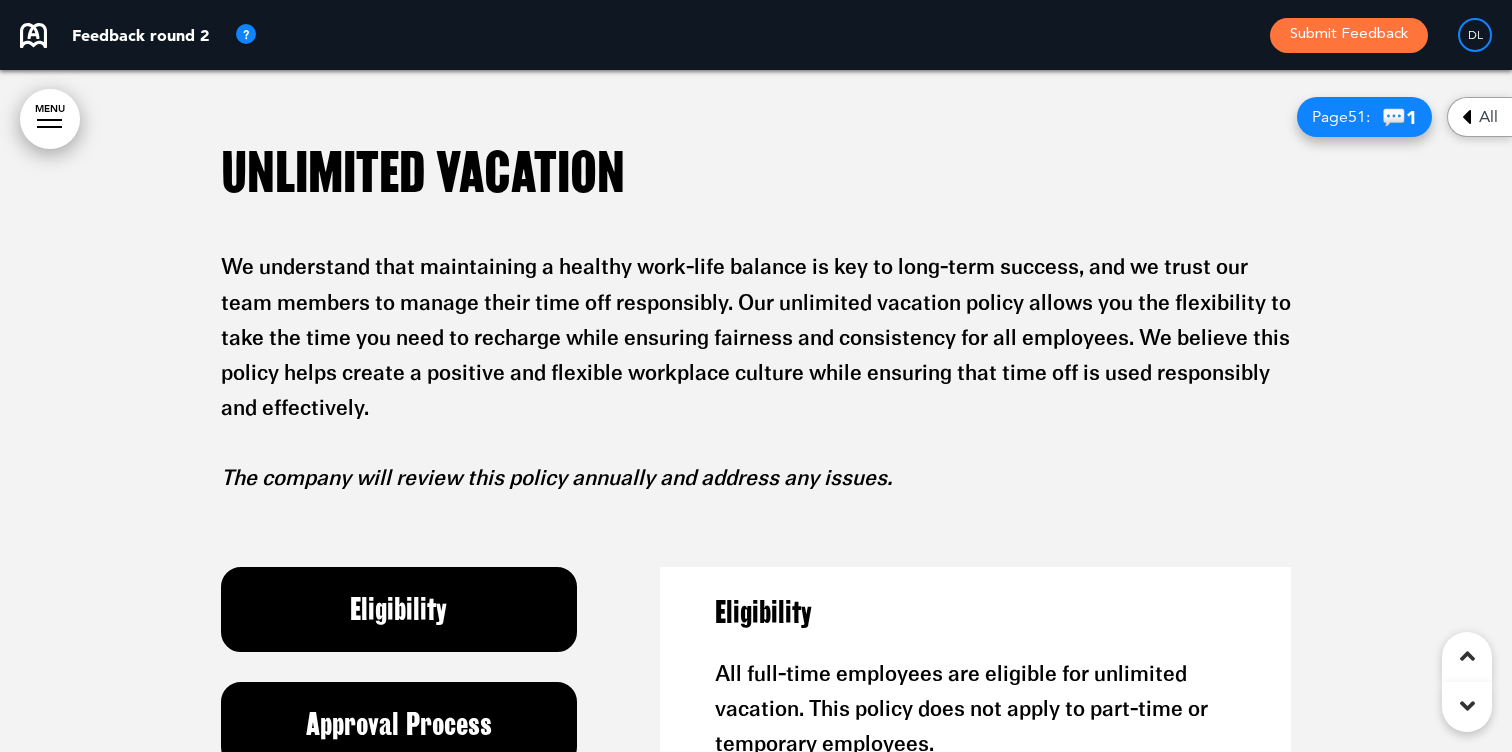click on "51" at bounding box center (1357, 117) 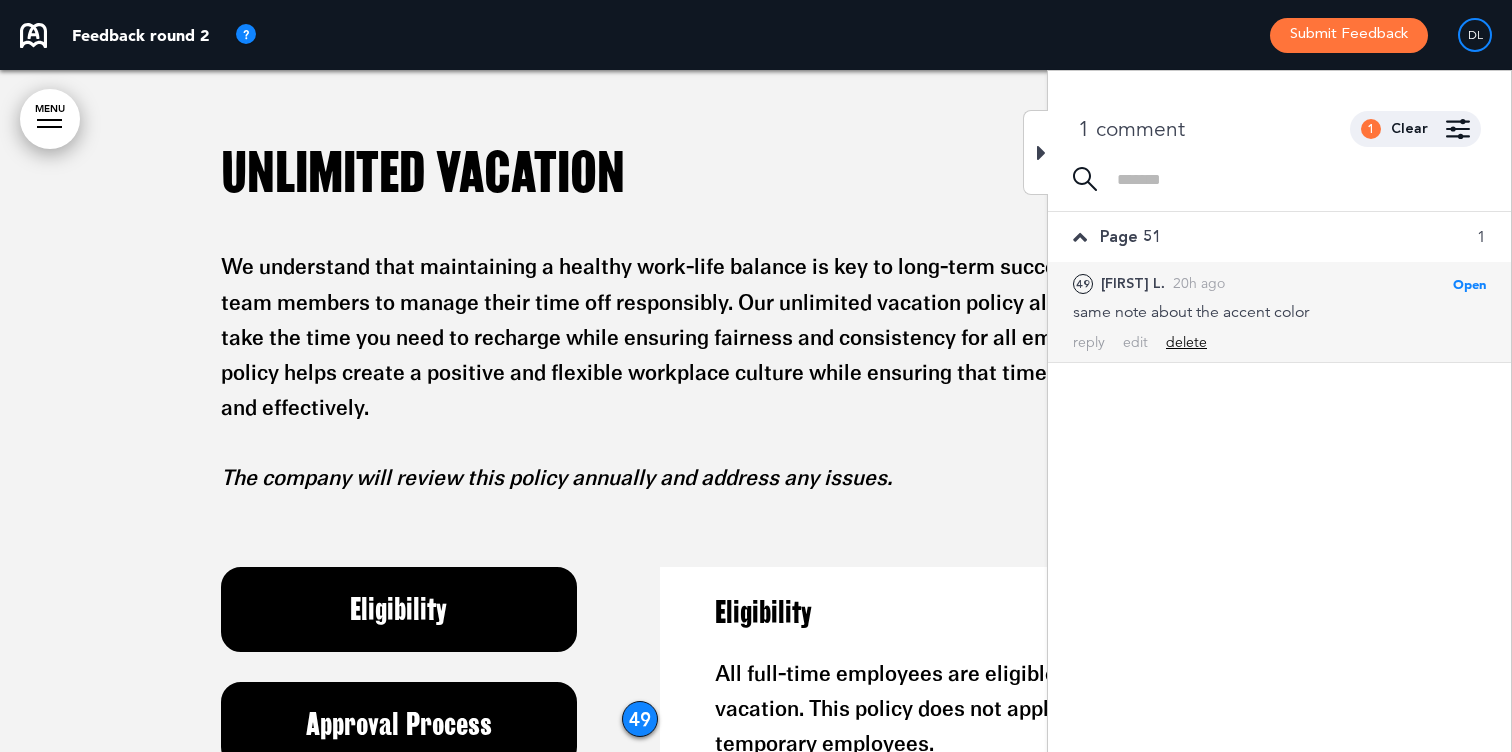 click on "delete" at bounding box center (1186, 342) 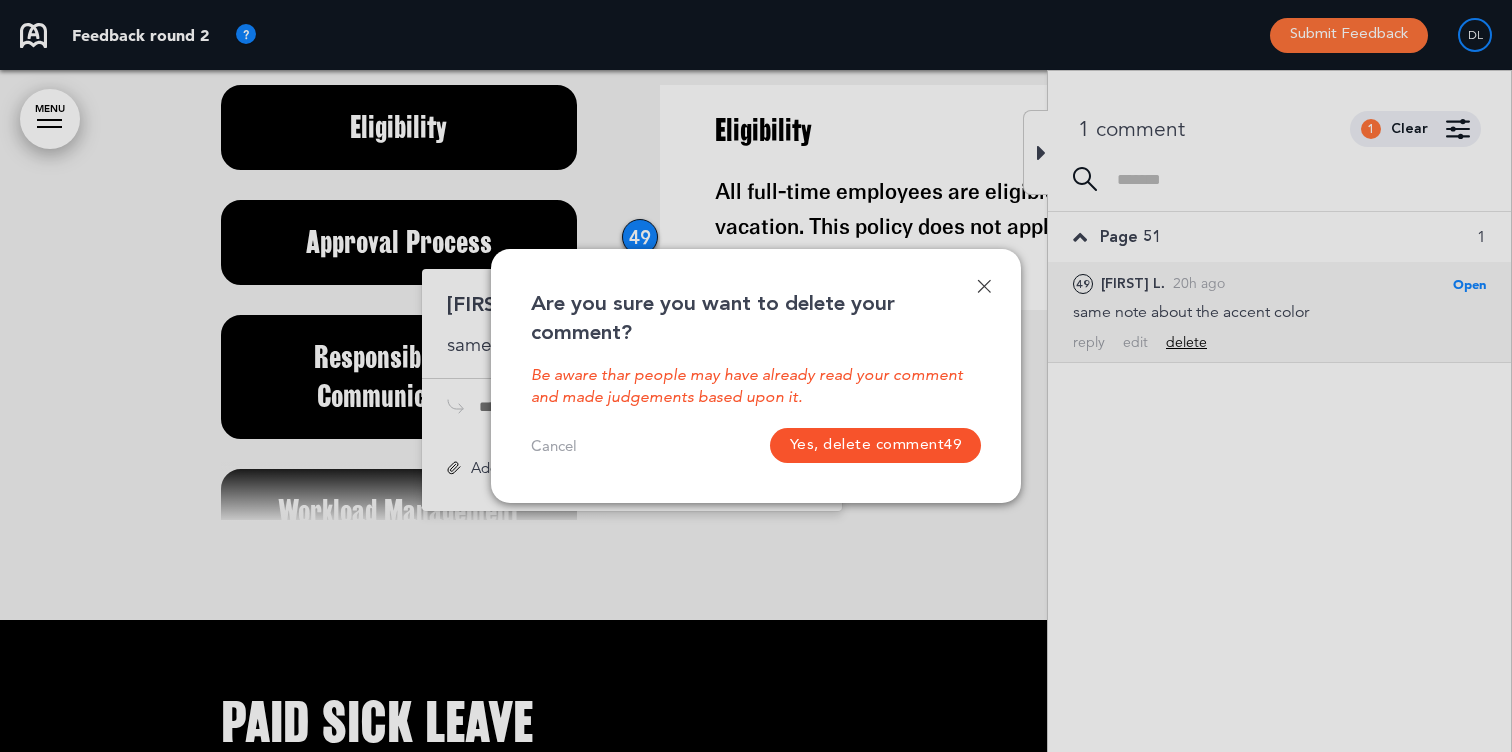 scroll, scrollTop: 39526, scrollLeft: 0, axis: vertical 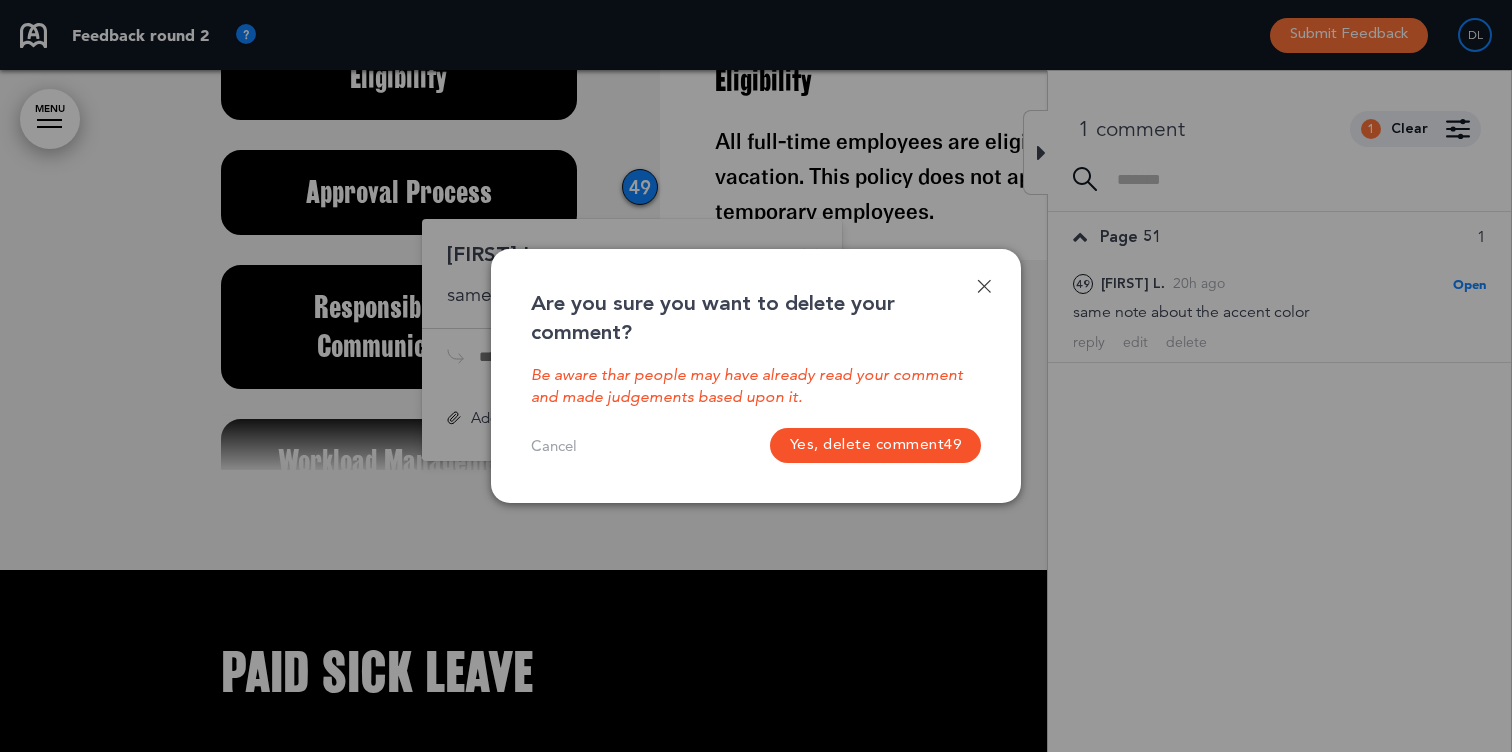 click on "49" at bounding box center (952, 446) 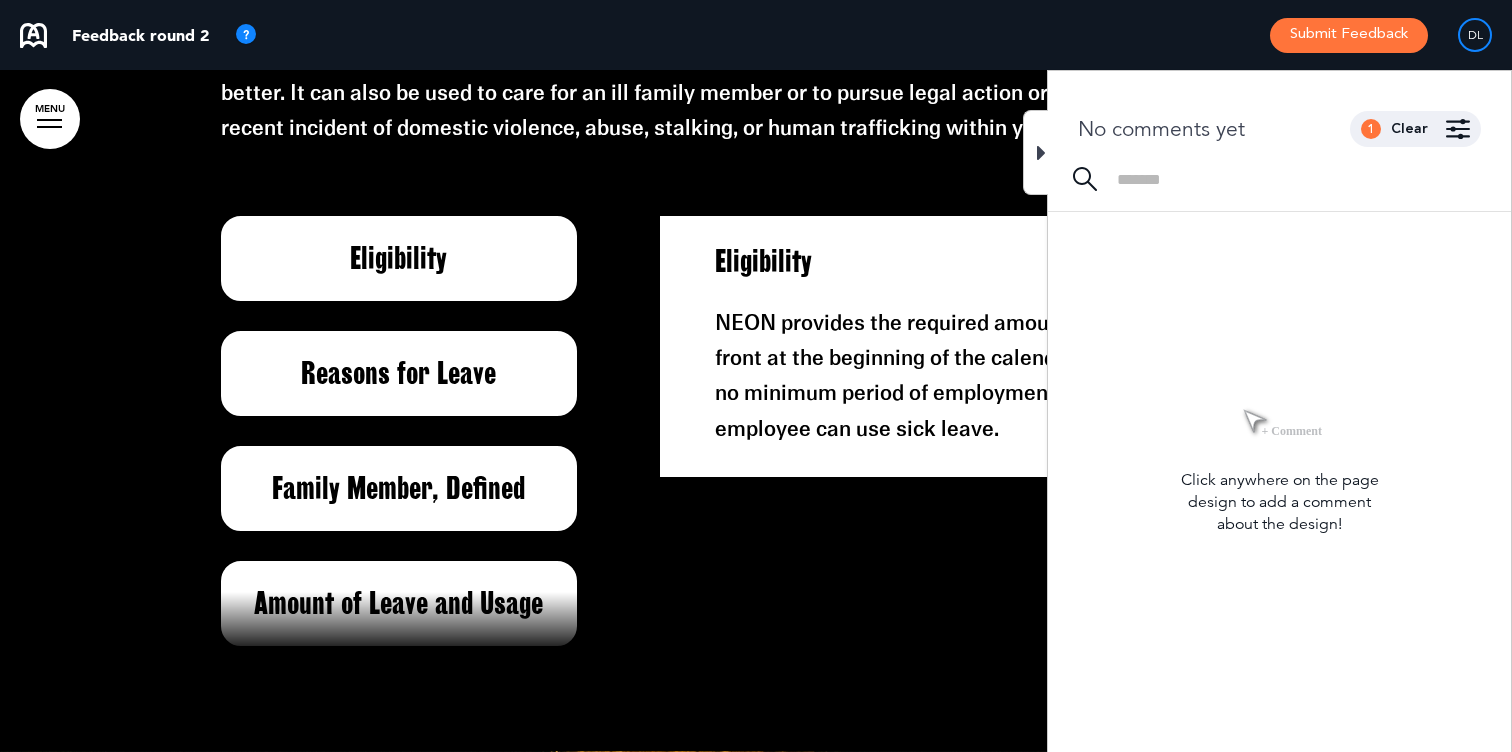scroll, scrollTop: 40414, scrollLeft: 0, axis: vertical 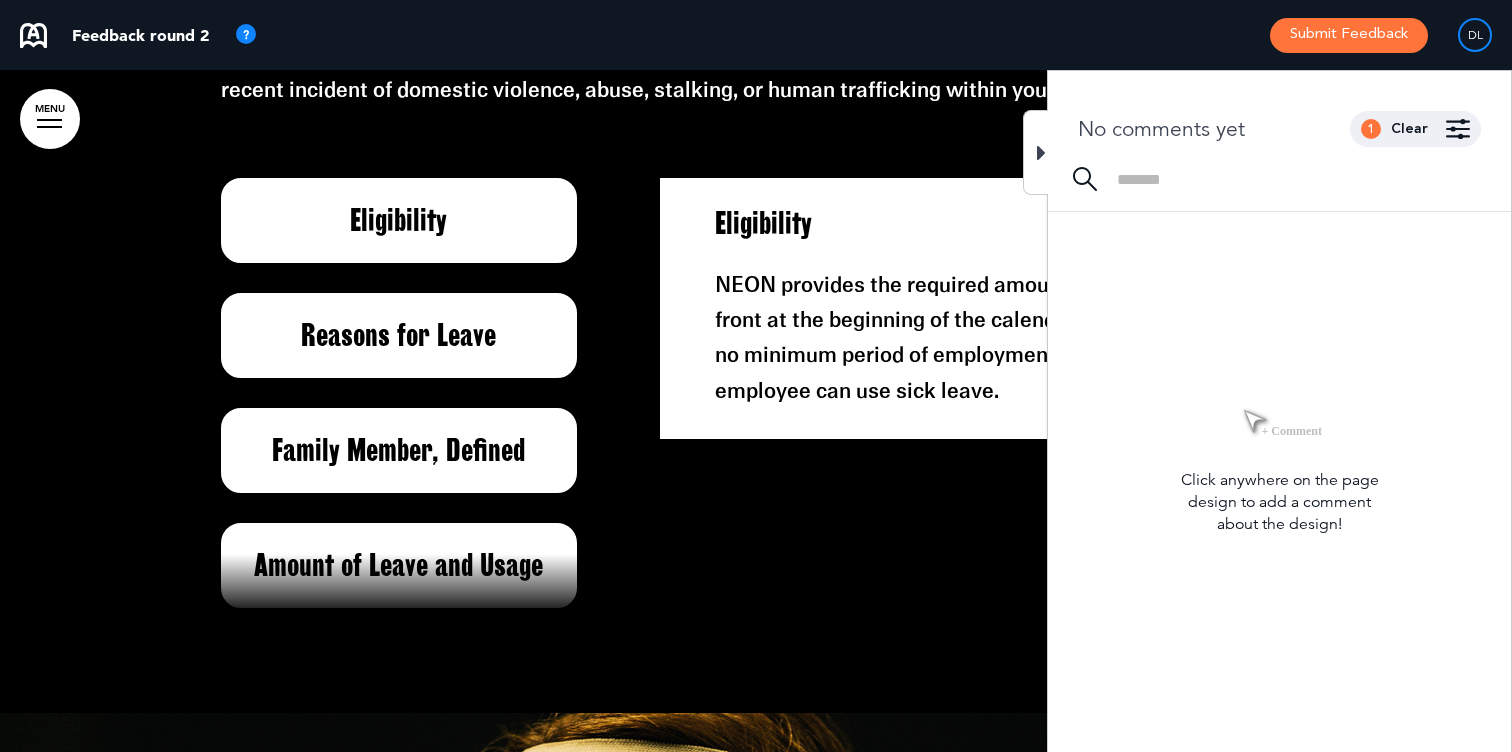 click at bounding box center [1035, 152] 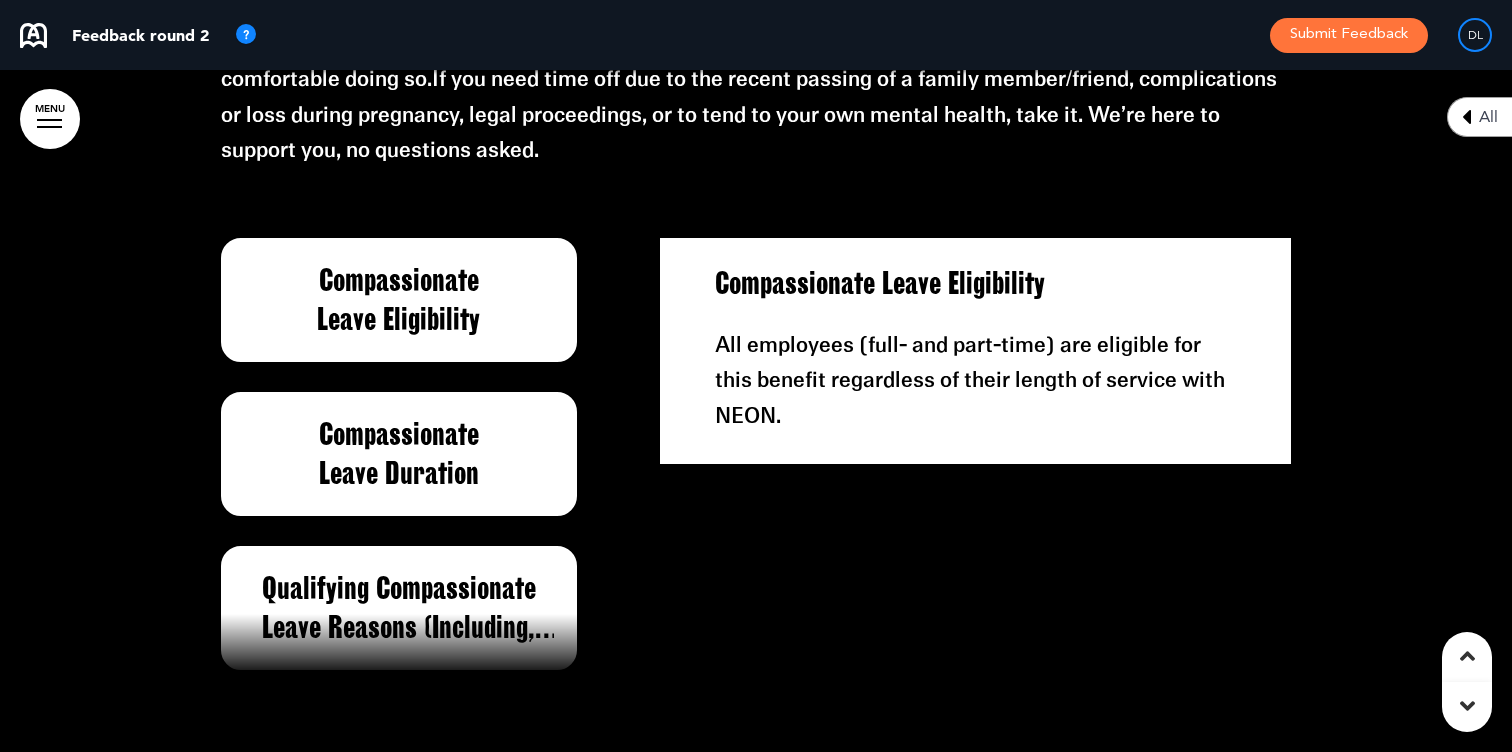 scroll, scrollTop: 43779, scrollLeft: 0, axis: vertical 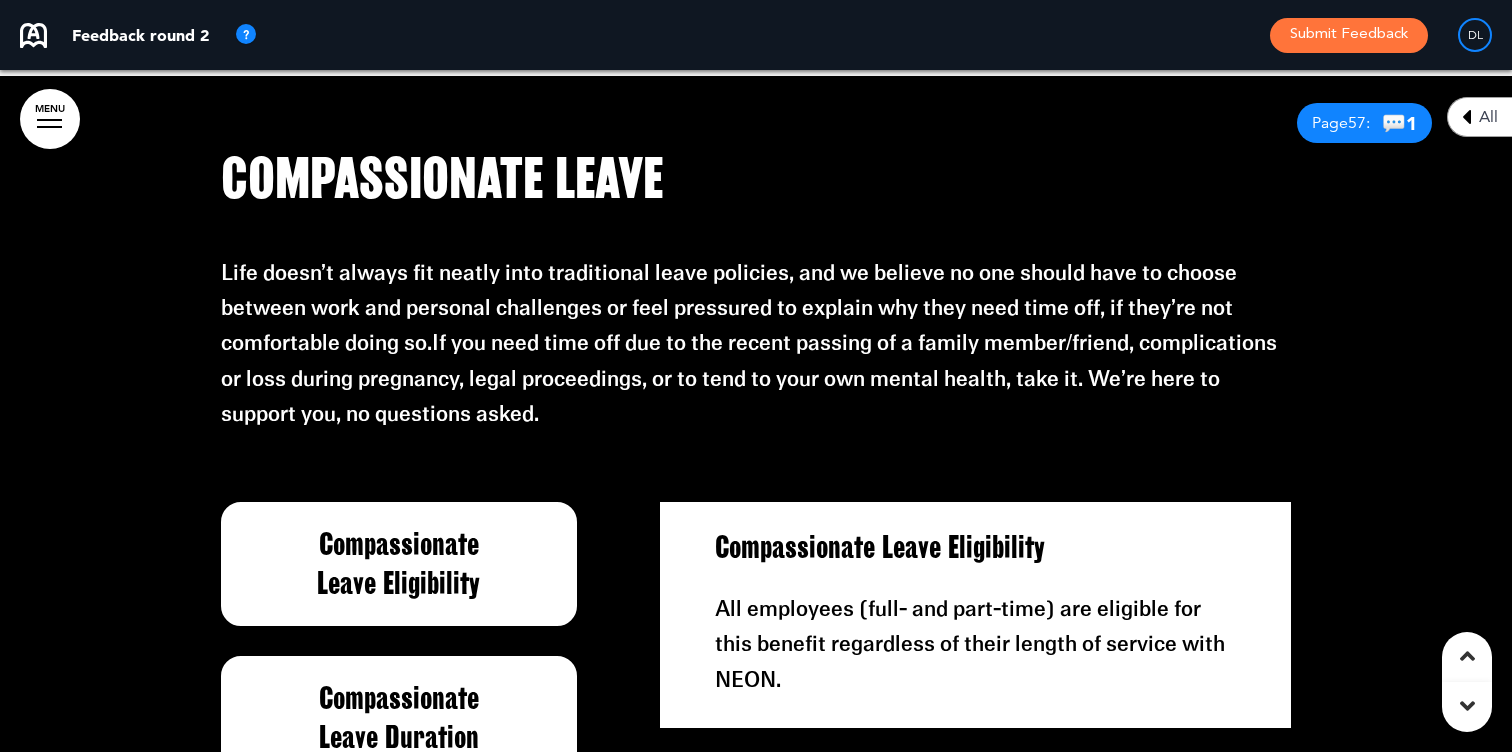 click on "💬  1" at bounding box center [1399, 123] 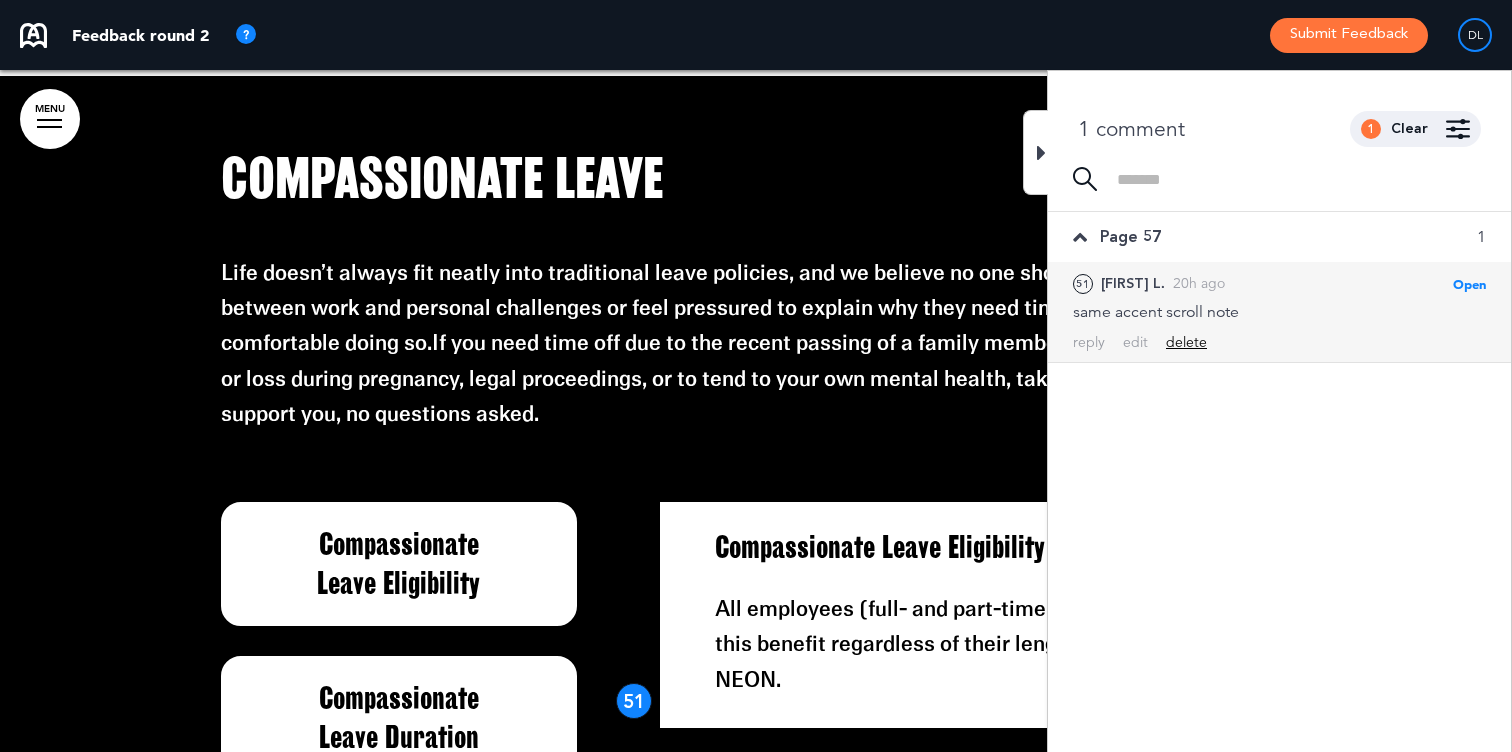 click on "delete" at bounding box center [1186, 342] 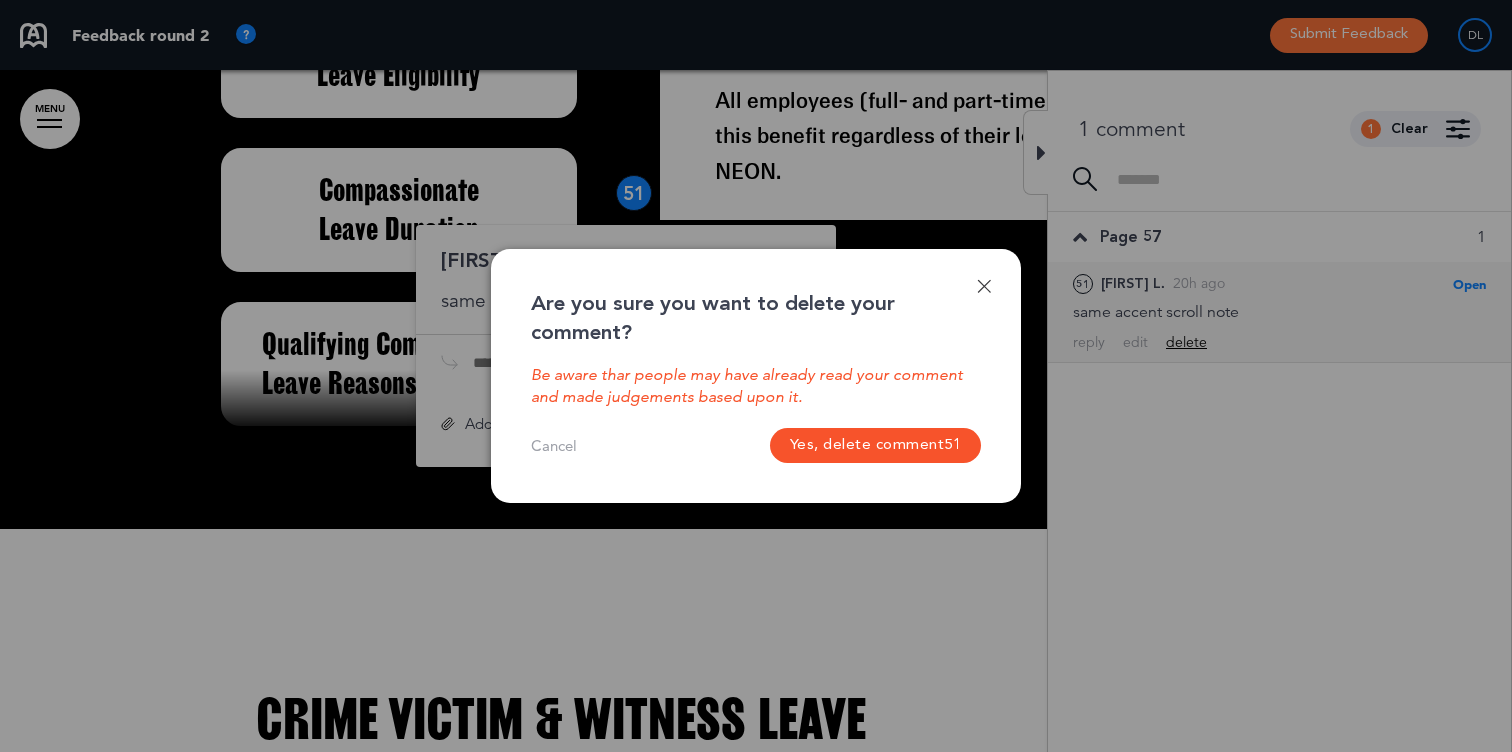 scroll, scrollTop: 44293, scrollLeft: 0, axis: vertical 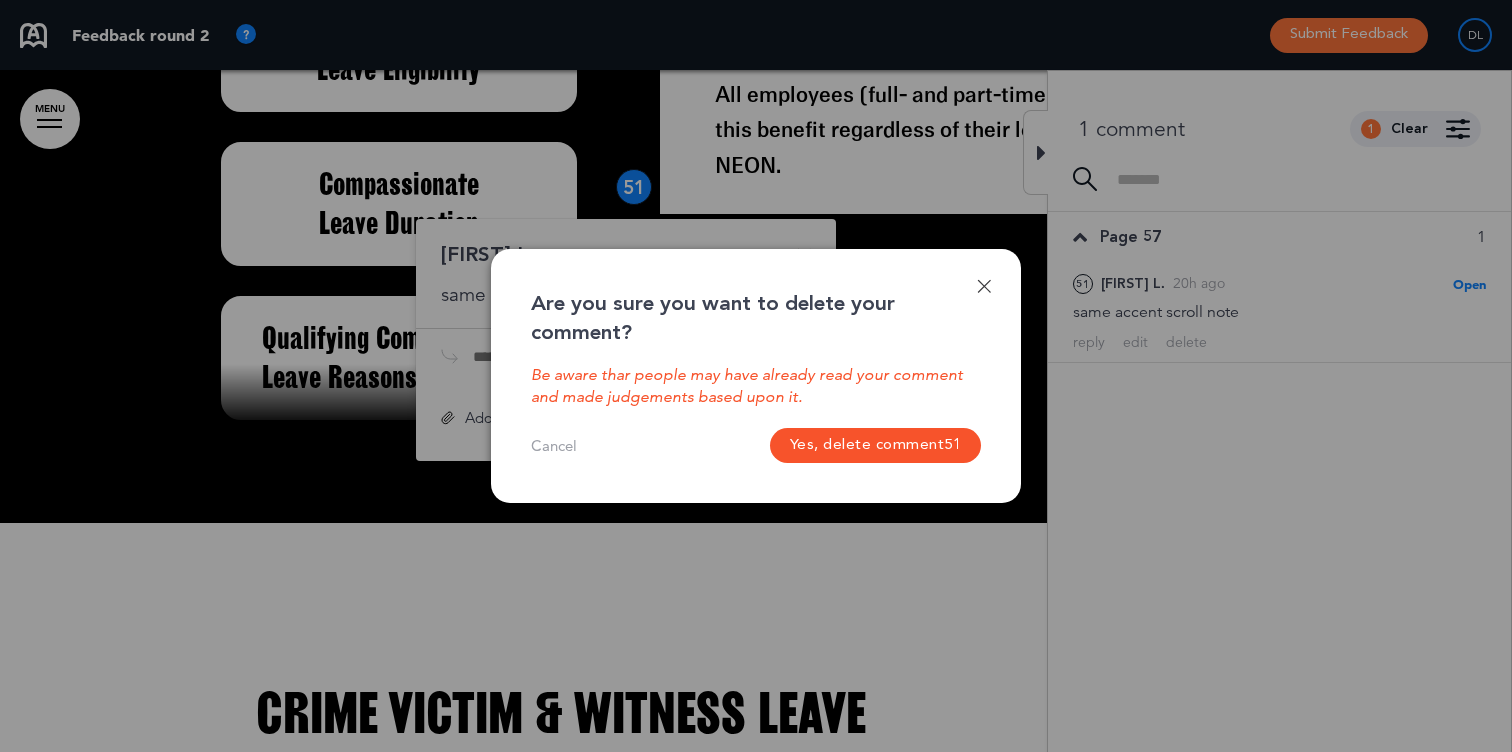 click on "Yes, delete comment  51" at bounding box center (876, 445) 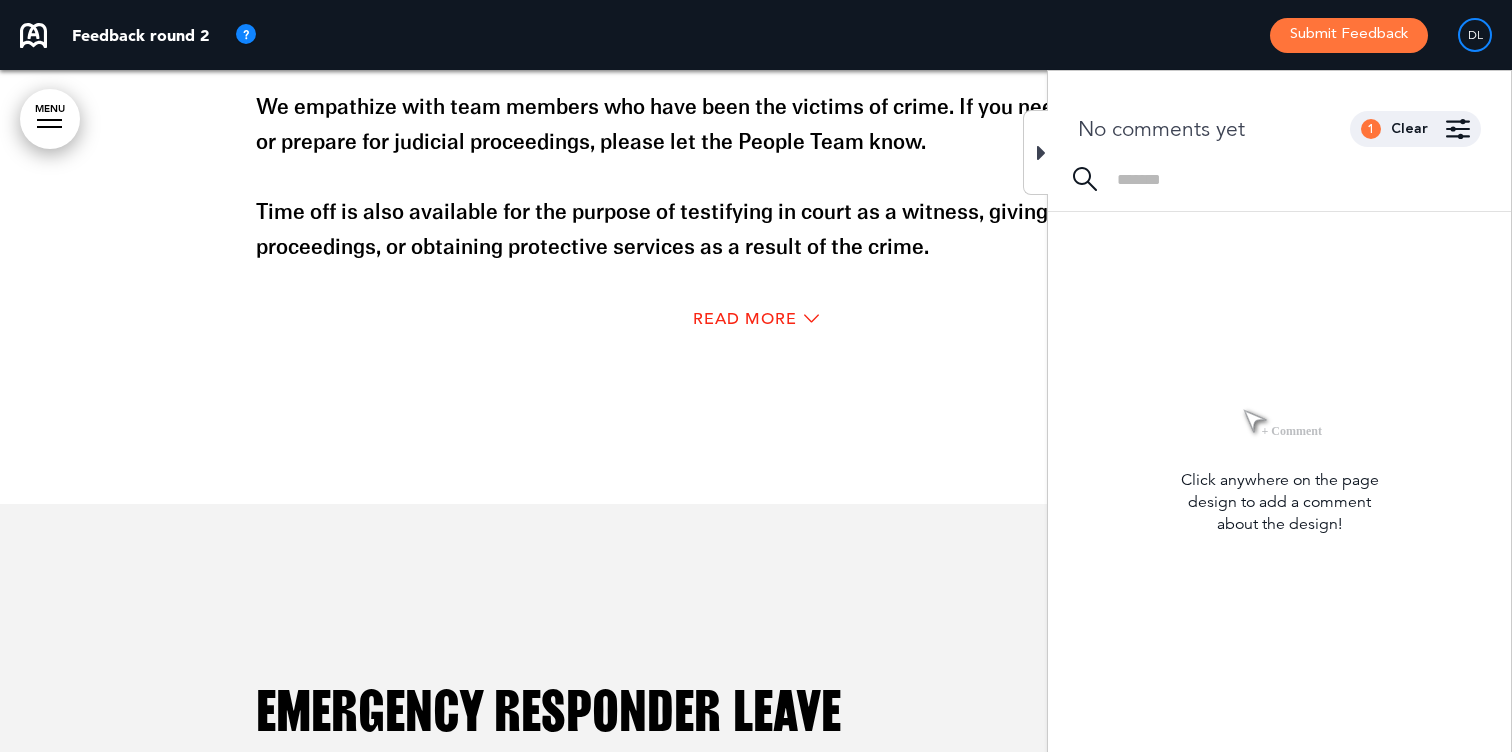 scroll, scrollTop: 44997, scrollLeft: 0, axis: vertical 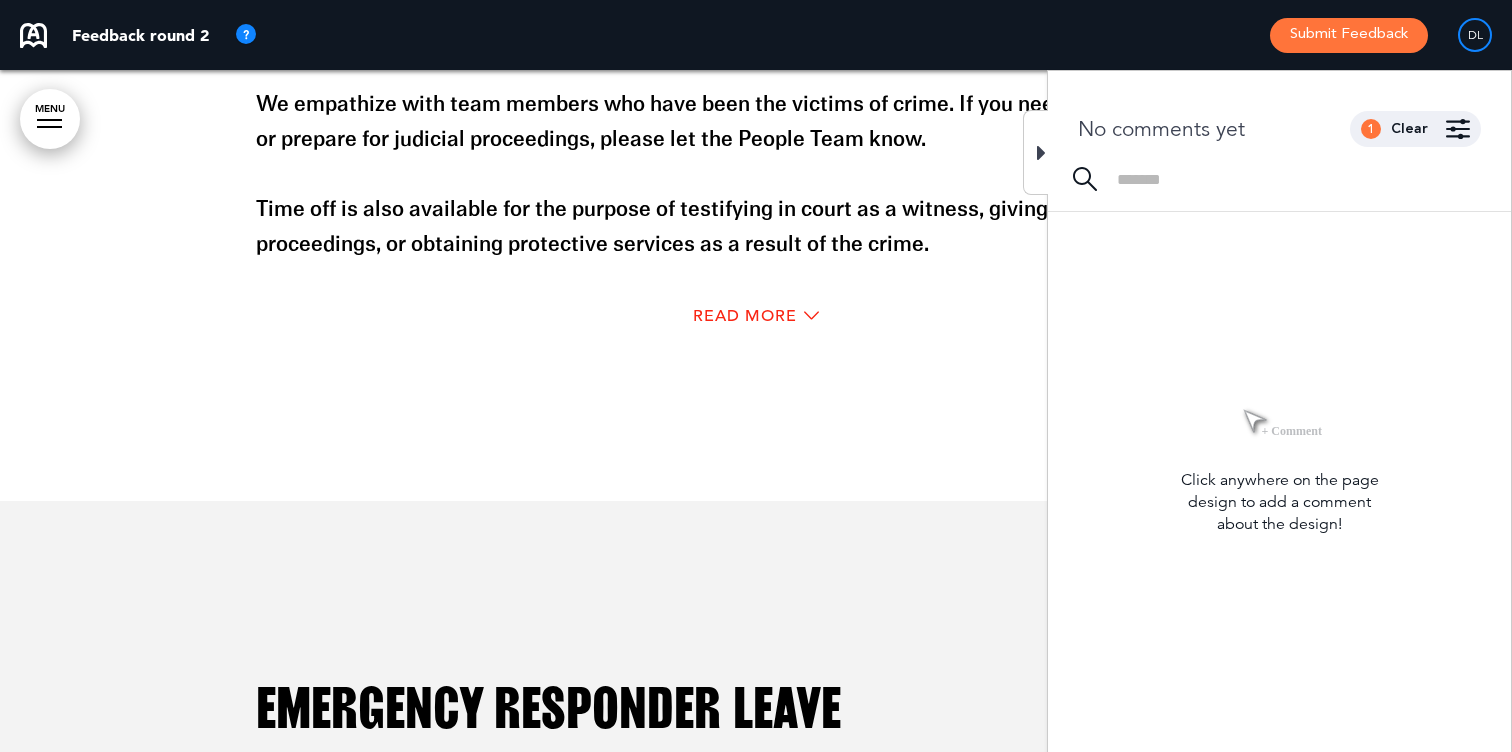click at bounding box center [1035, 152] 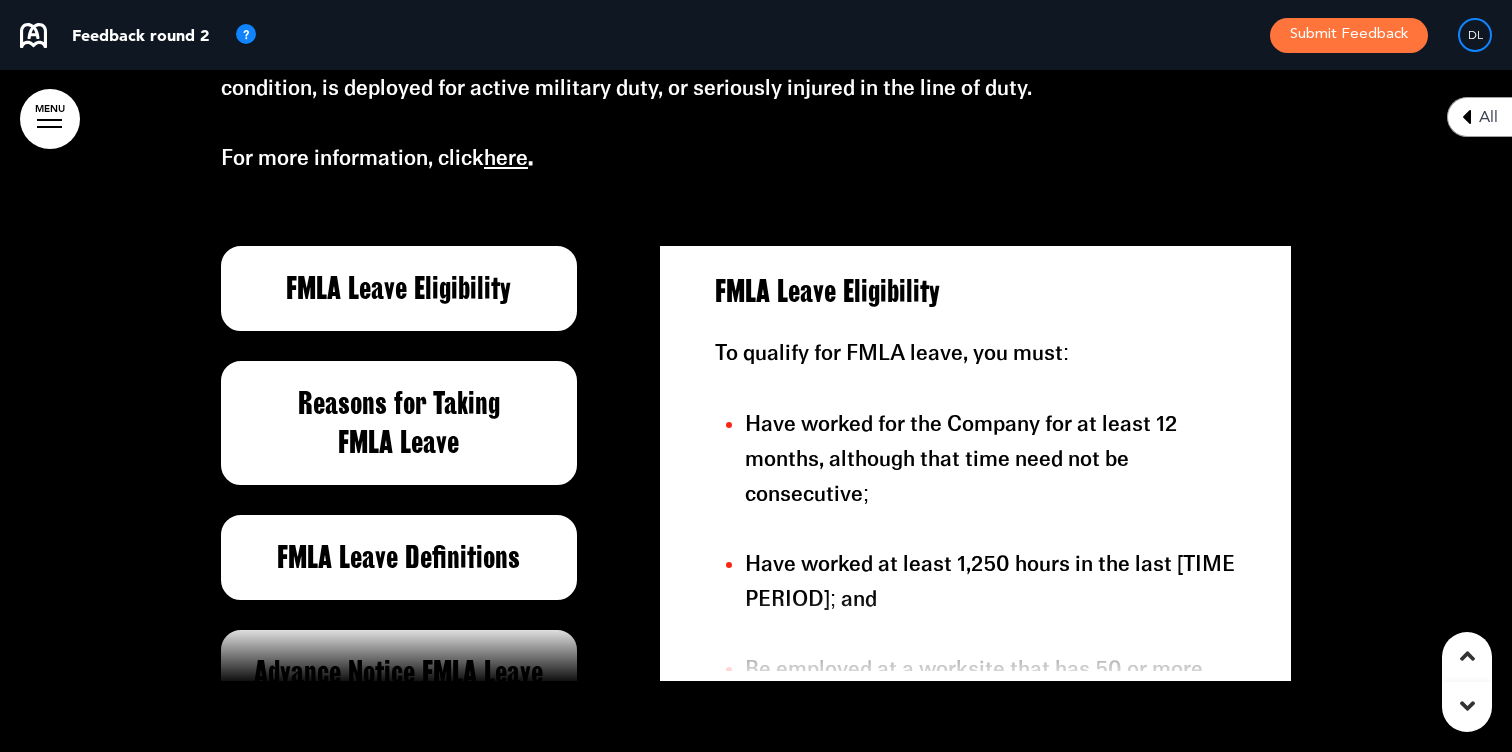 scroll, scrollTop: 46378, scrollLeft: 0, axis: vertical 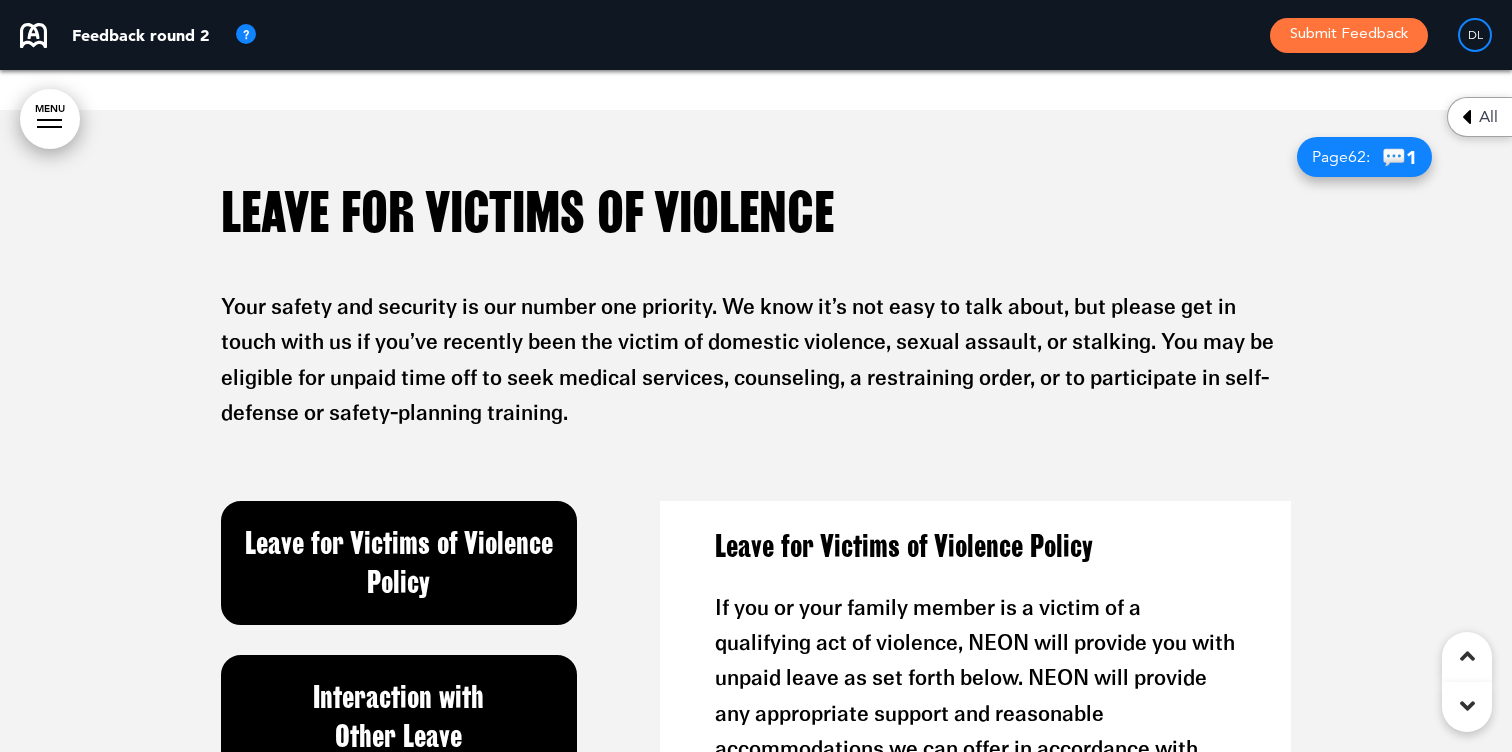 click on "💬  1" at bounding box center [1399, 157] 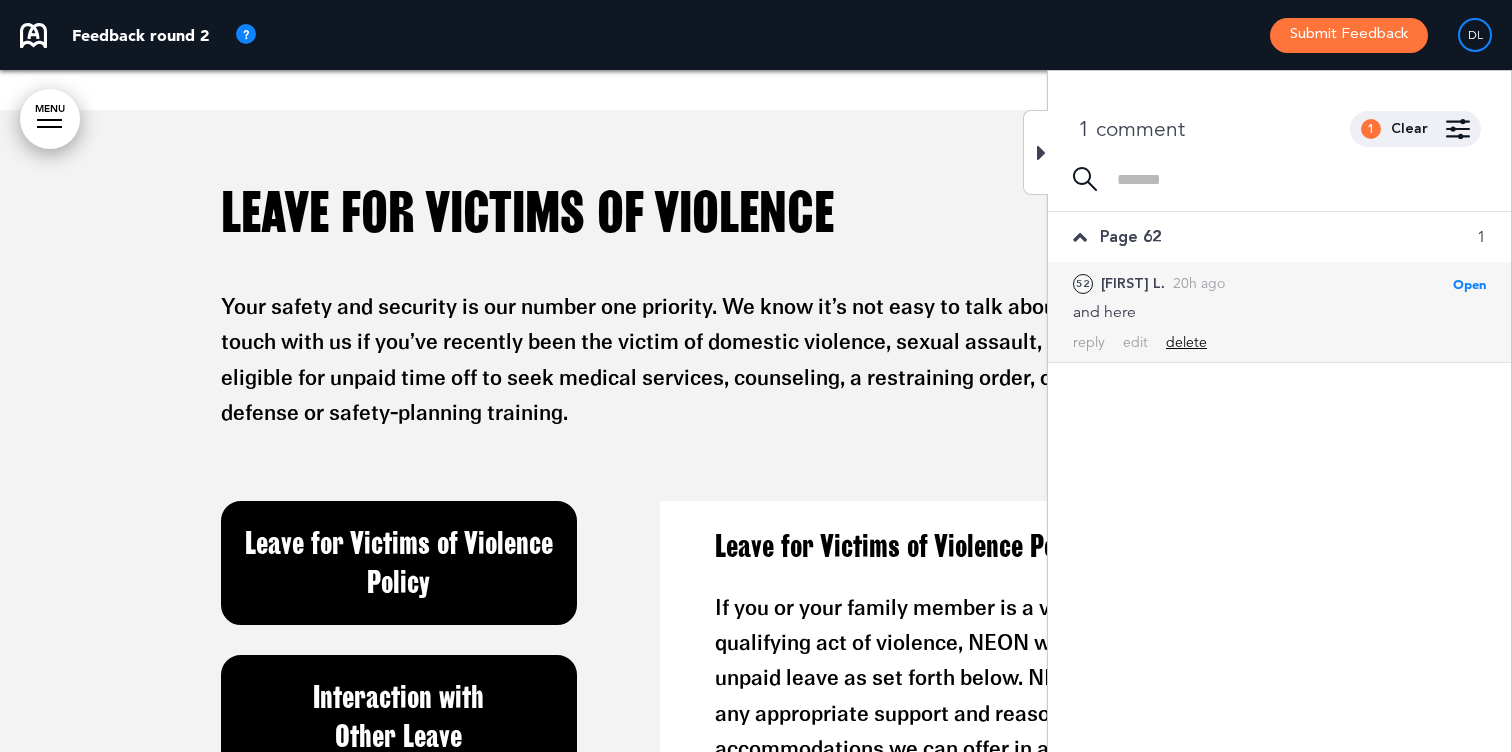 click on "delete" at bounding box center [1186, 342] 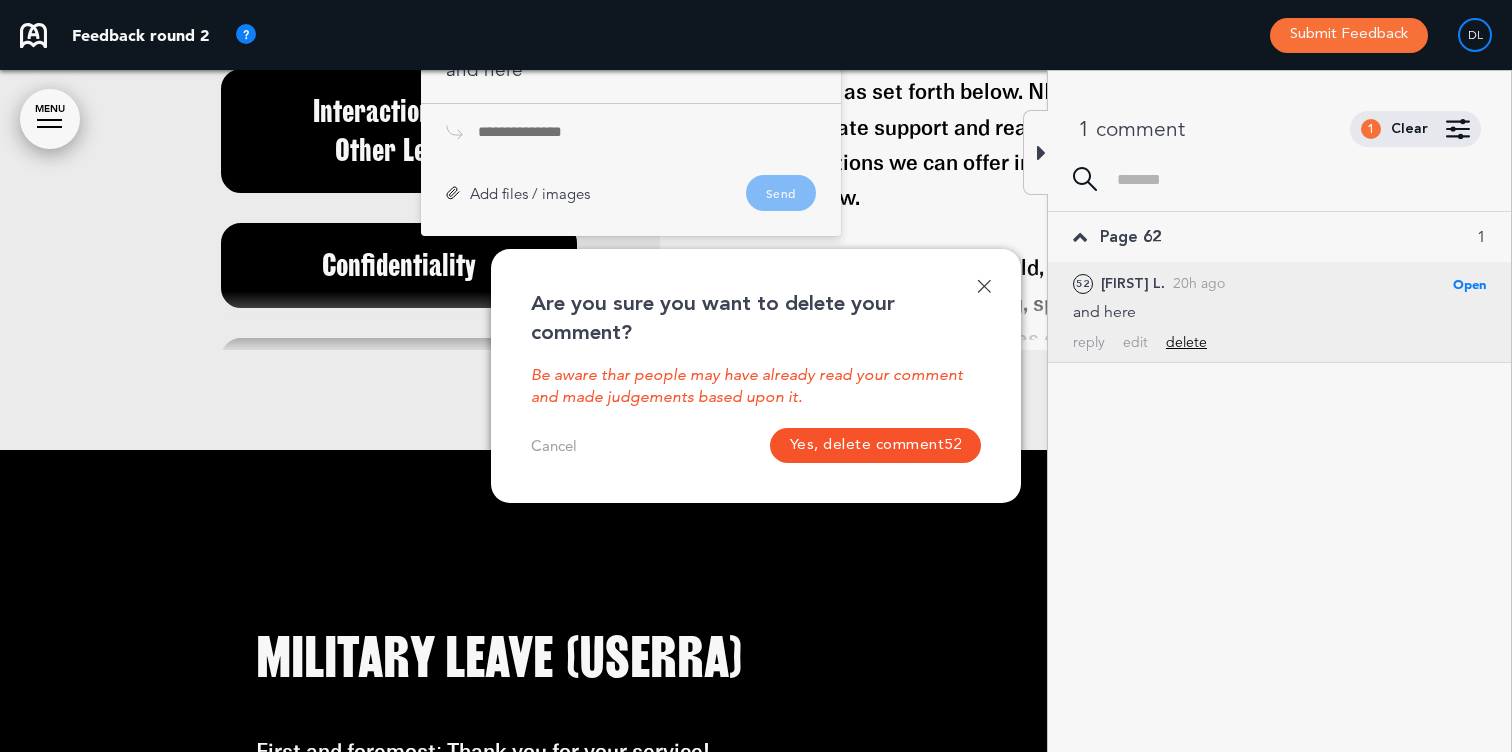 scroll, scrollTop: 48387, scrollLeft: 0, axis: vertical 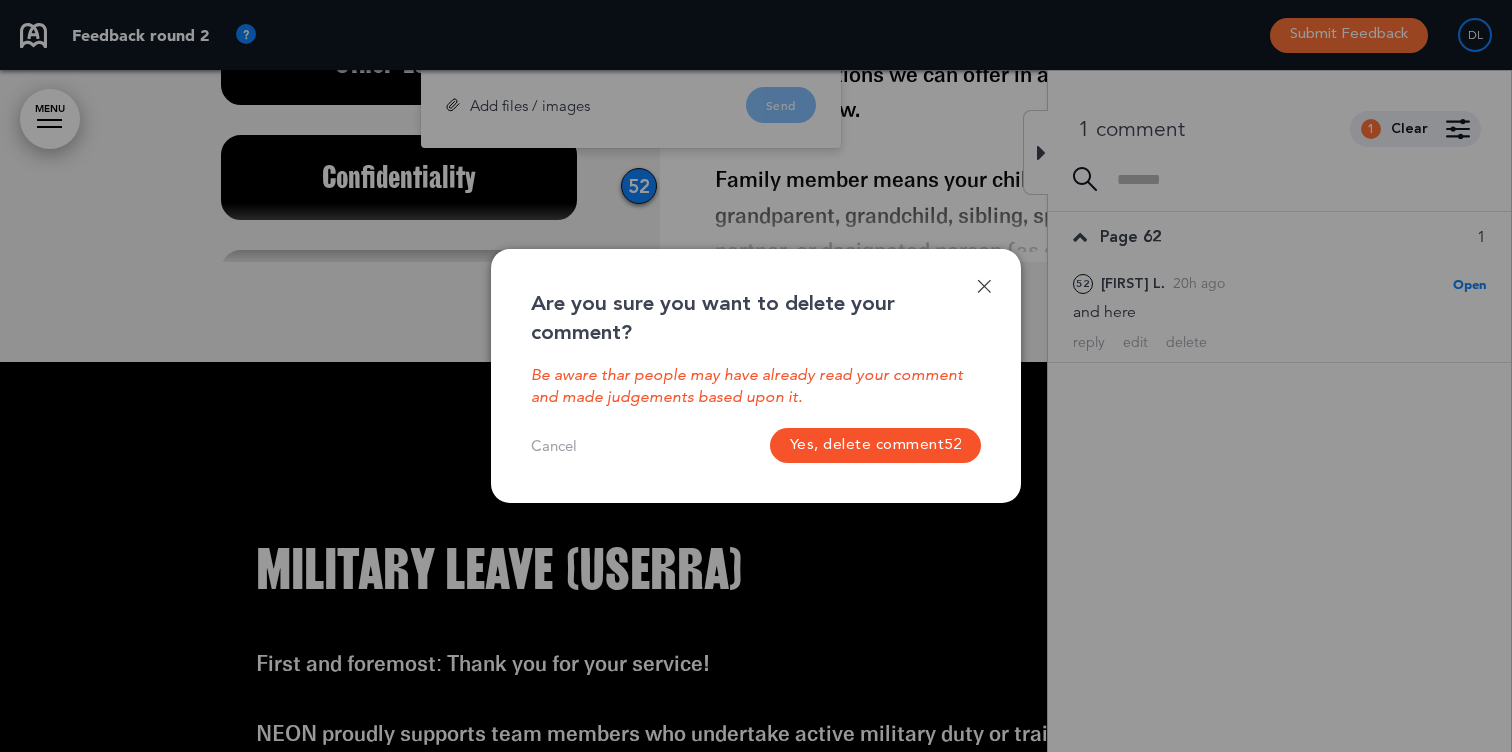 click on "Yes, delete comment [NUMBER]" at bounding box center [876, 445] 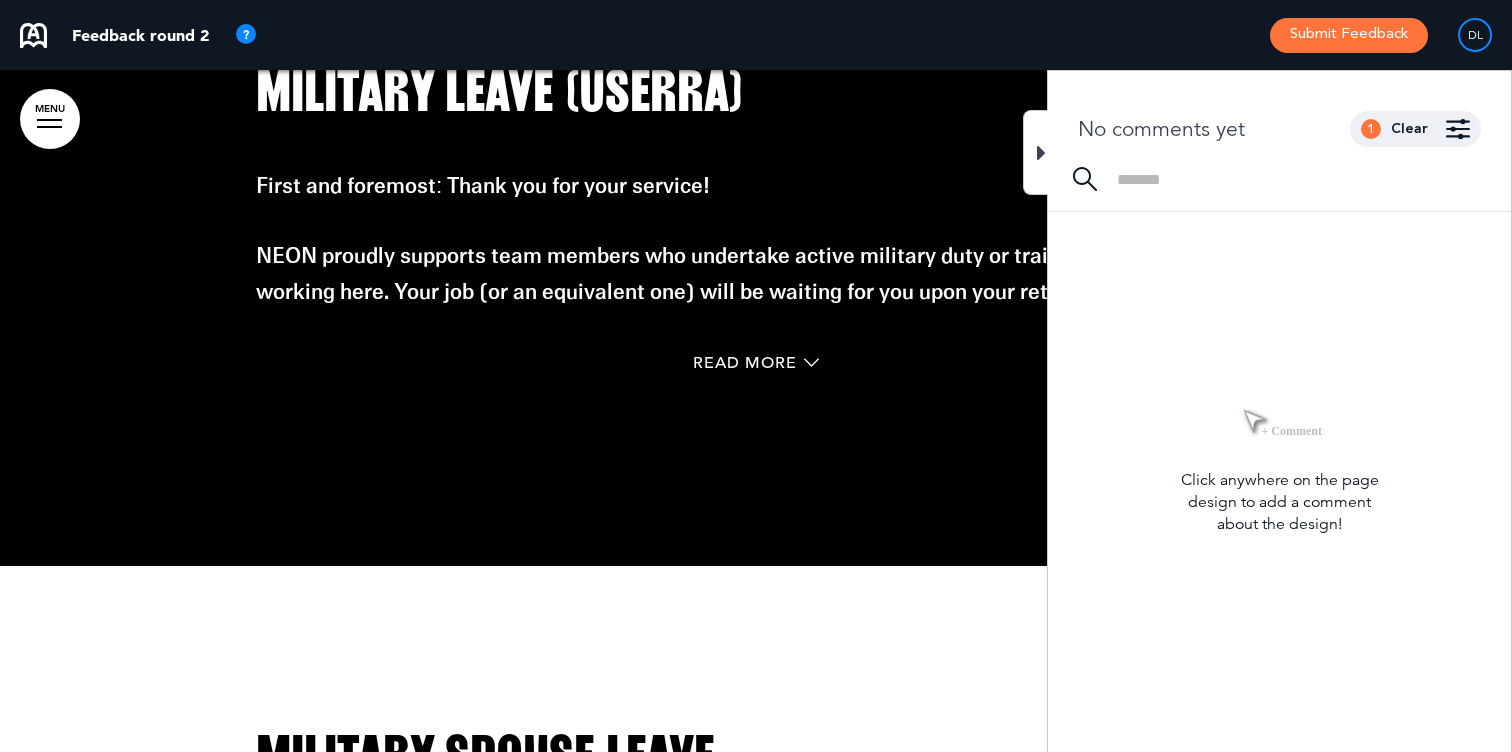 scroll, scrollTop: 49005, scrollLeft: 0, axis: vertical 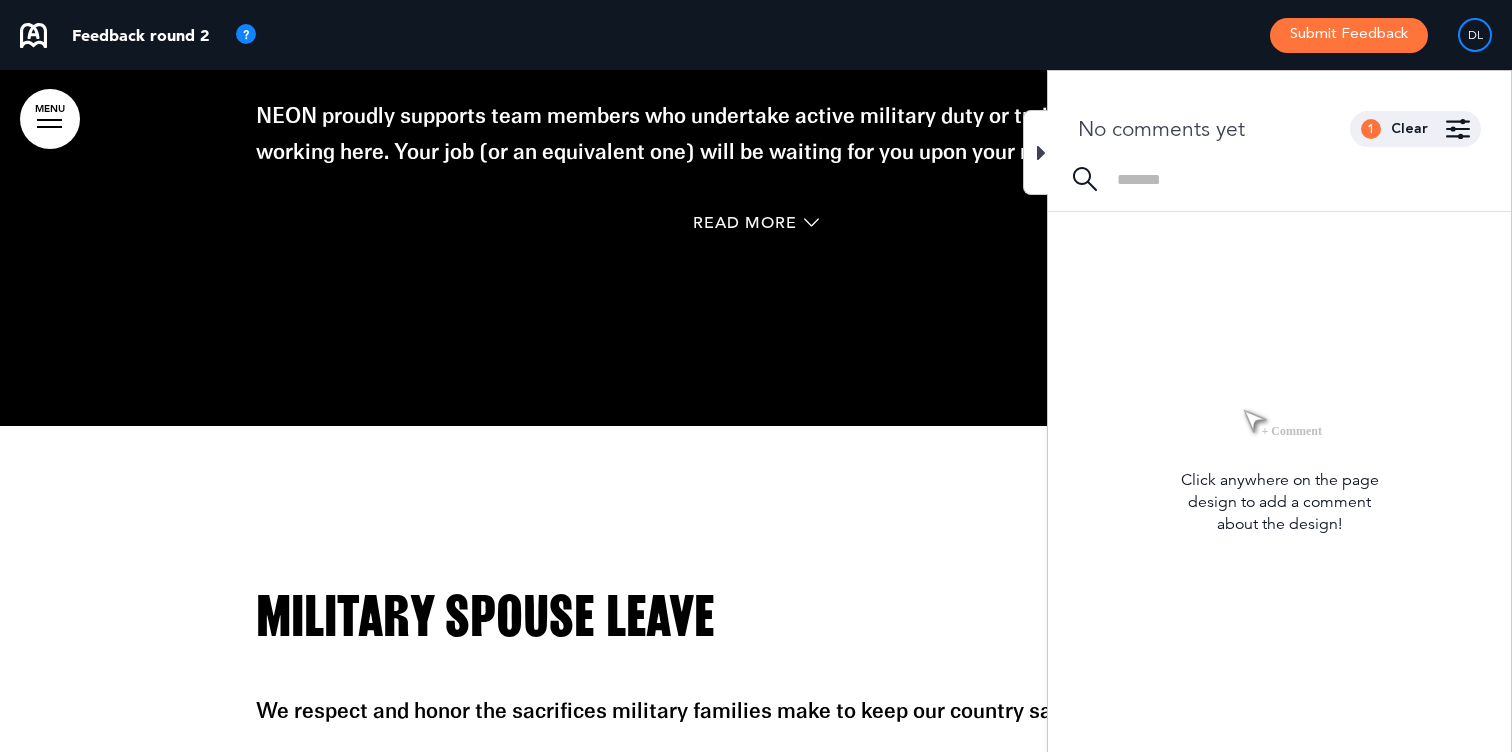 click on "Made by...
Any one
All
[FIRST] [LAST]  ( [EMAIL] )
[FIRST] [LAST]  ( [EMAIL] )
Page: 61
All
1
2
3
4
5
6
7
8
9
10
11
12 13 14 15 16" at bounding box center (1279, 119) 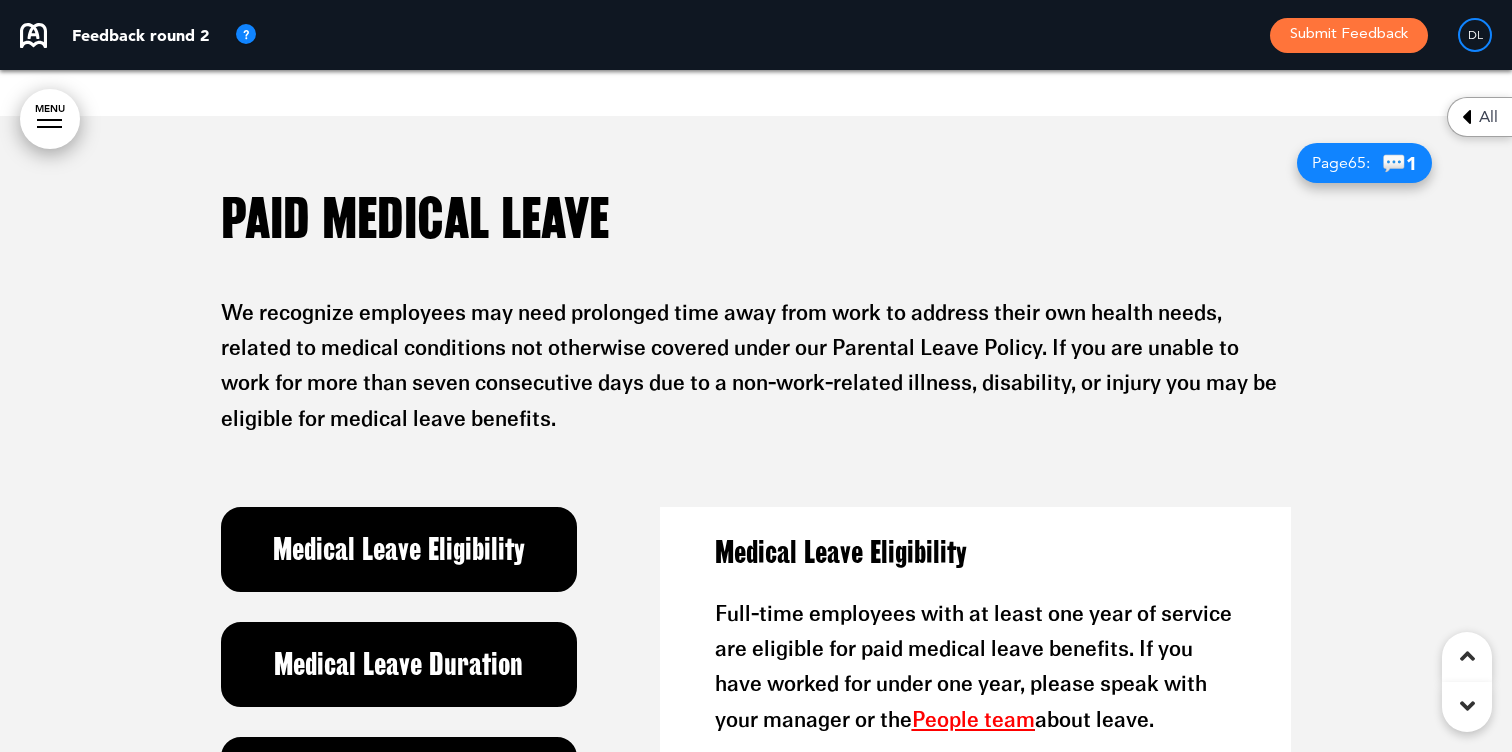 scroll, scrollTop: 49998, scrollLeft: 0, axis: vertical 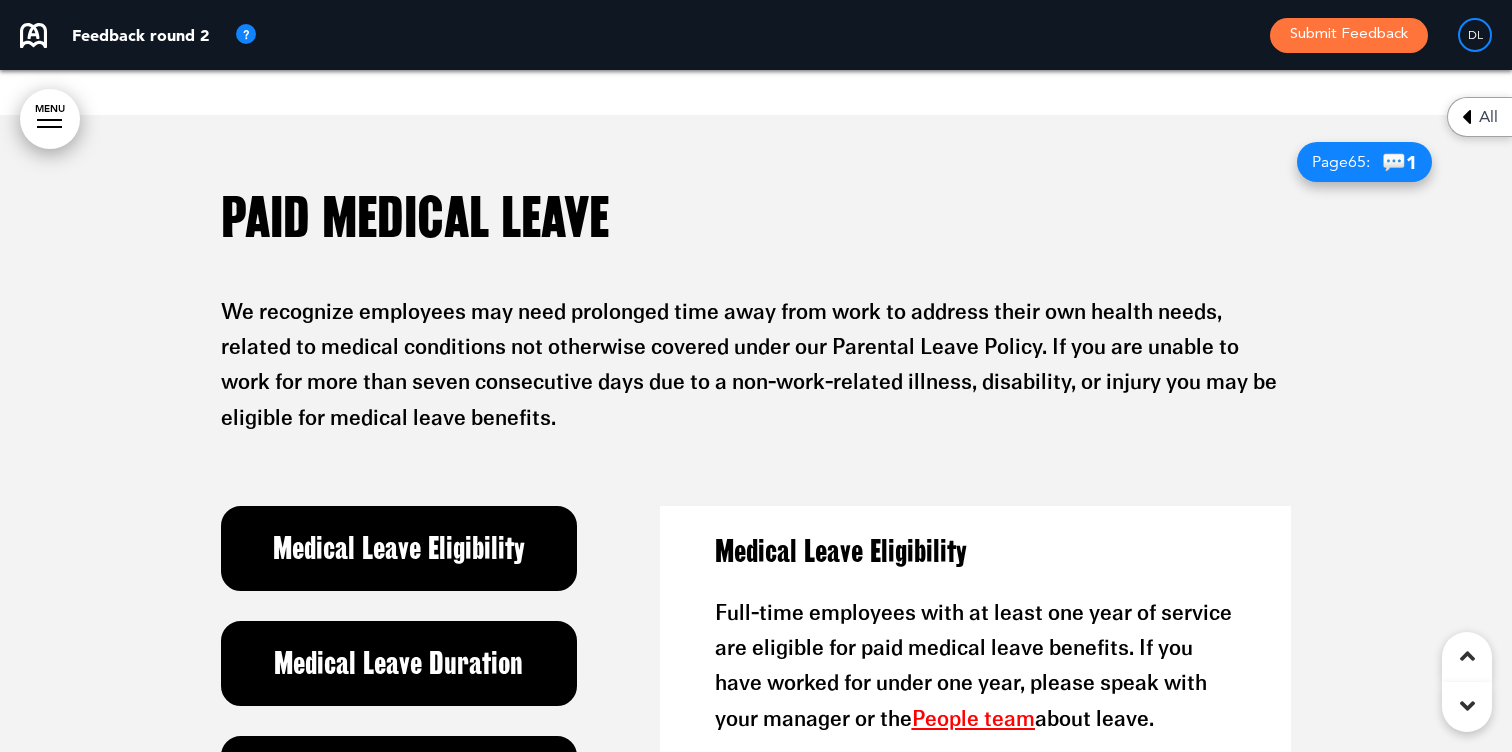 click on "Page  65 :" at bounding box center [1341, 162] 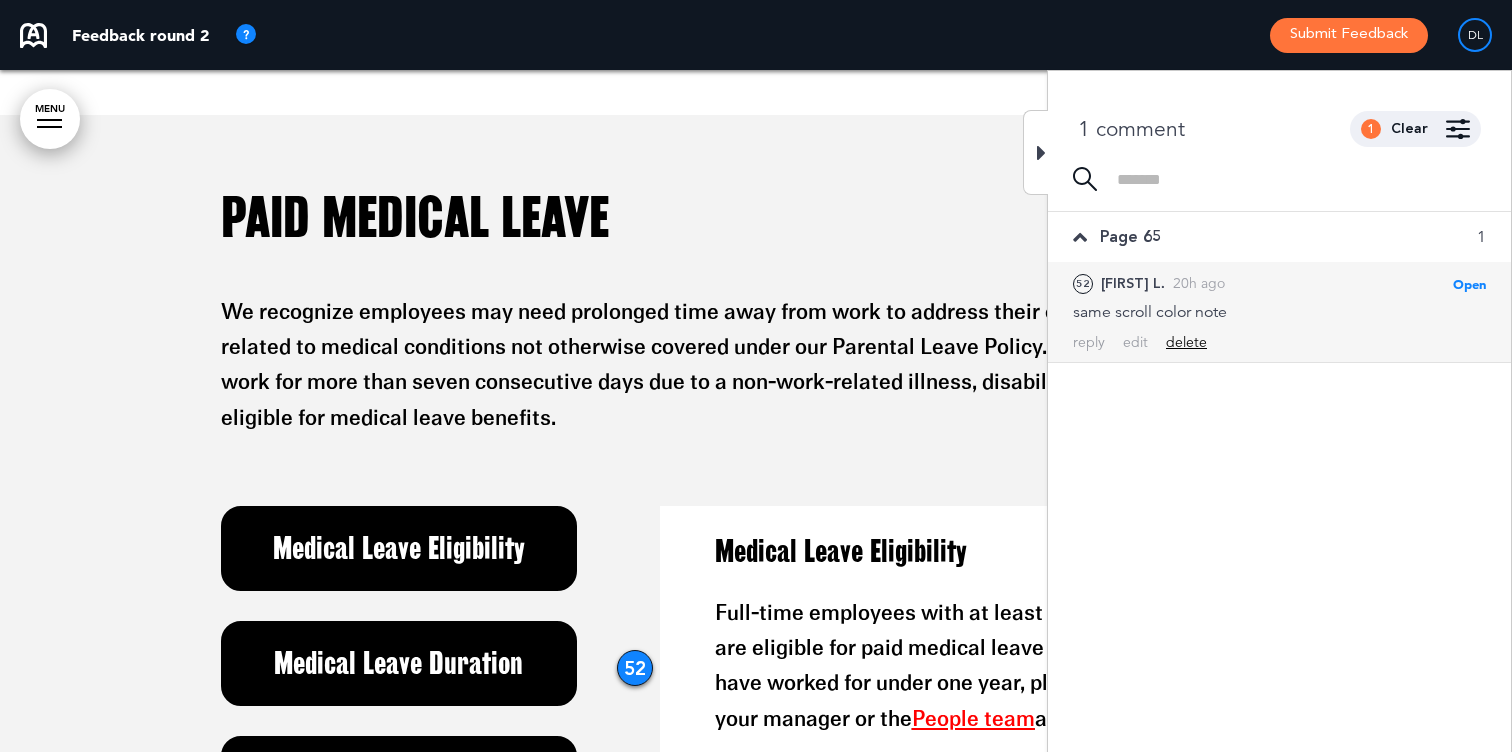 click on "delete" at bounding box center [1186, 342] 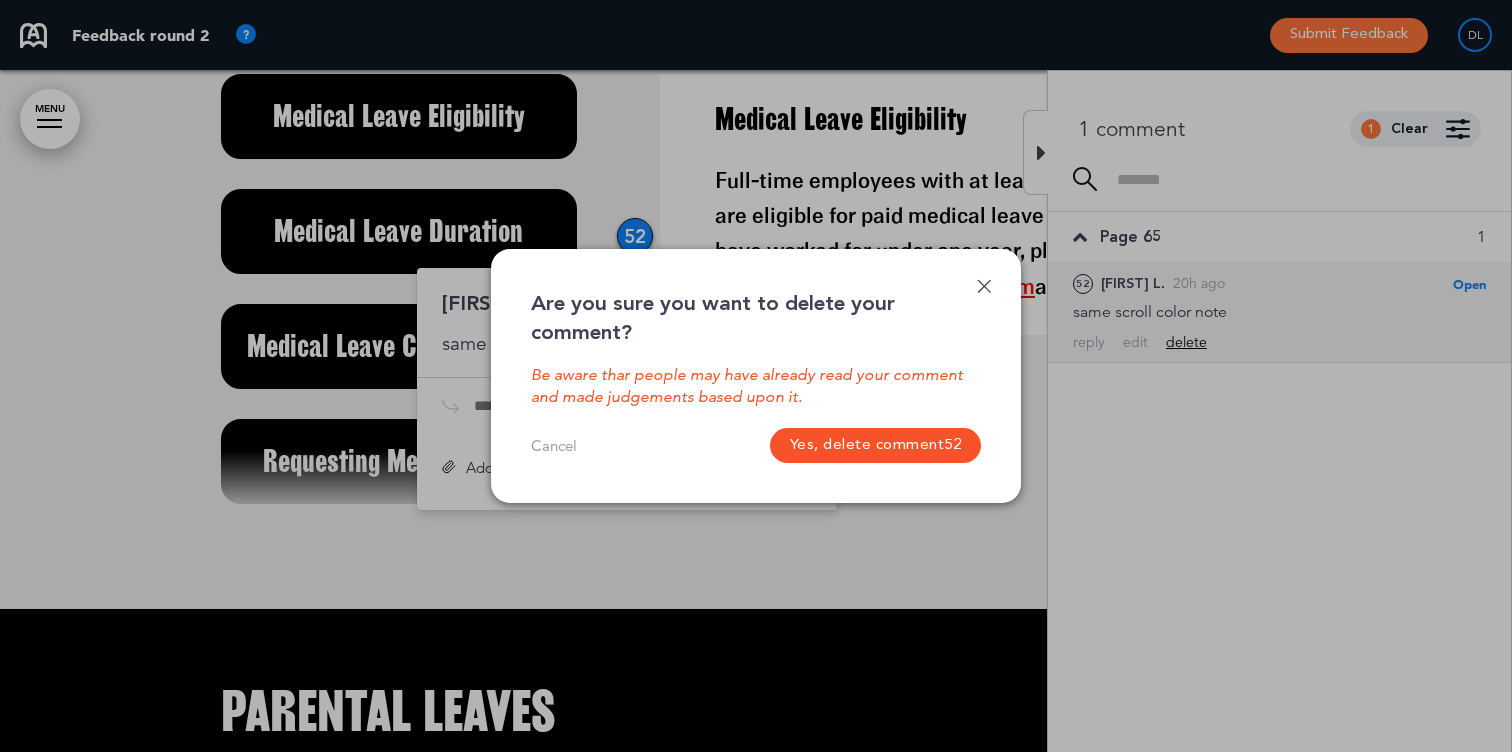 scroll, scrollTop: 50480, scrollLeft: 0, axis: vertical 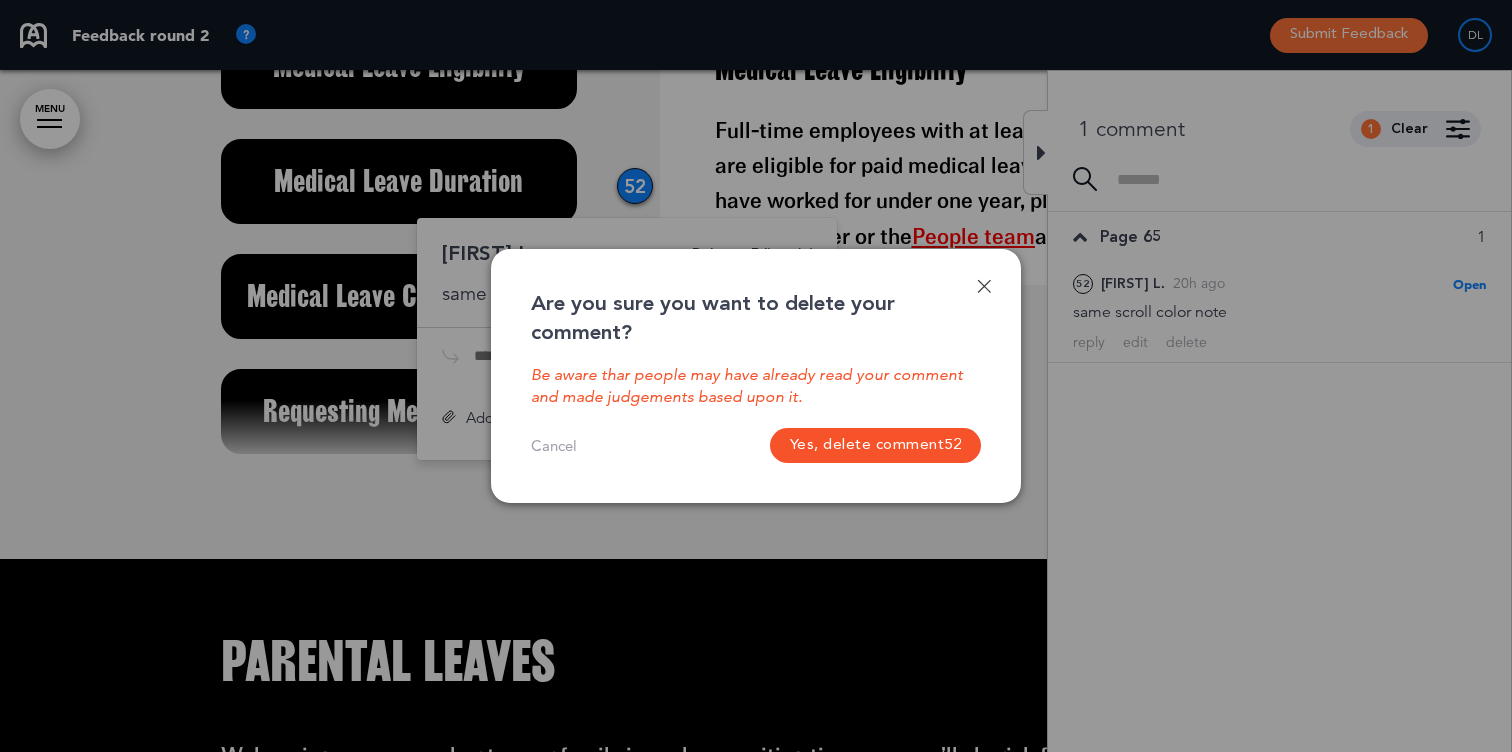 click on "Yes, delete comment [NUMBER]" at bounding box center (876, 445) 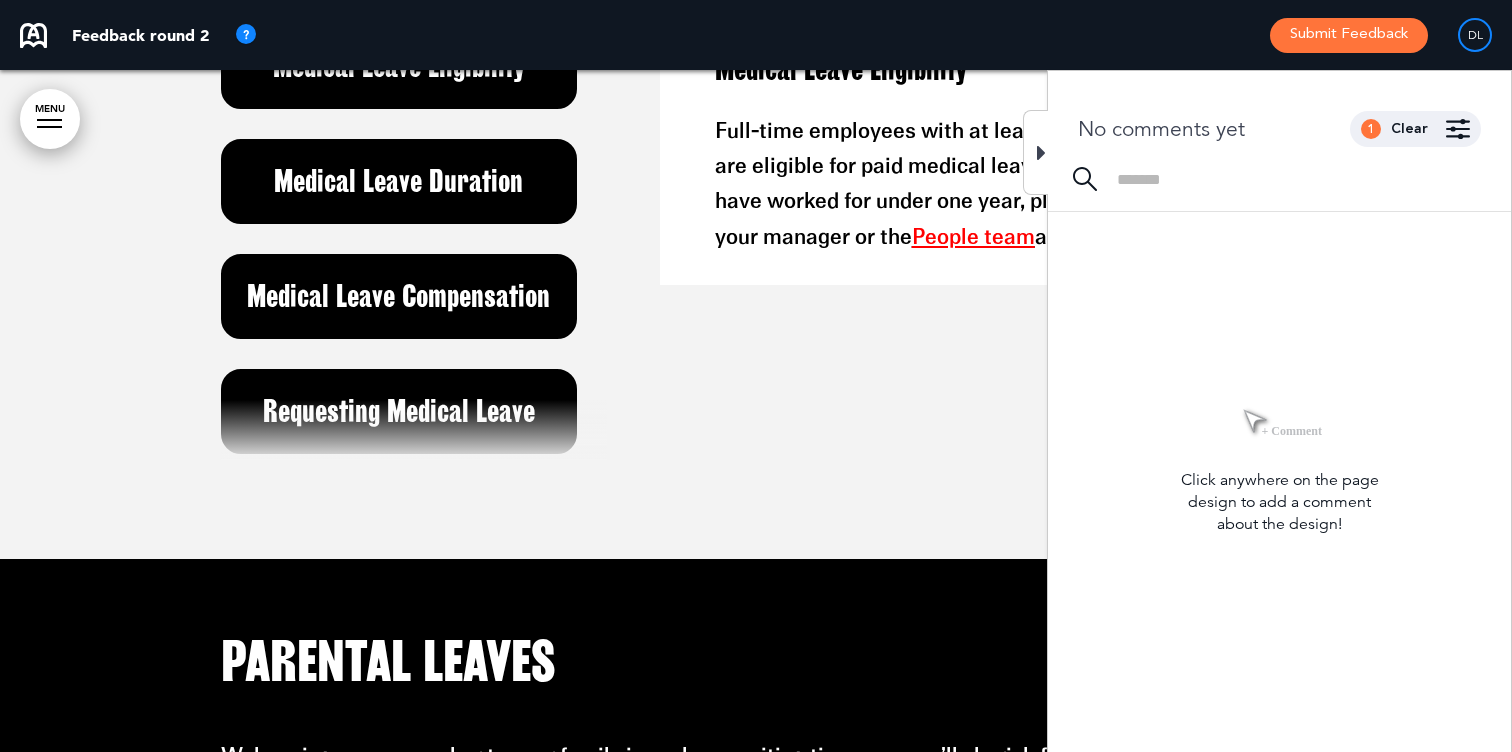 click at bounding box center [1035, 152] 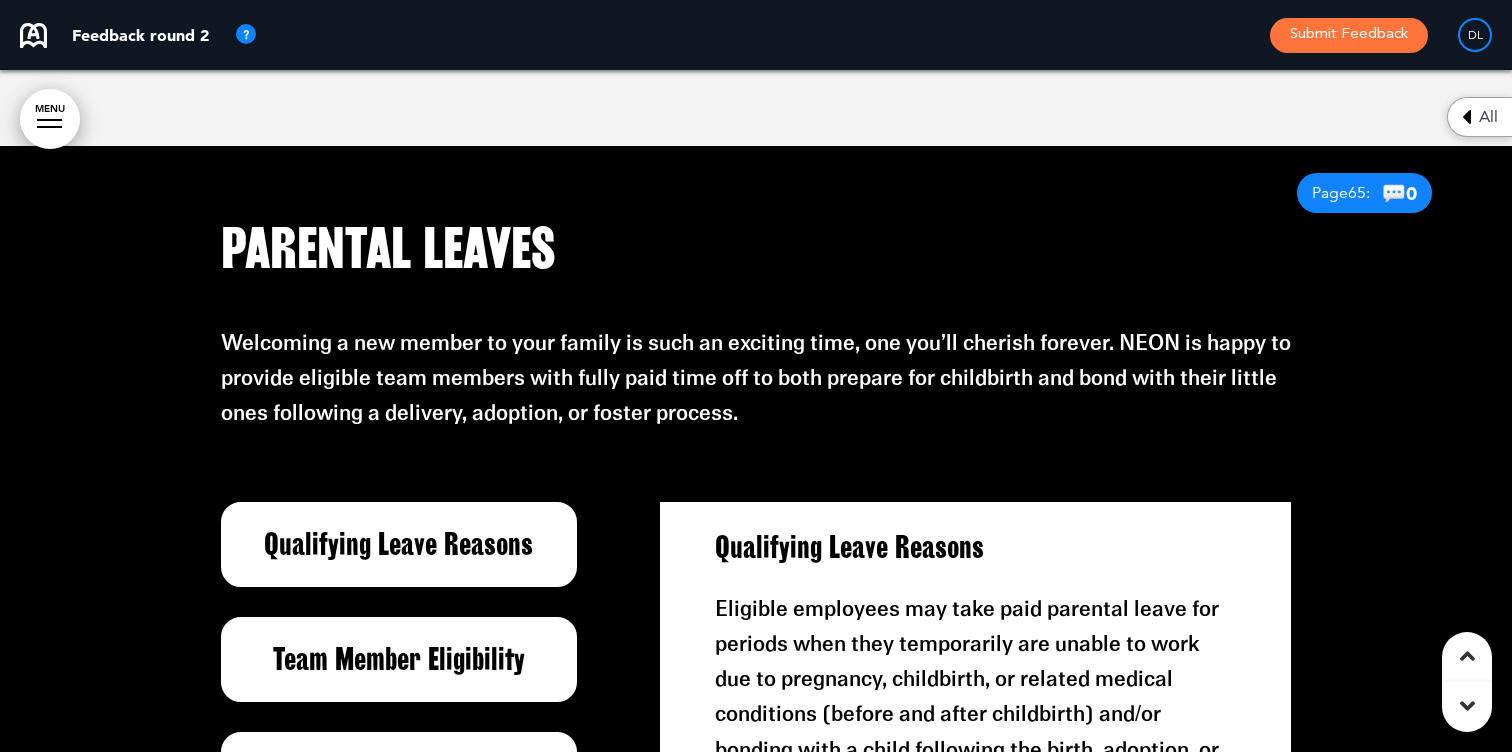 scroll, scrollTop: 51137, scrollLeft: 0, axis: vertical 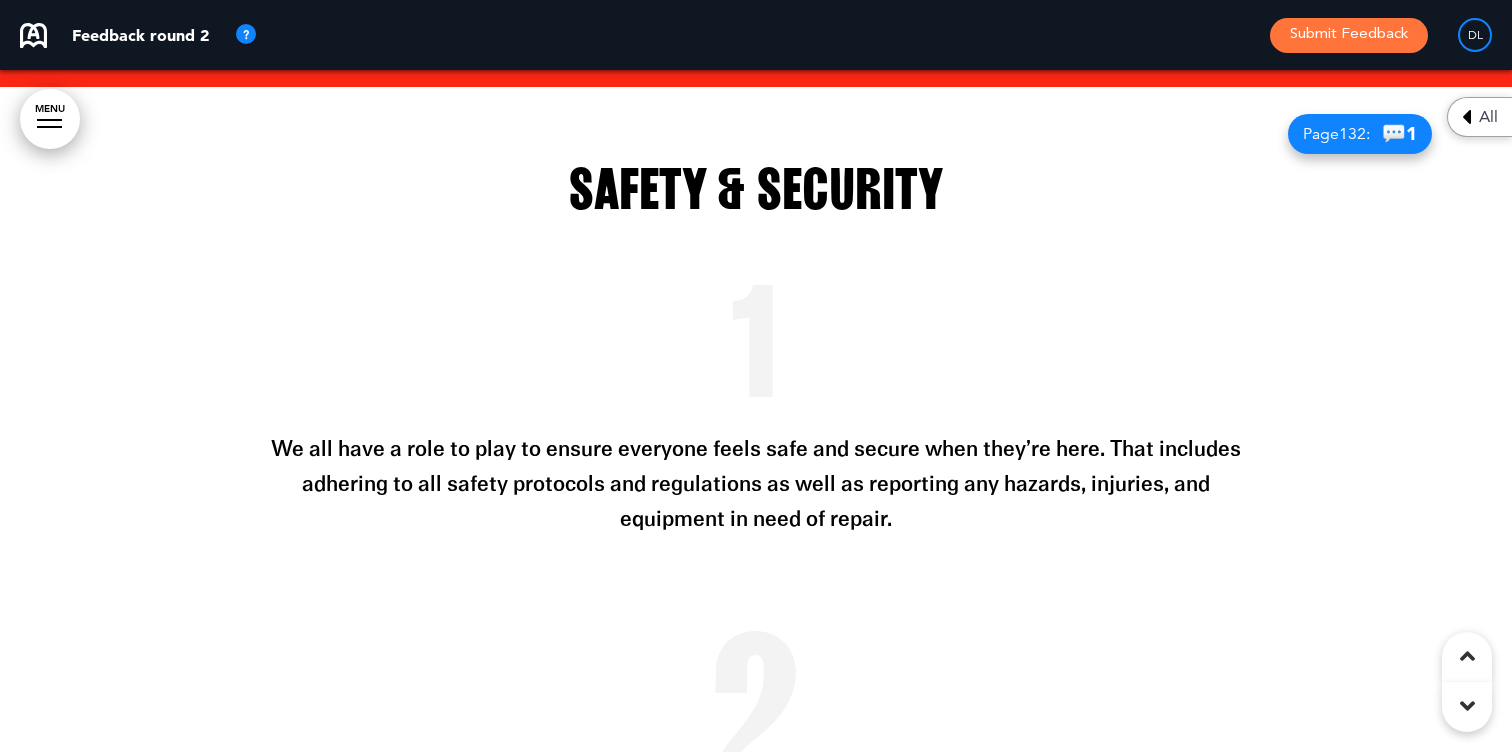 click on "Page  132 :" at bounding box center [1336, 134] 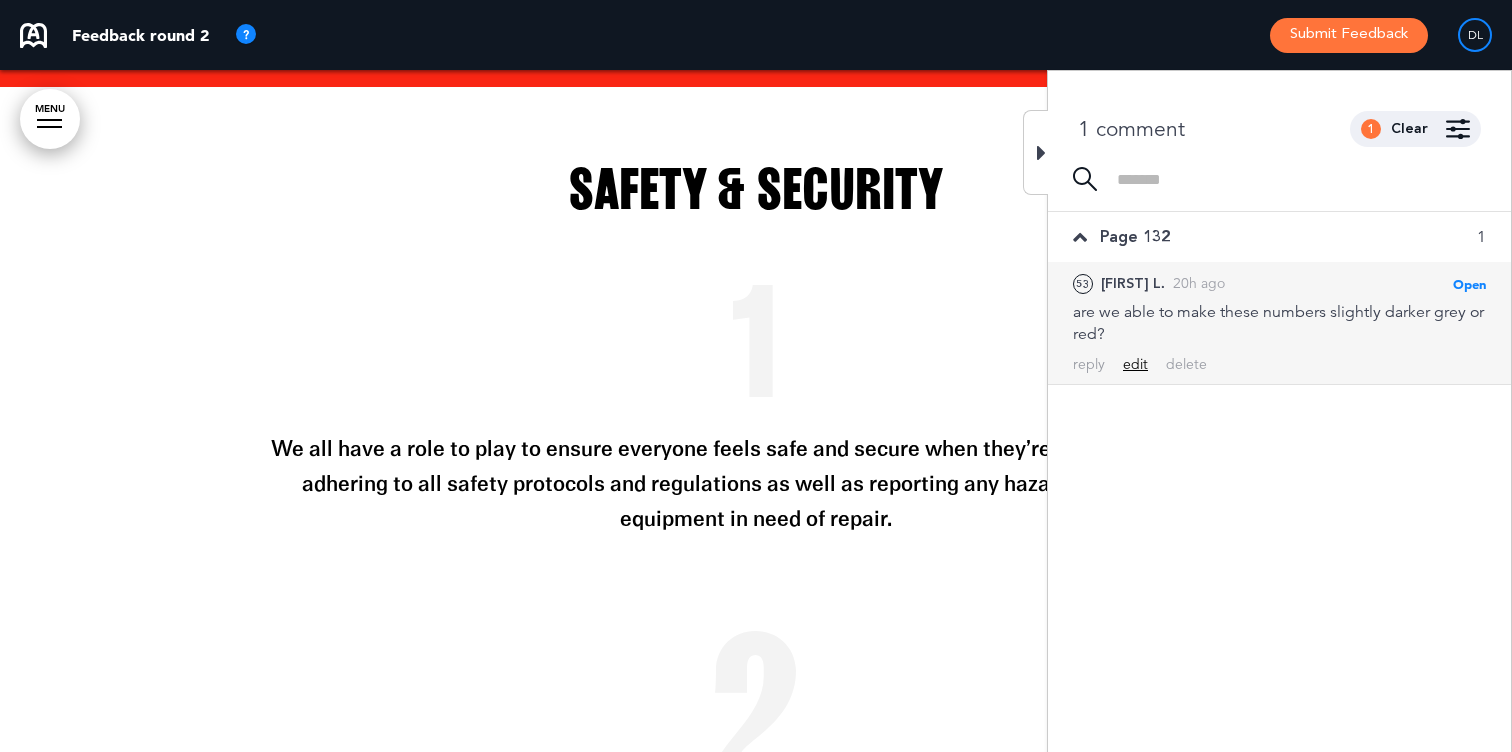 click on "edit" at bounding box center (1135, 364) 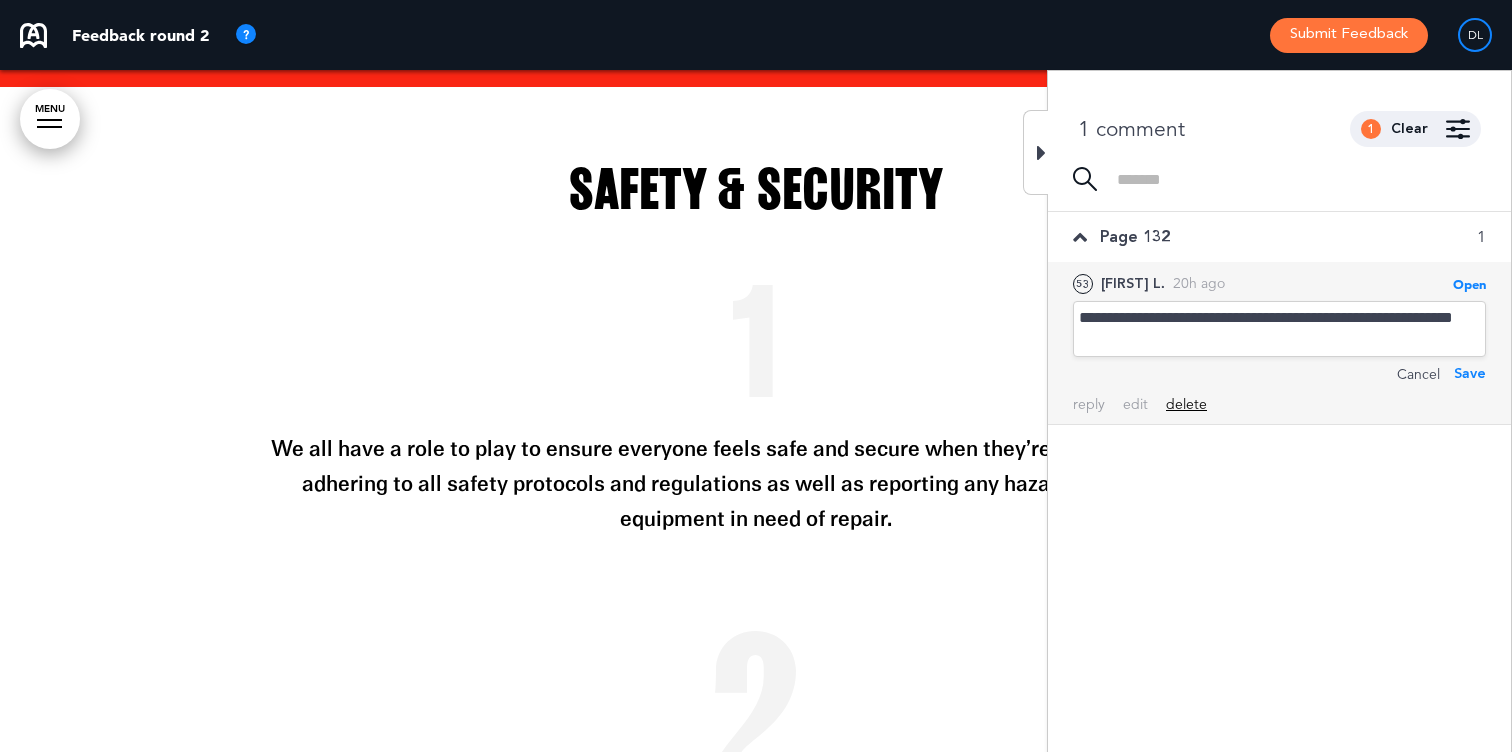 click on "delete" at bounding box center (1186, 404) 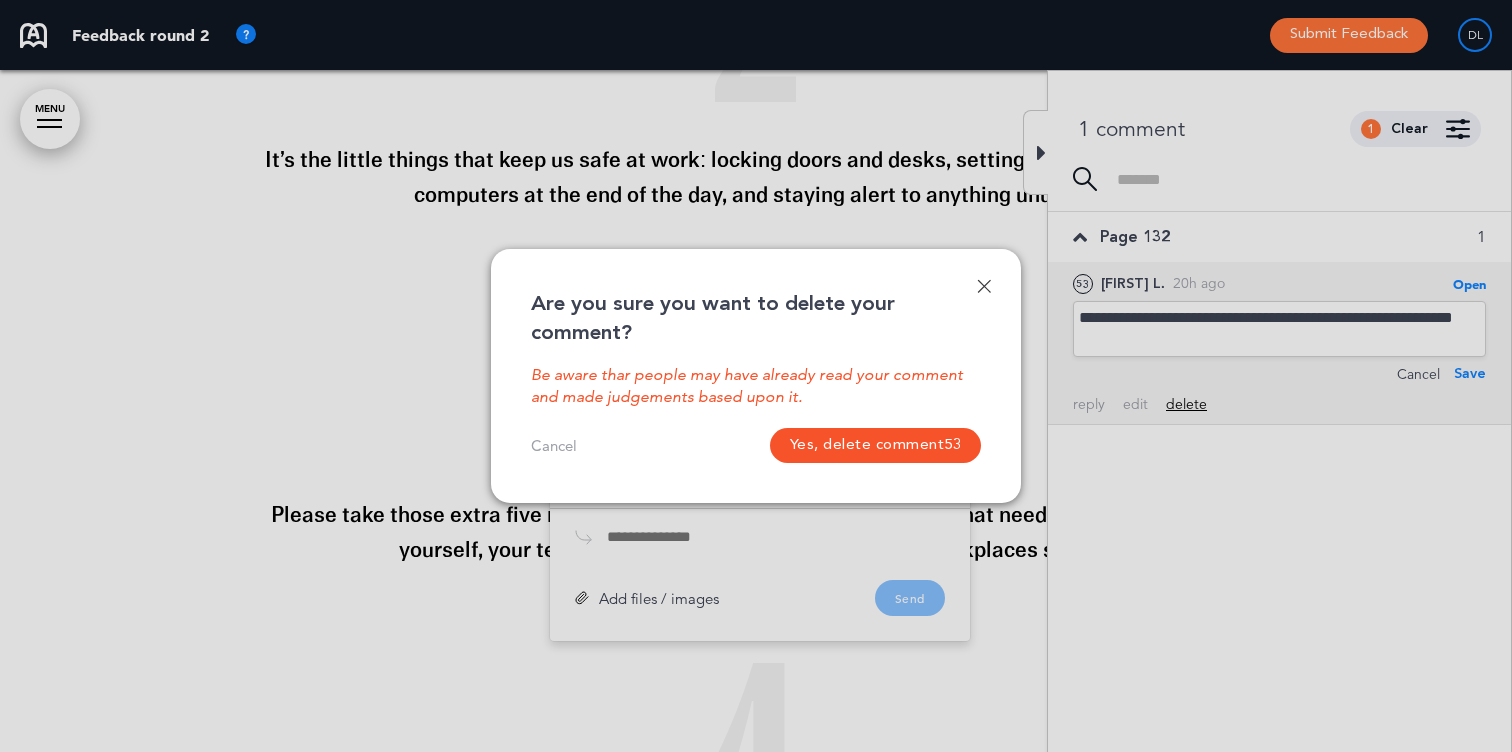 scroll, scrollTop: 56088, scrollLeft: 0, axis: vertical 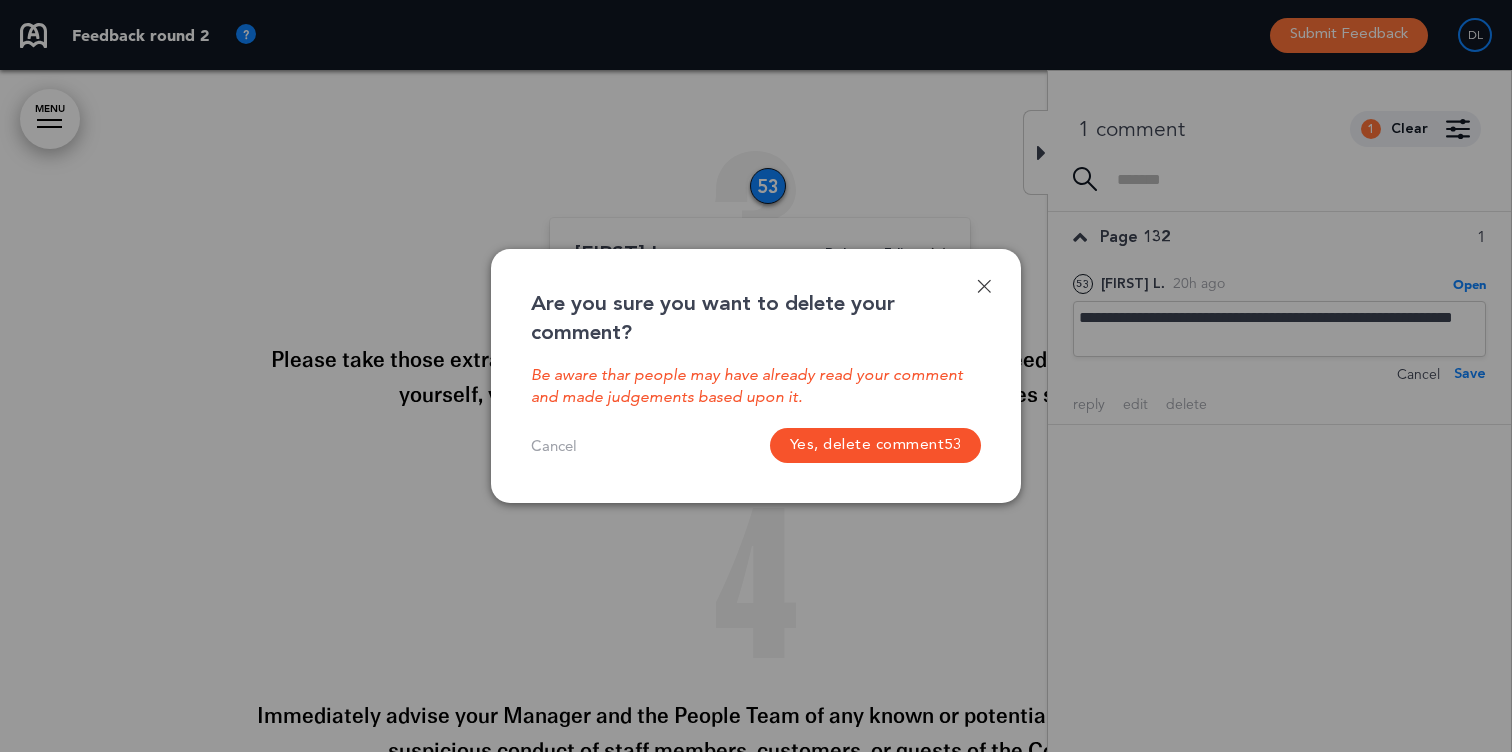 click on "Yes, delete comment  53" at bounding box center [876, 445] 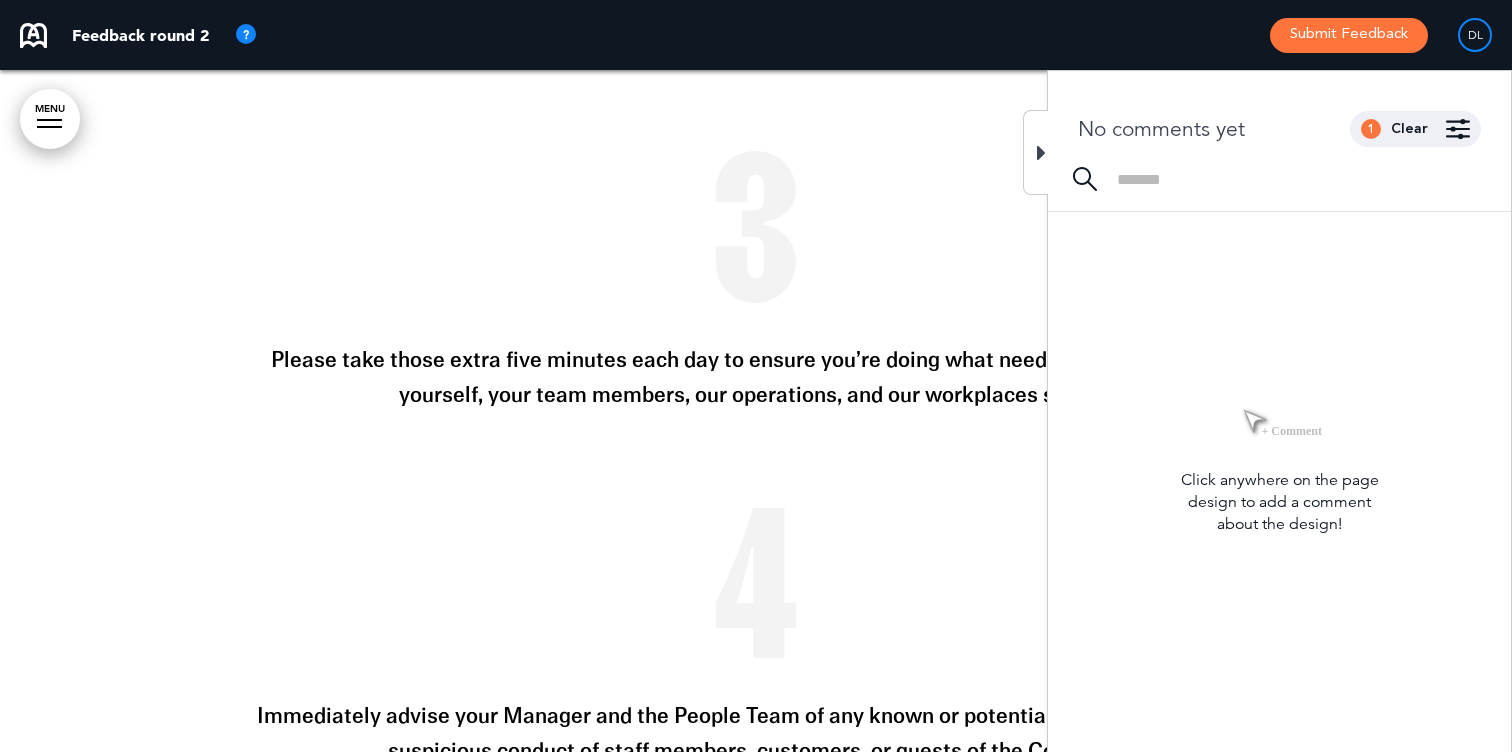 click at bounding box center (1041, 153) 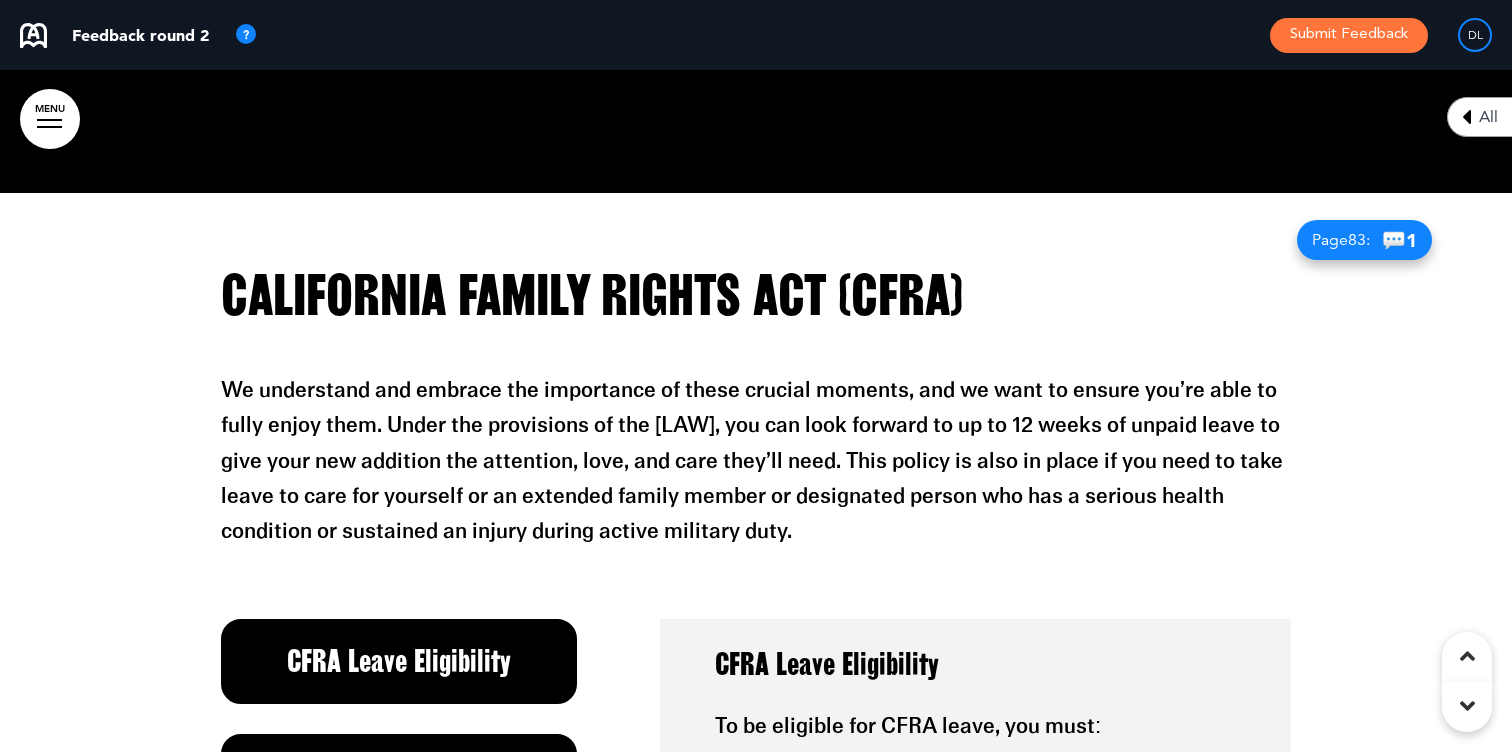 scroll, scrollTop: 65634, scrollLeft: 0, axis: vertical 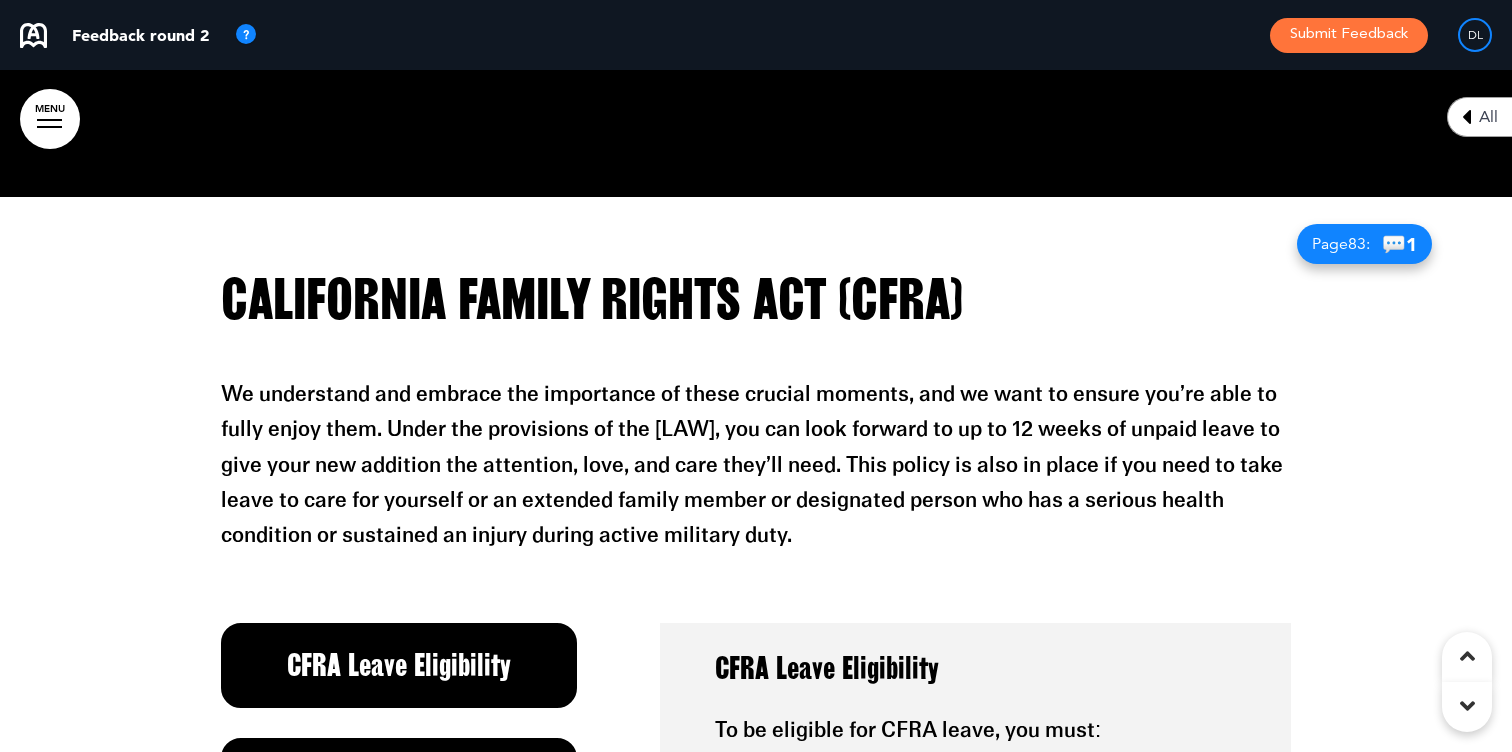 click on "Page  83 :   💬  1" at bounding box center (1364, 244) 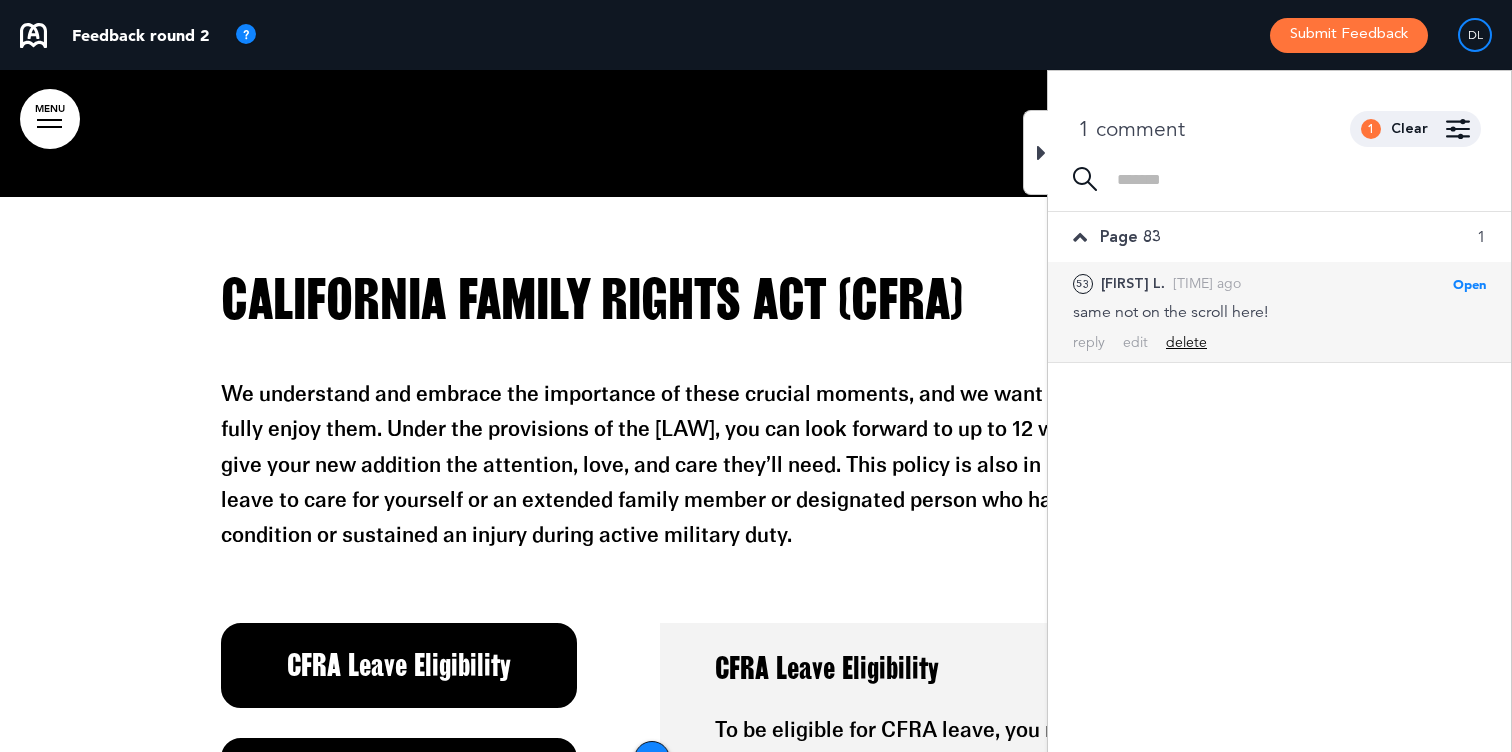 click on "delete" at bounding box center [1186, 342] 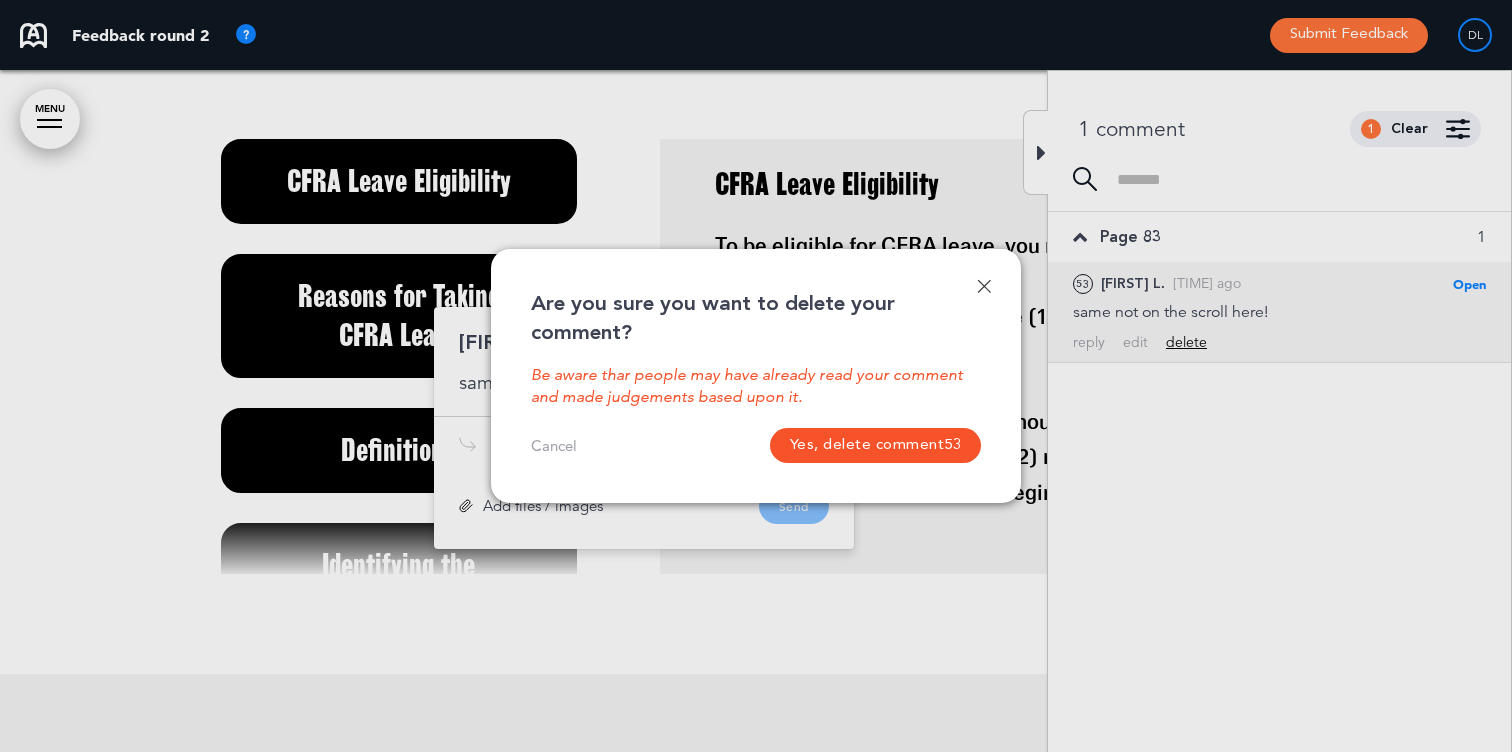 scroll, scrollTop: 66206, scrollLeft: 0, axis: vertical 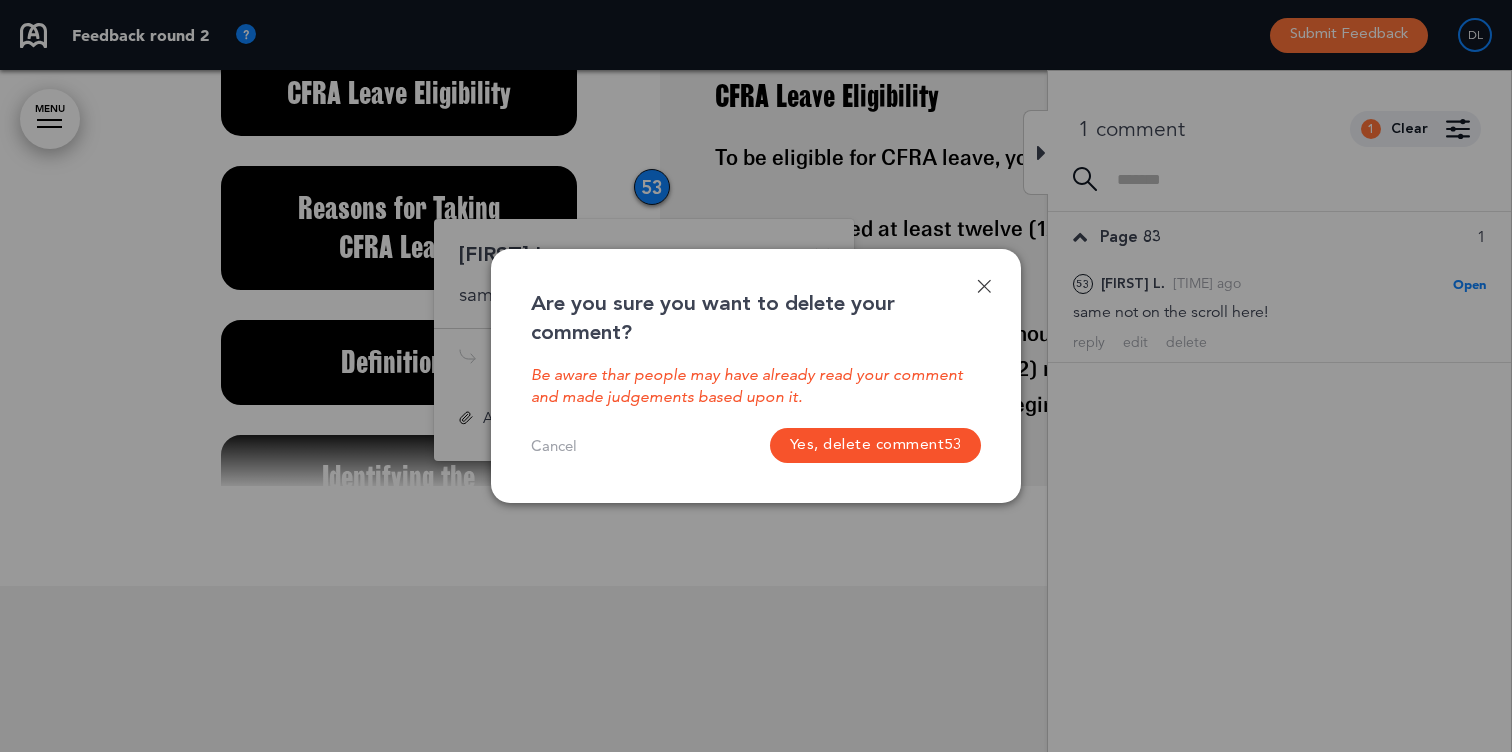 click on "Yes, delete comment  53" at bounding box center (876, 445) 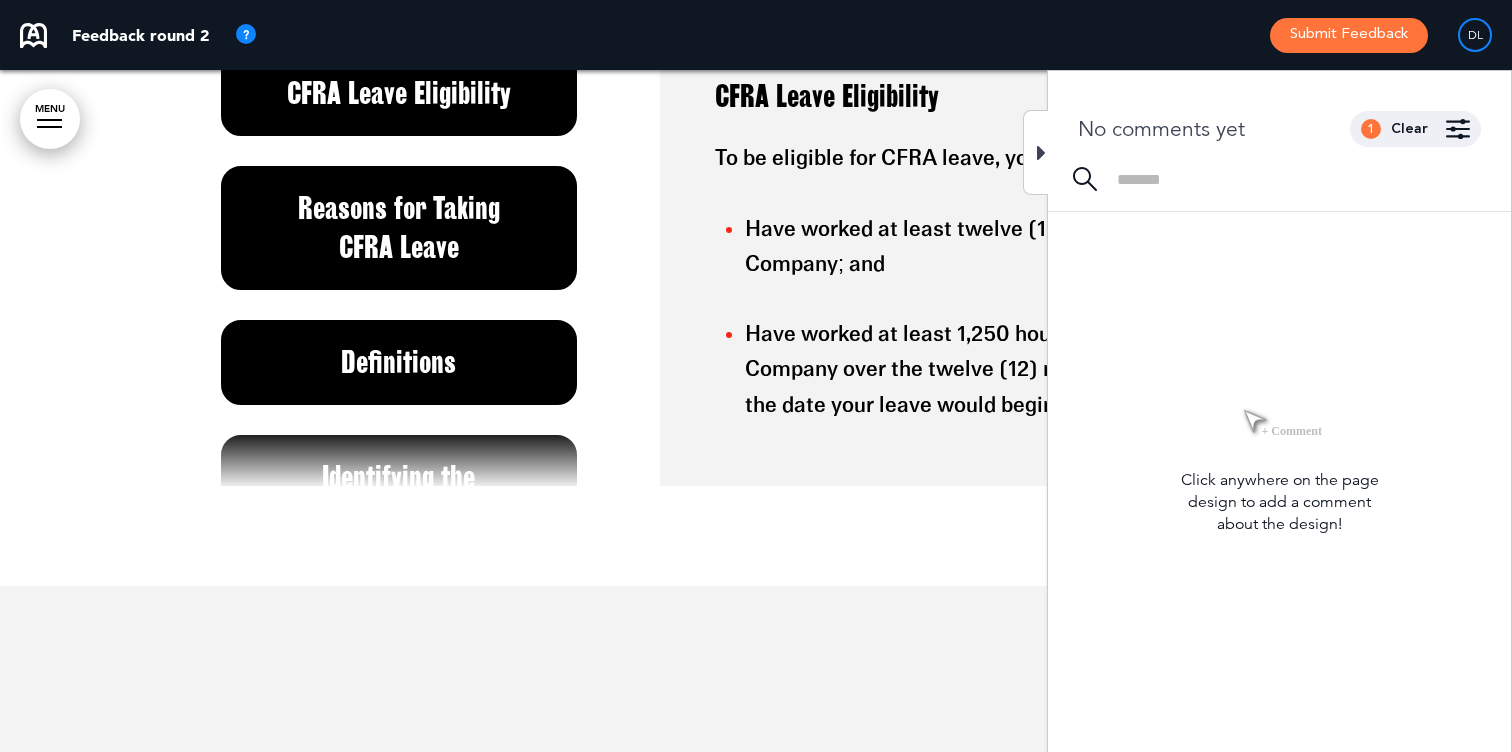 scroll, scrollTop: 1, scrollLeft: 0, axis: vertical 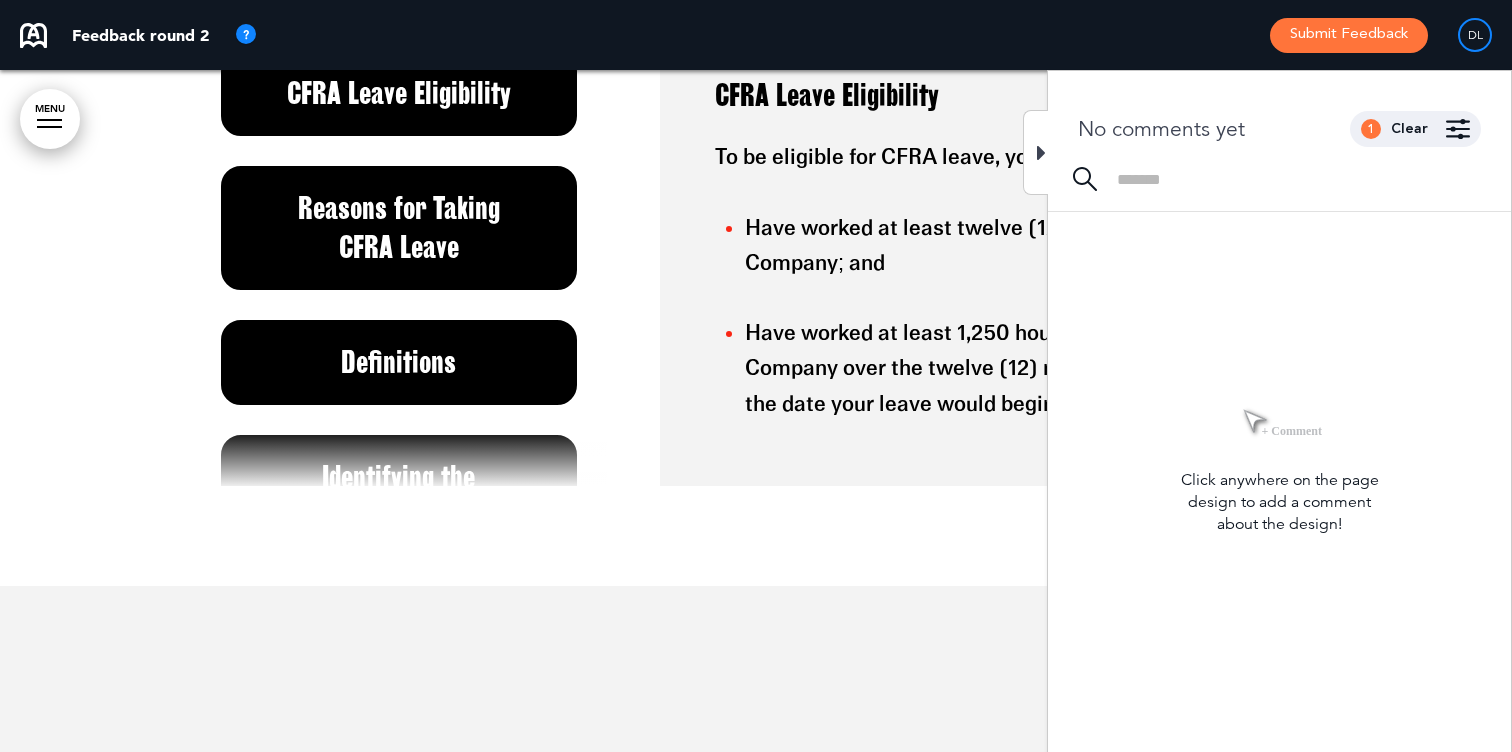 click at bounding box center (1041, 153) 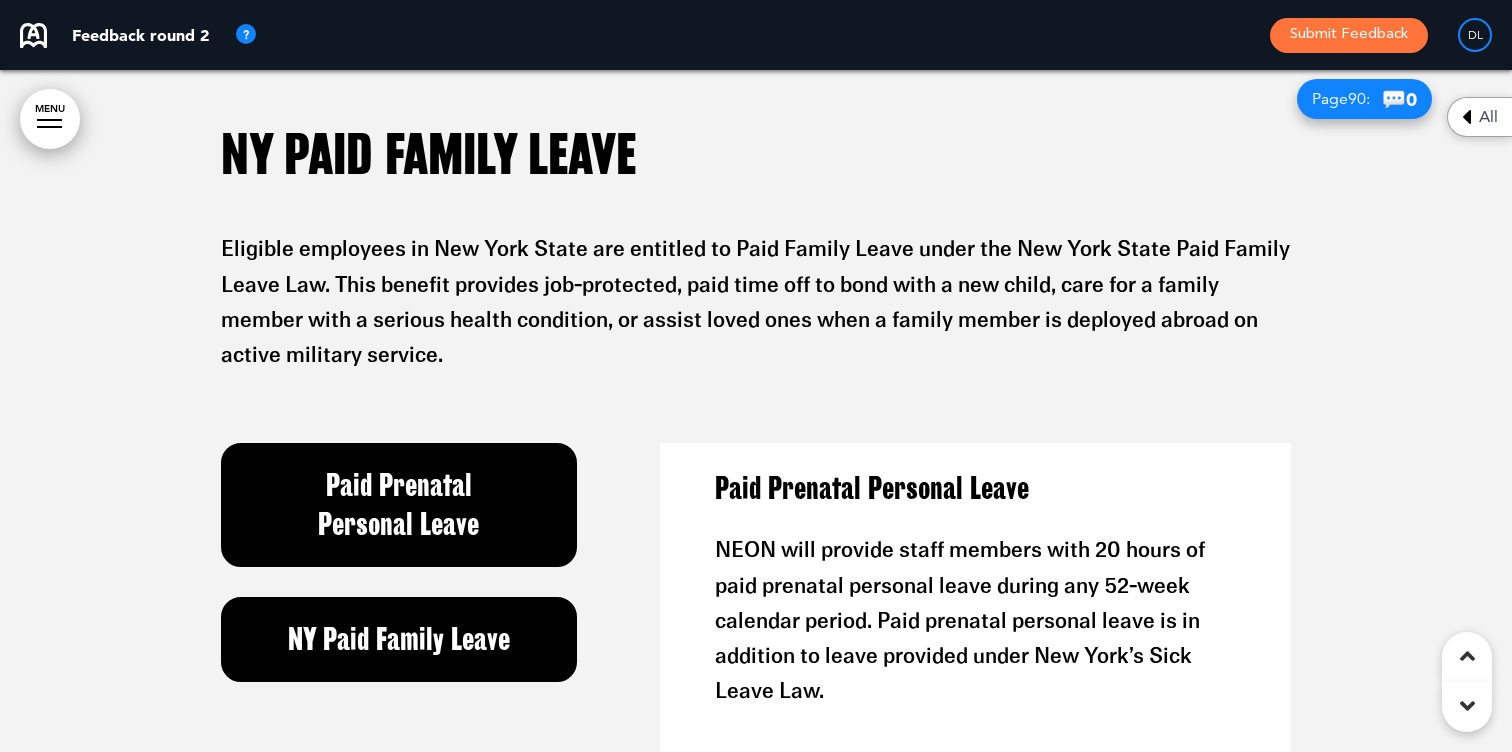 scroll, scrollTop: 70924, scrollLeft: 0, axis: vertical 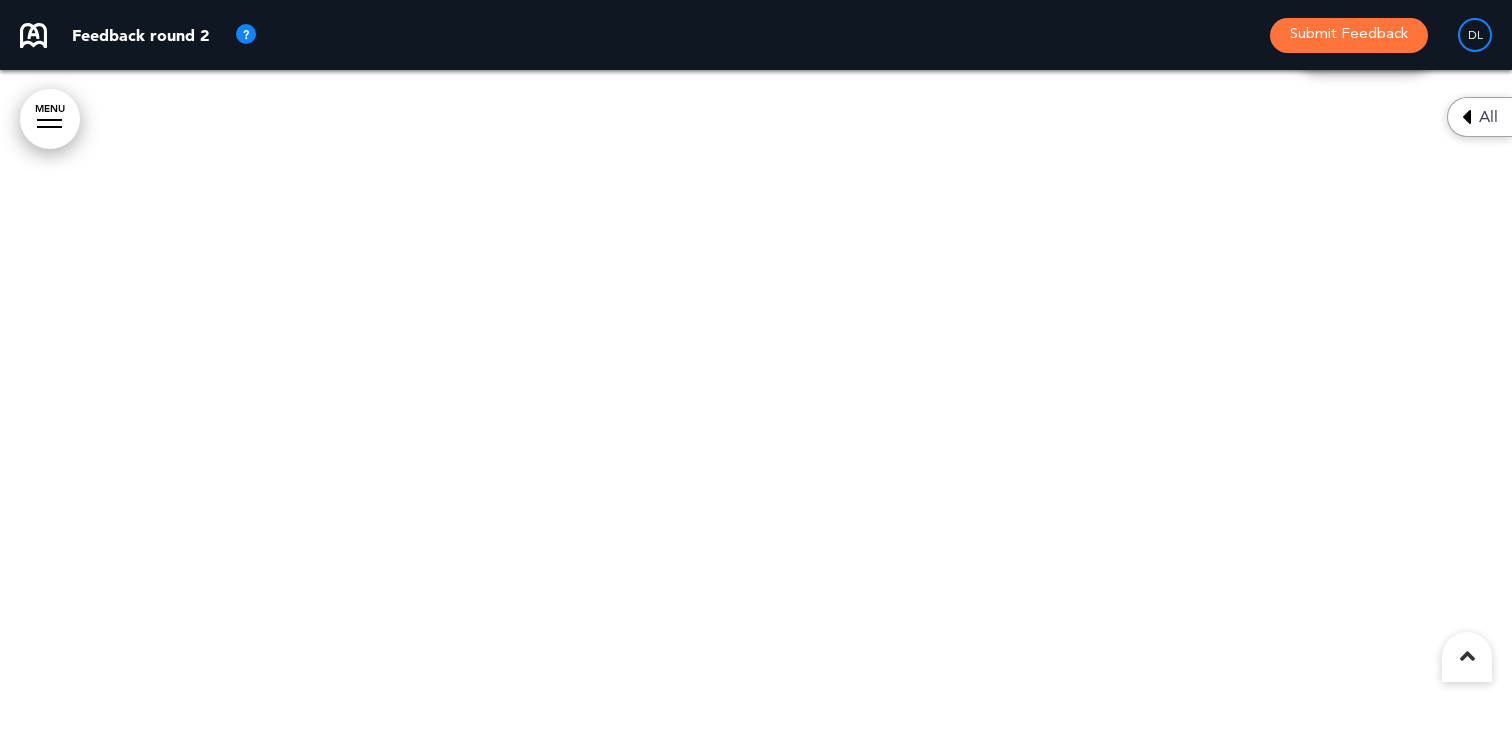 click at bounding box center [756, 377] 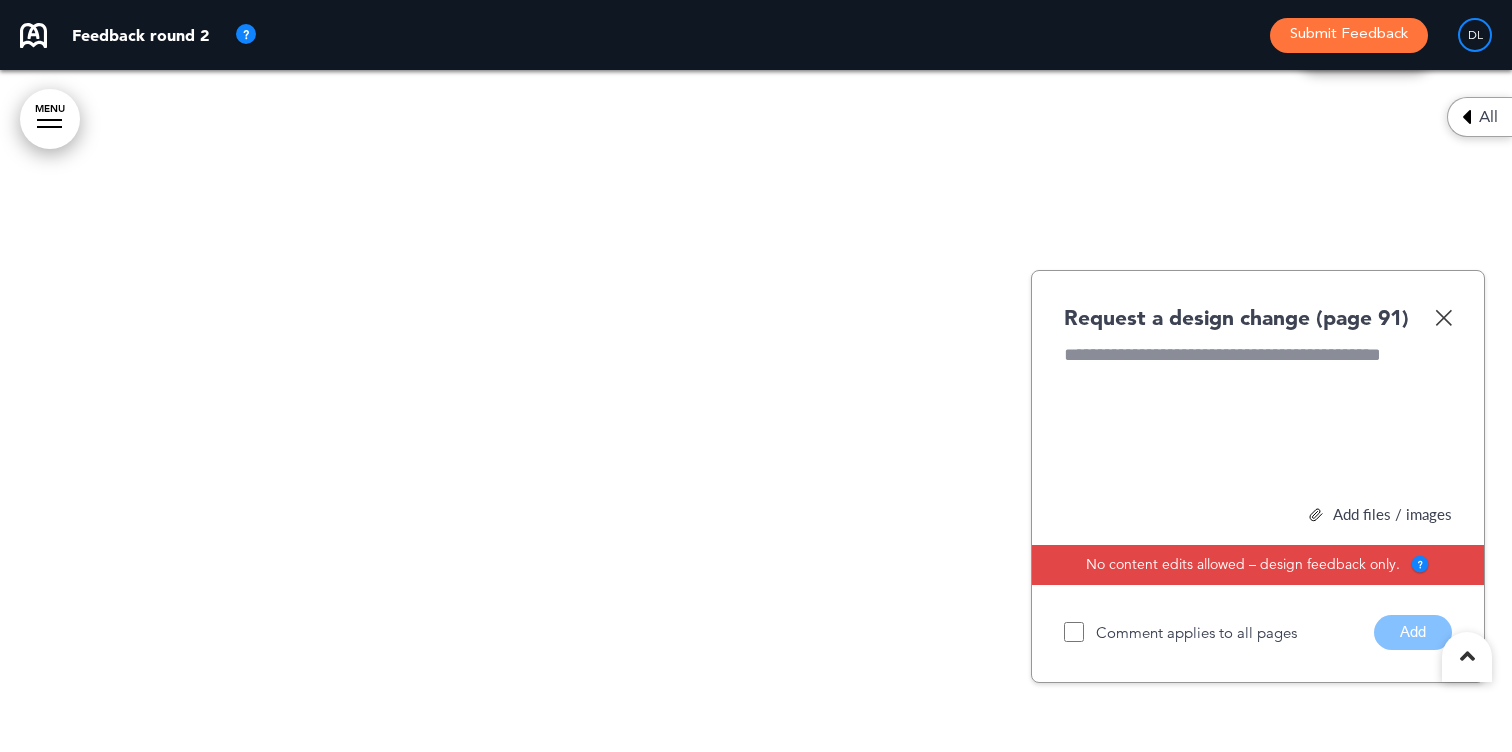 click at bounding box center (1467, 657) 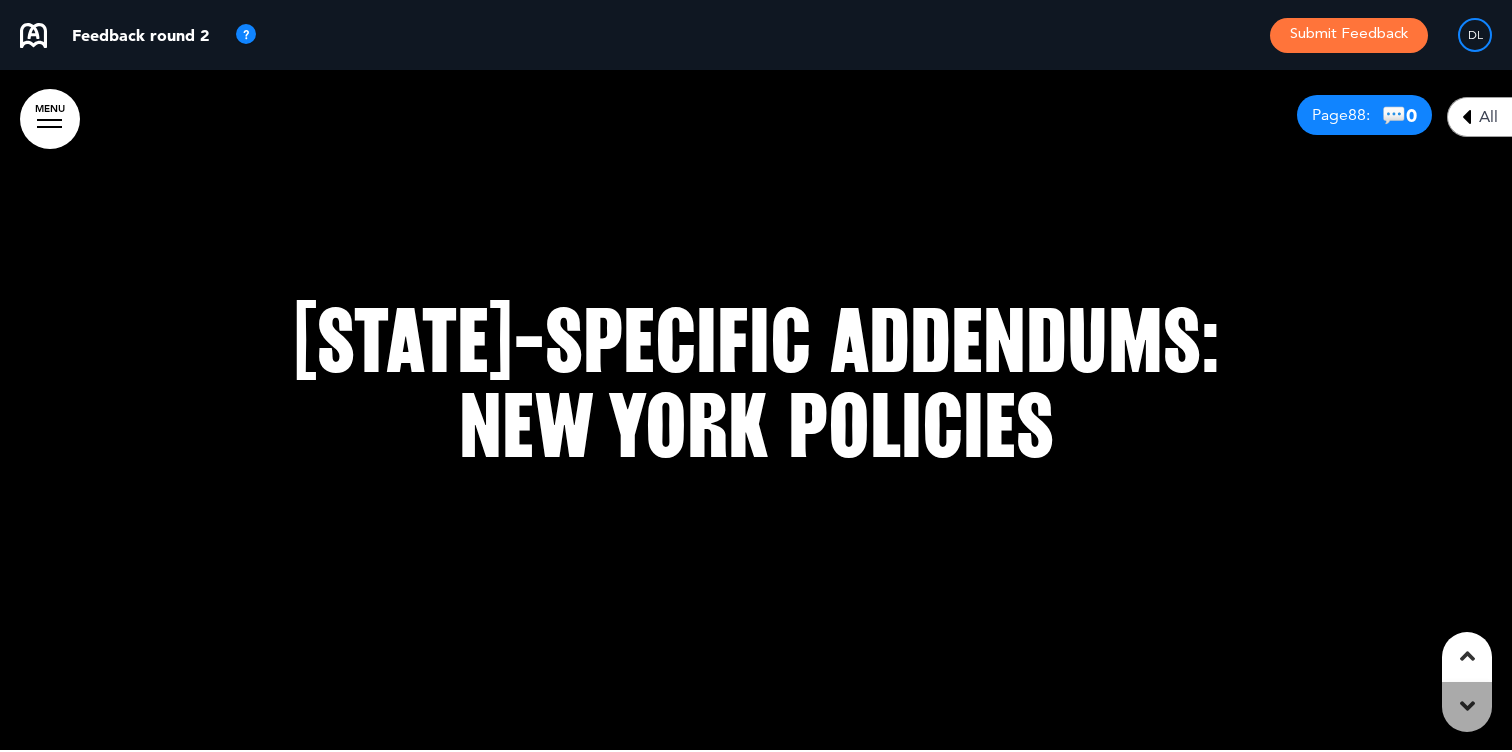 scroll, scrollTop: 69451, scrollLeft: 0, axis: vertical 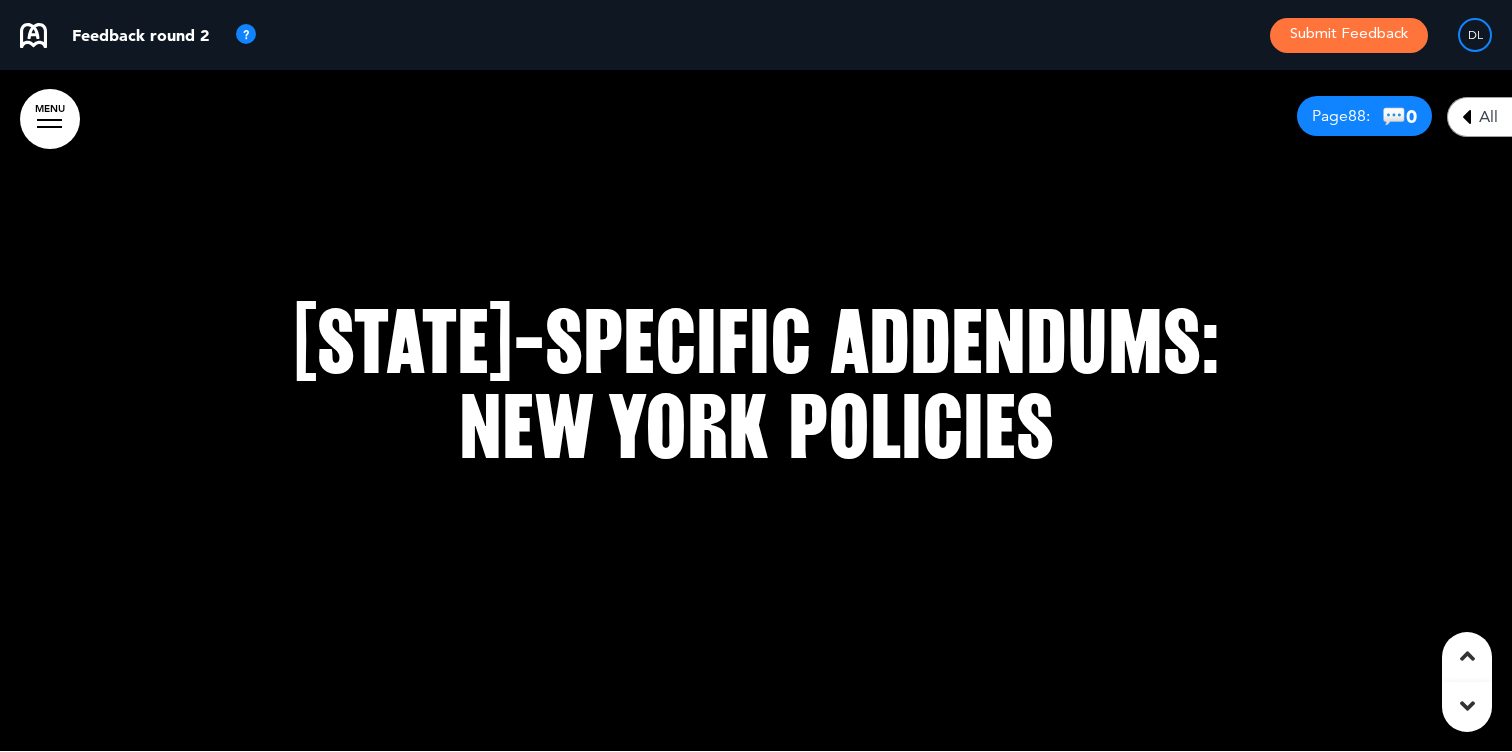 click at bounding box center (1467, 657) 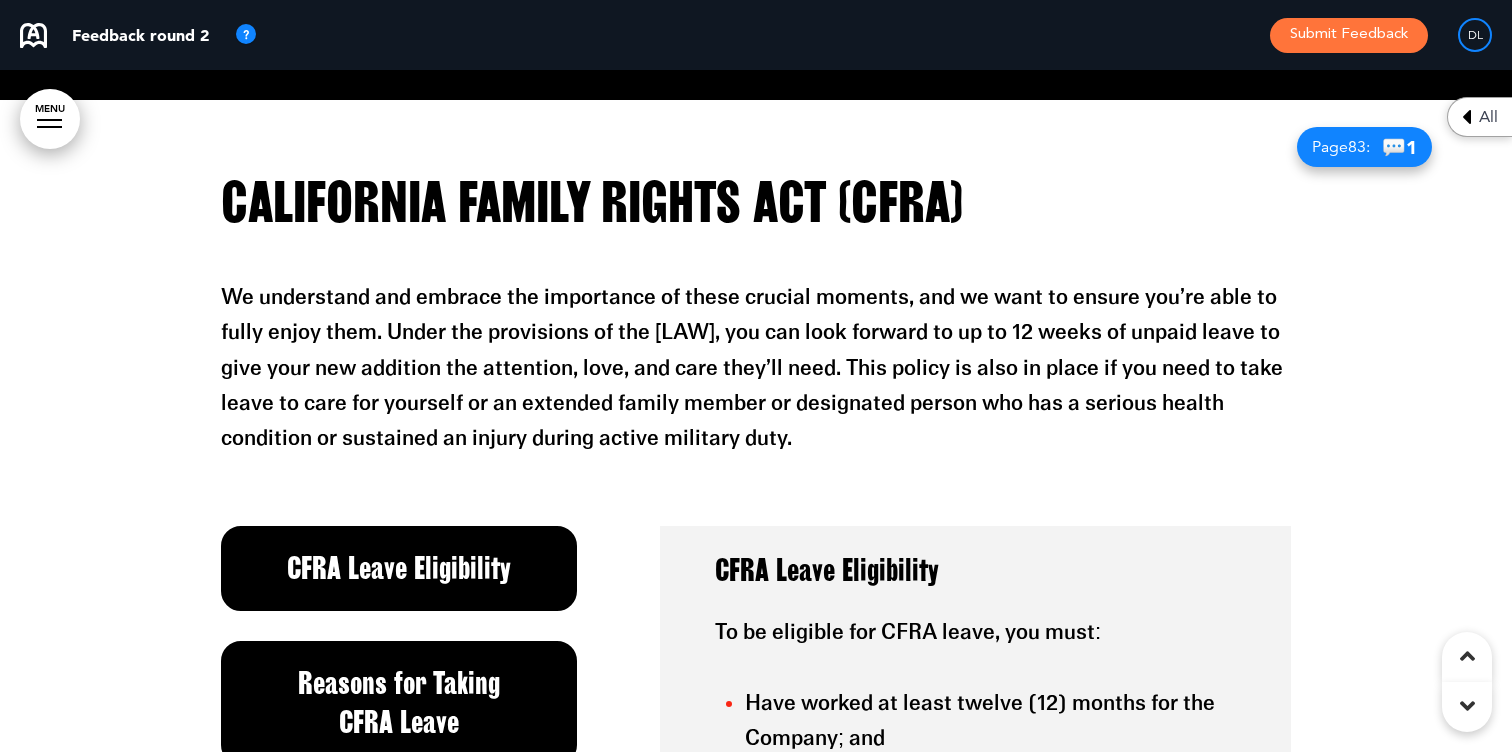 scroll, scrollTop: 65080, scrollLeft: 0, axis: vertical 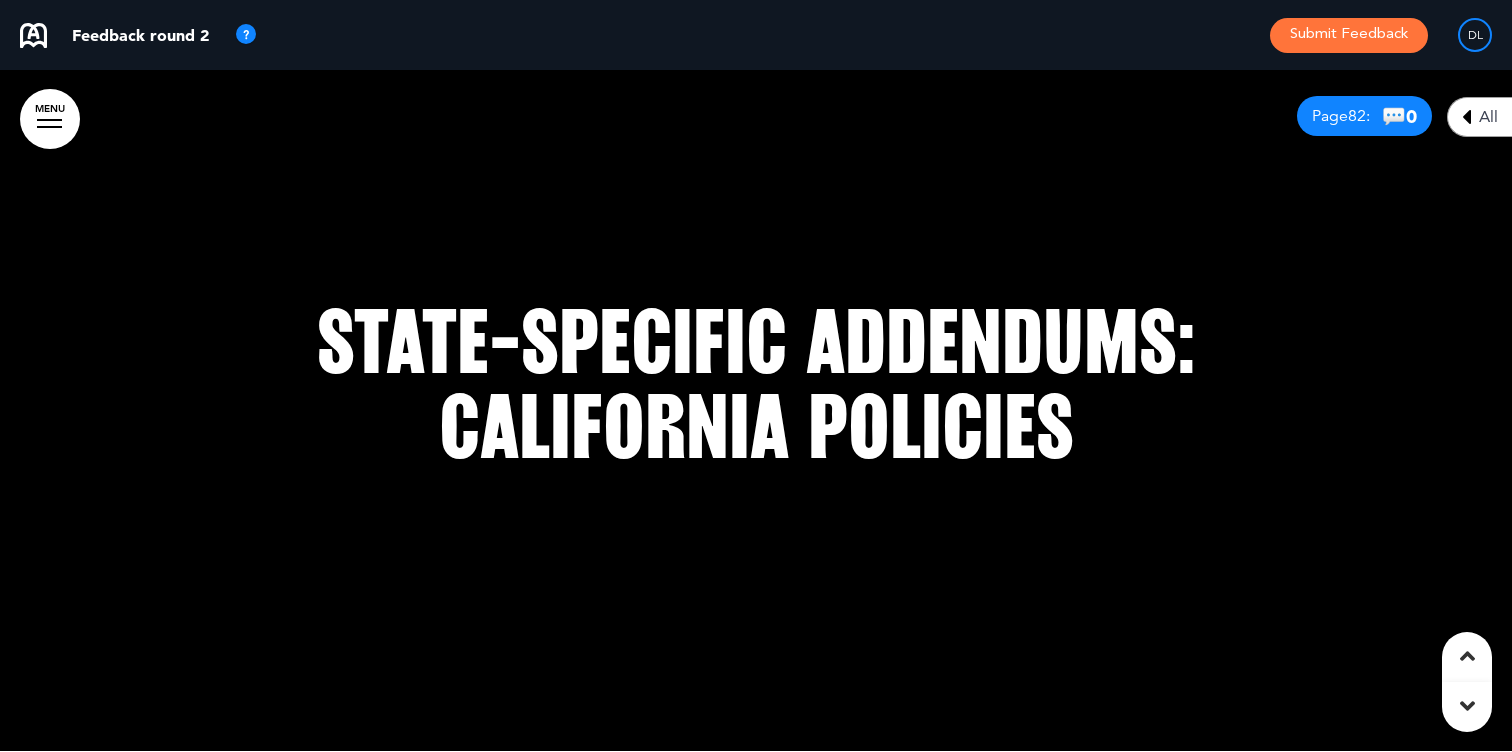 click on "All" at bounding box center [1488, 117] 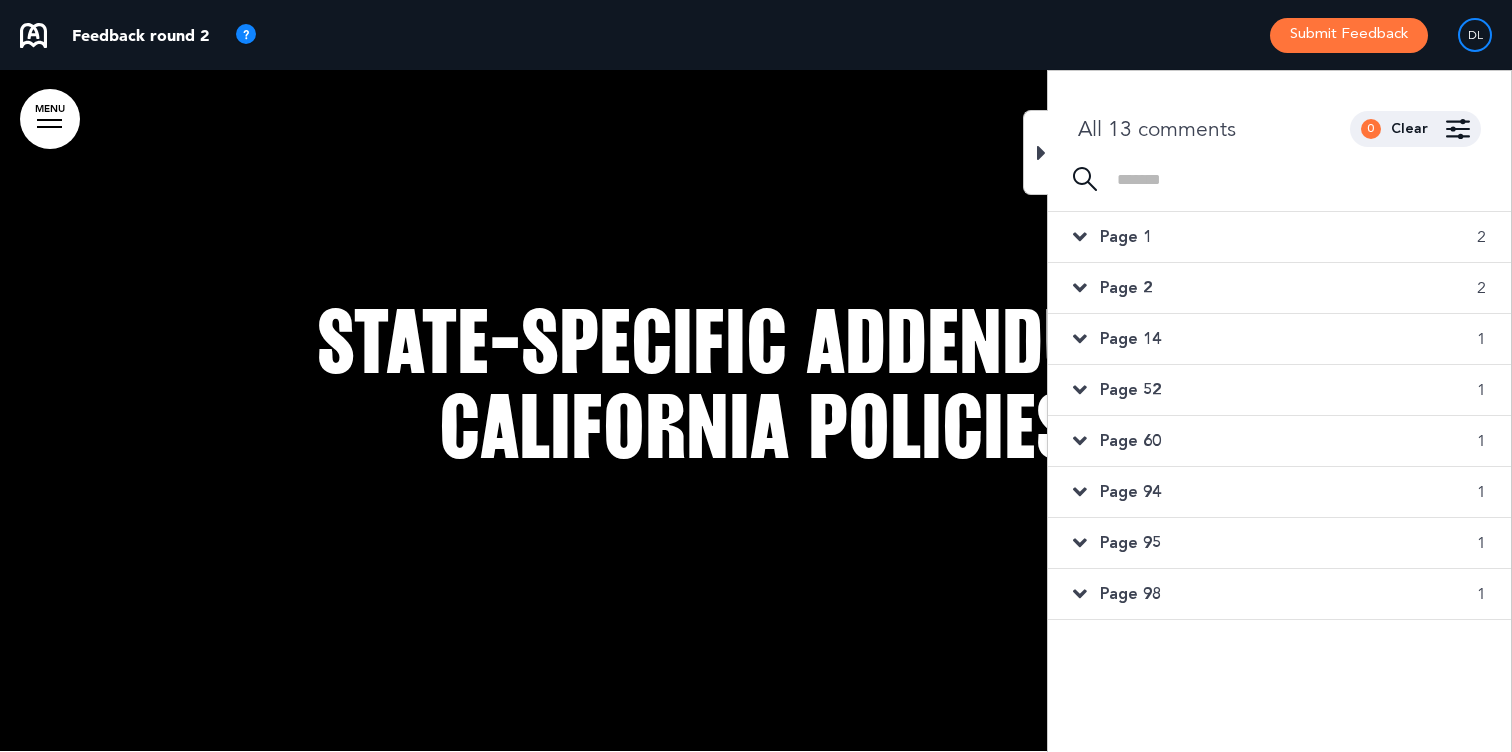 click at bounding box center (1080, 594) 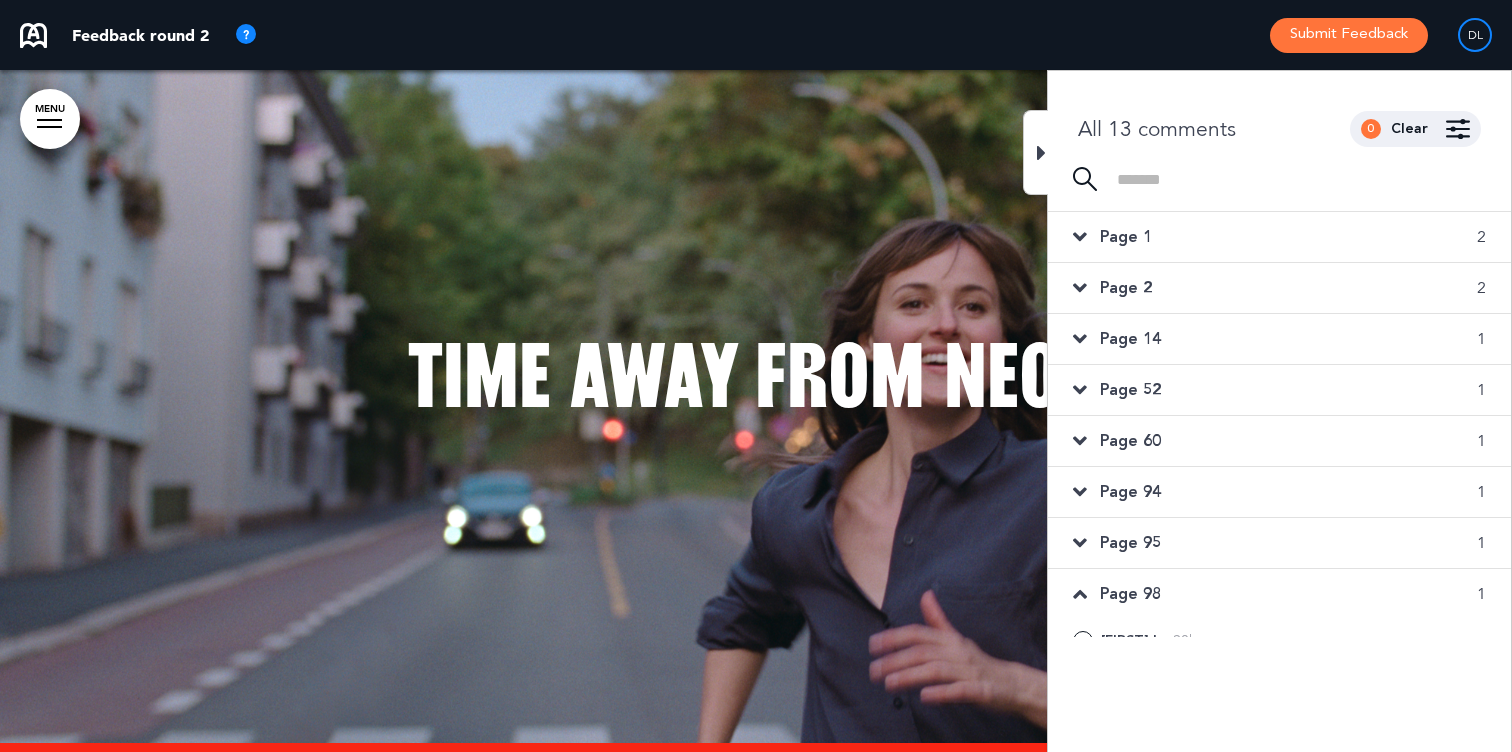 scroll, scrollTop: 36730, scrollLeft: 0, axis: vertical 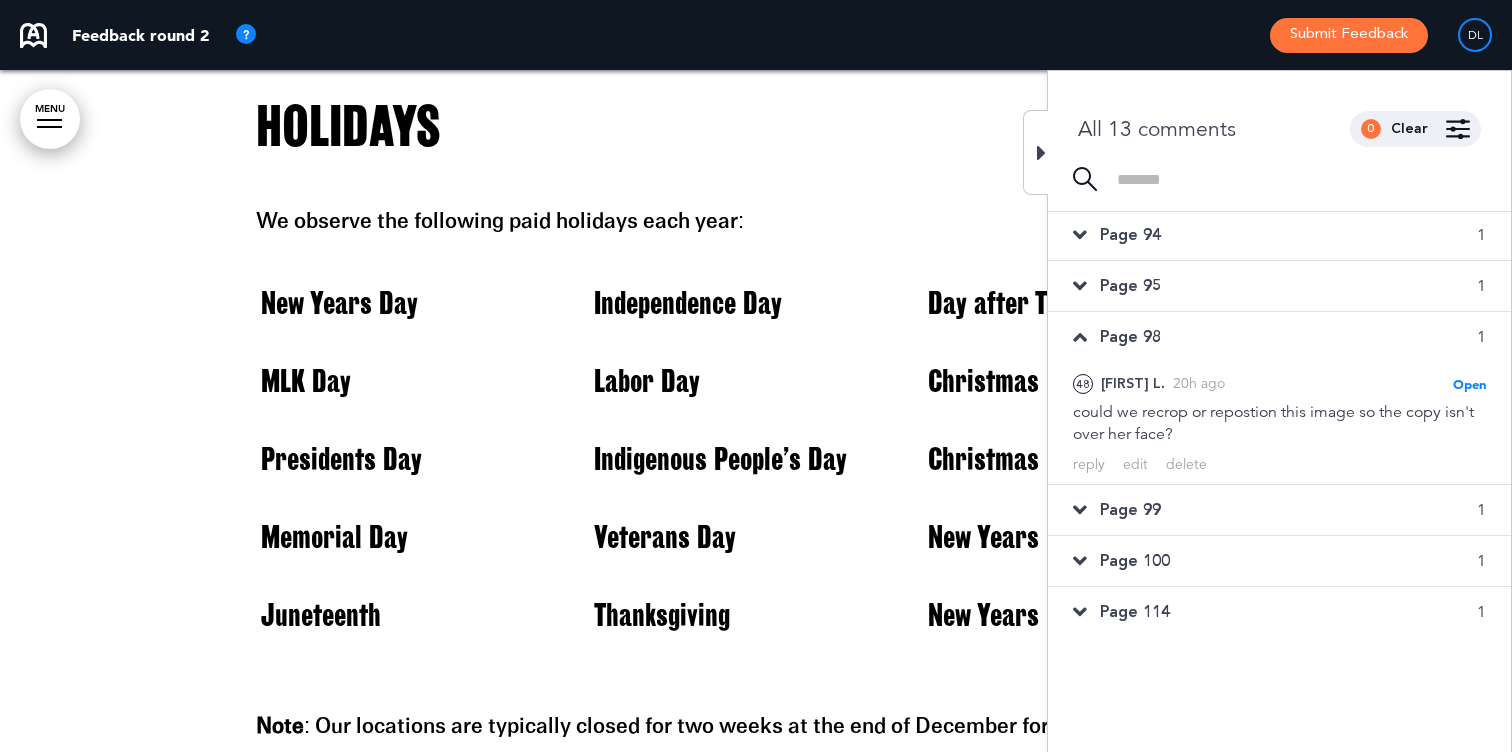 click on "Page 114" at bounding box center (1135, 612) 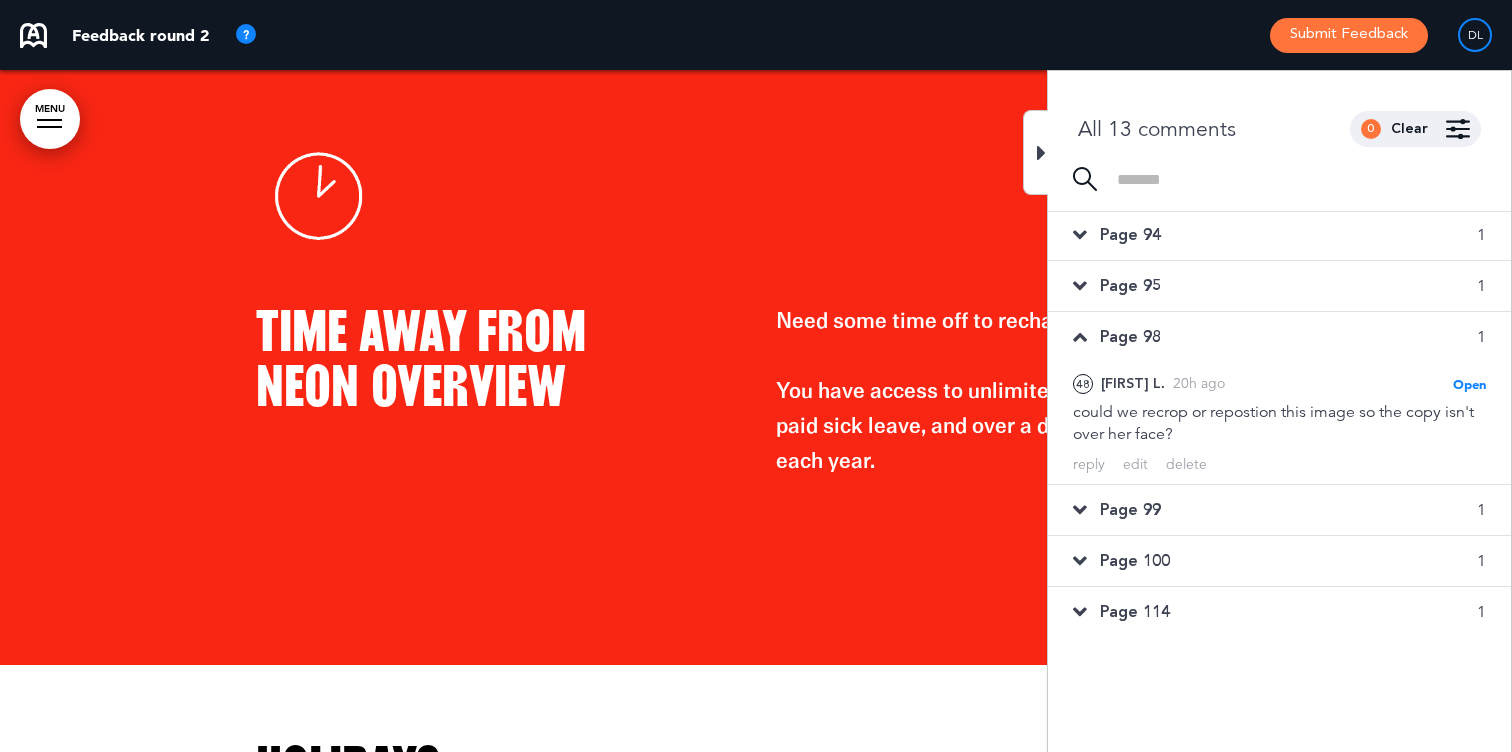 scroll, scrollTop: 252, scrollLeft: 0, axis: vertical 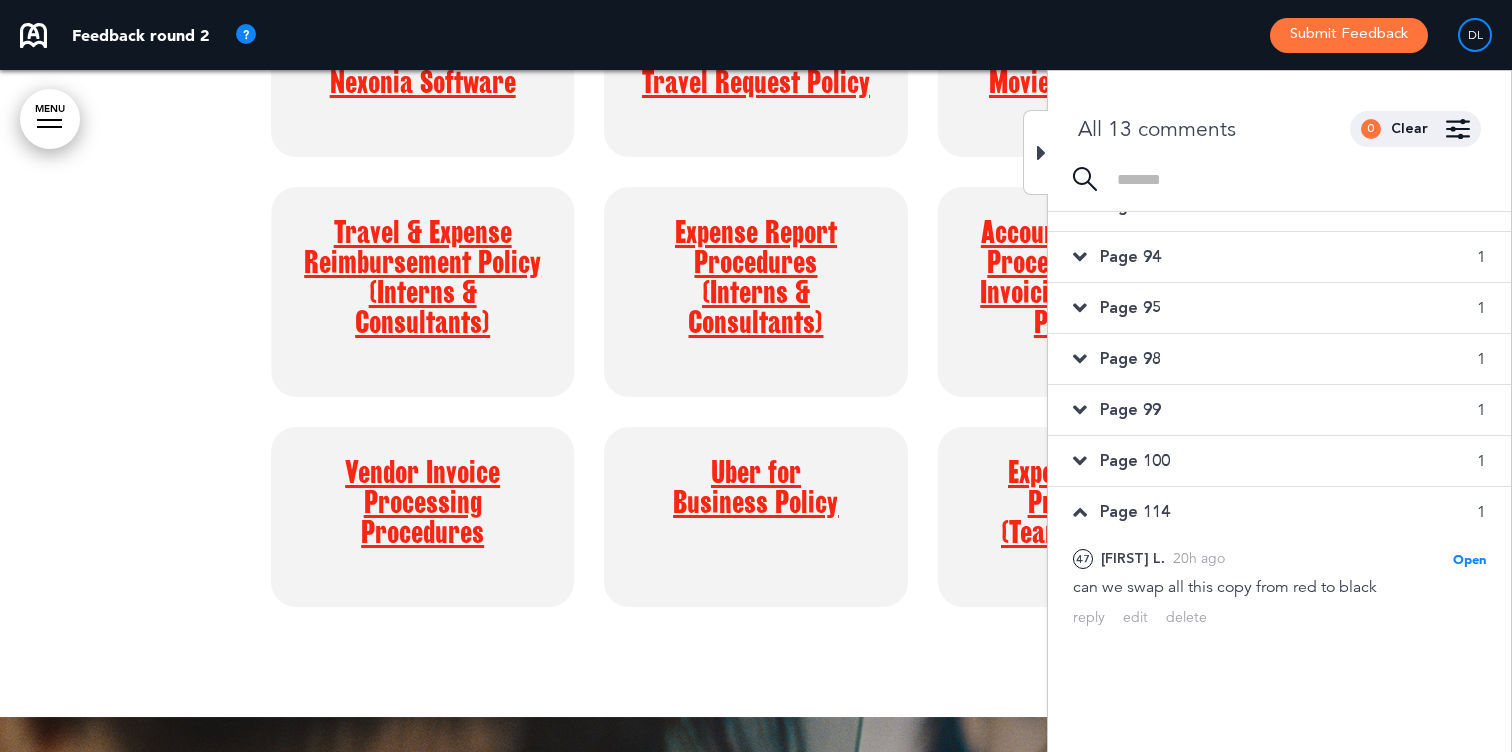 click on "Page 100
1" at bounding box center [1279, 461] 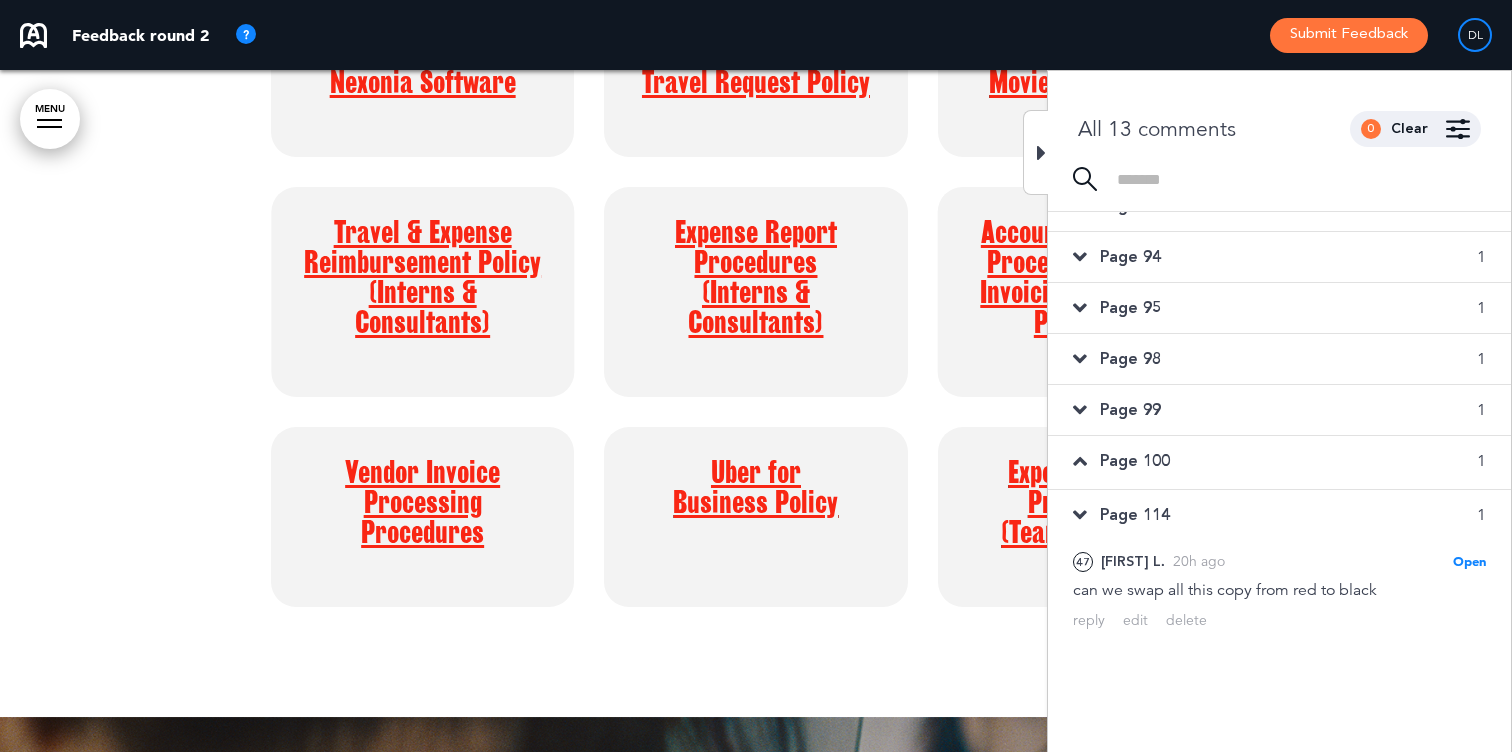 scroll, scrollTop: 27258, scrollLeft: 0, axis: vertical 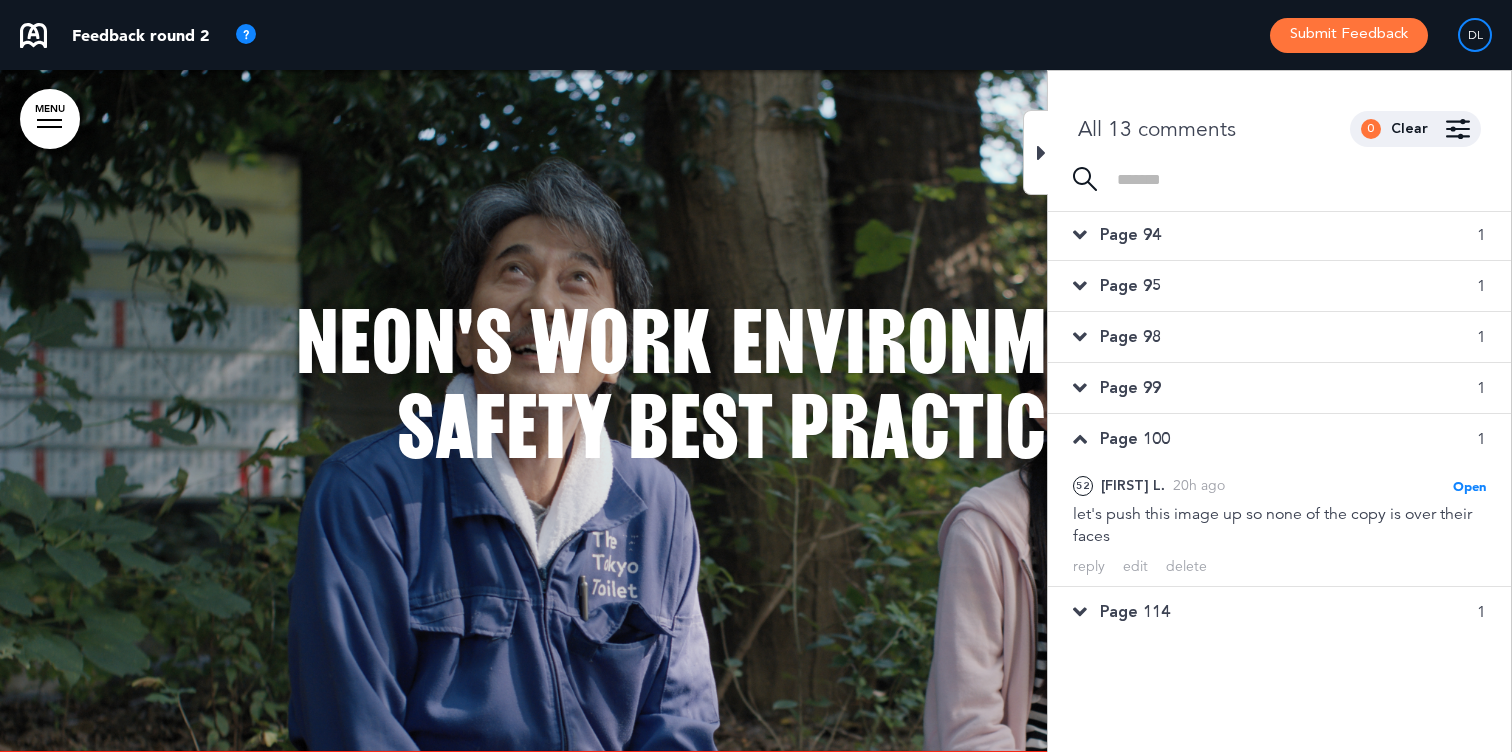click on "Page 99
1" at bounding box center [1279, 388] 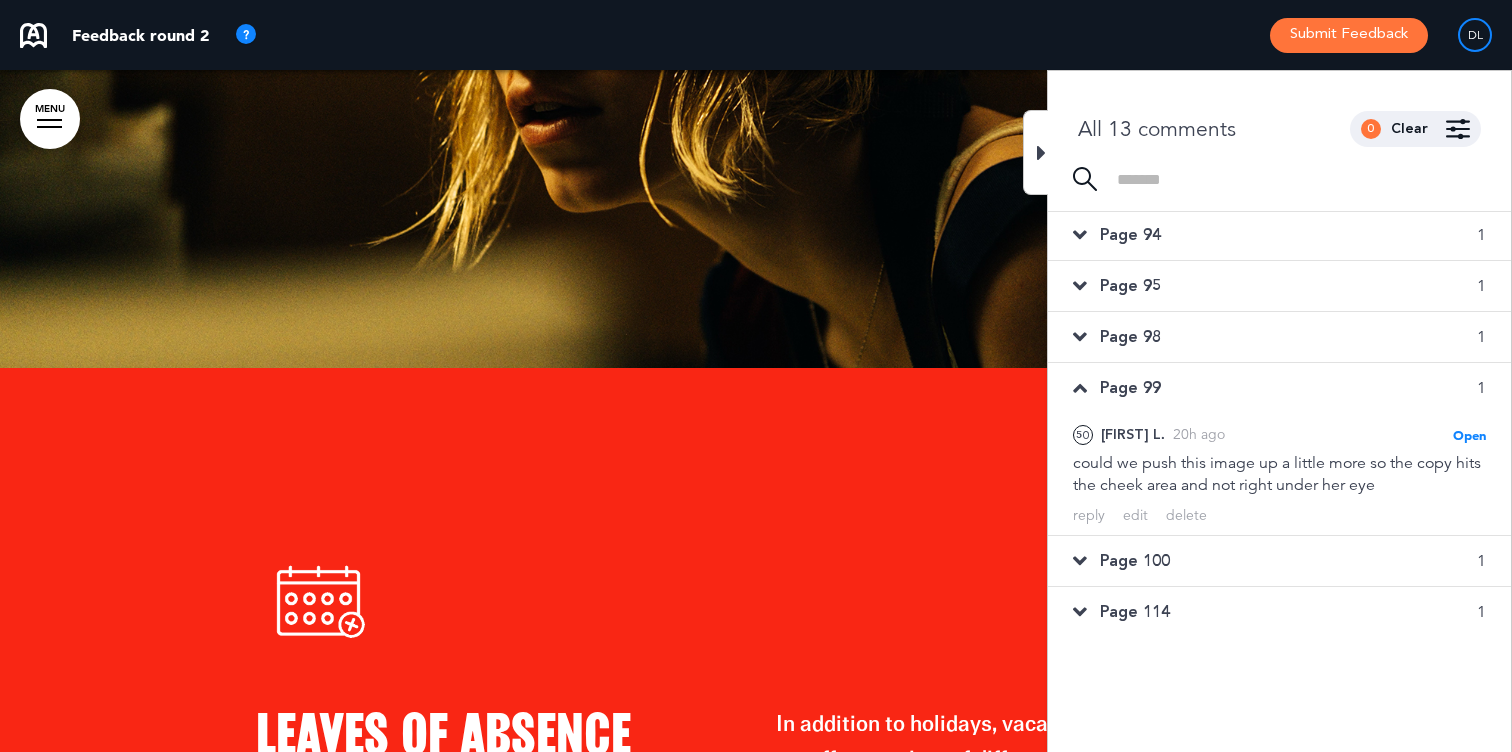 scroll 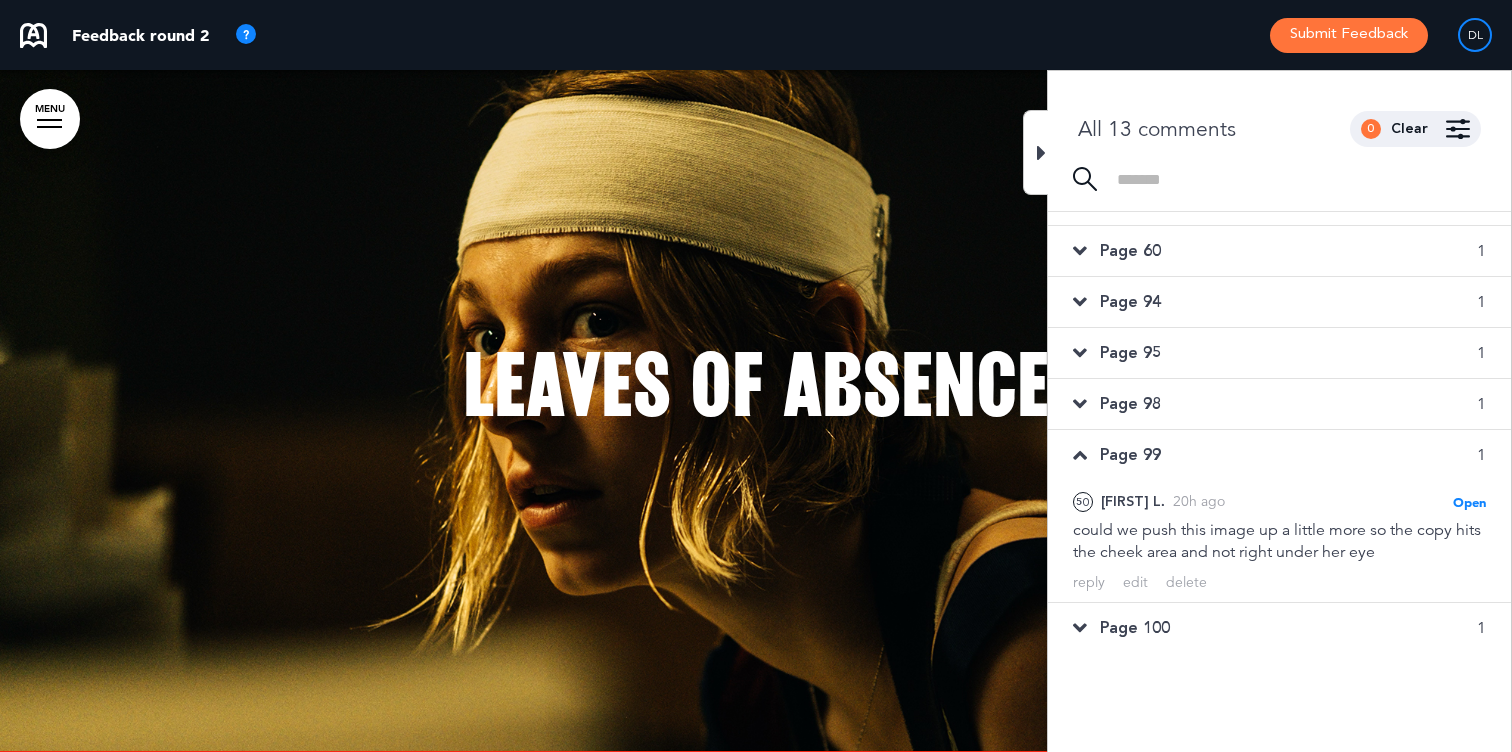 click on "Page [NUMBER]
[NUMBER]" at bounding box center (1279, 404) 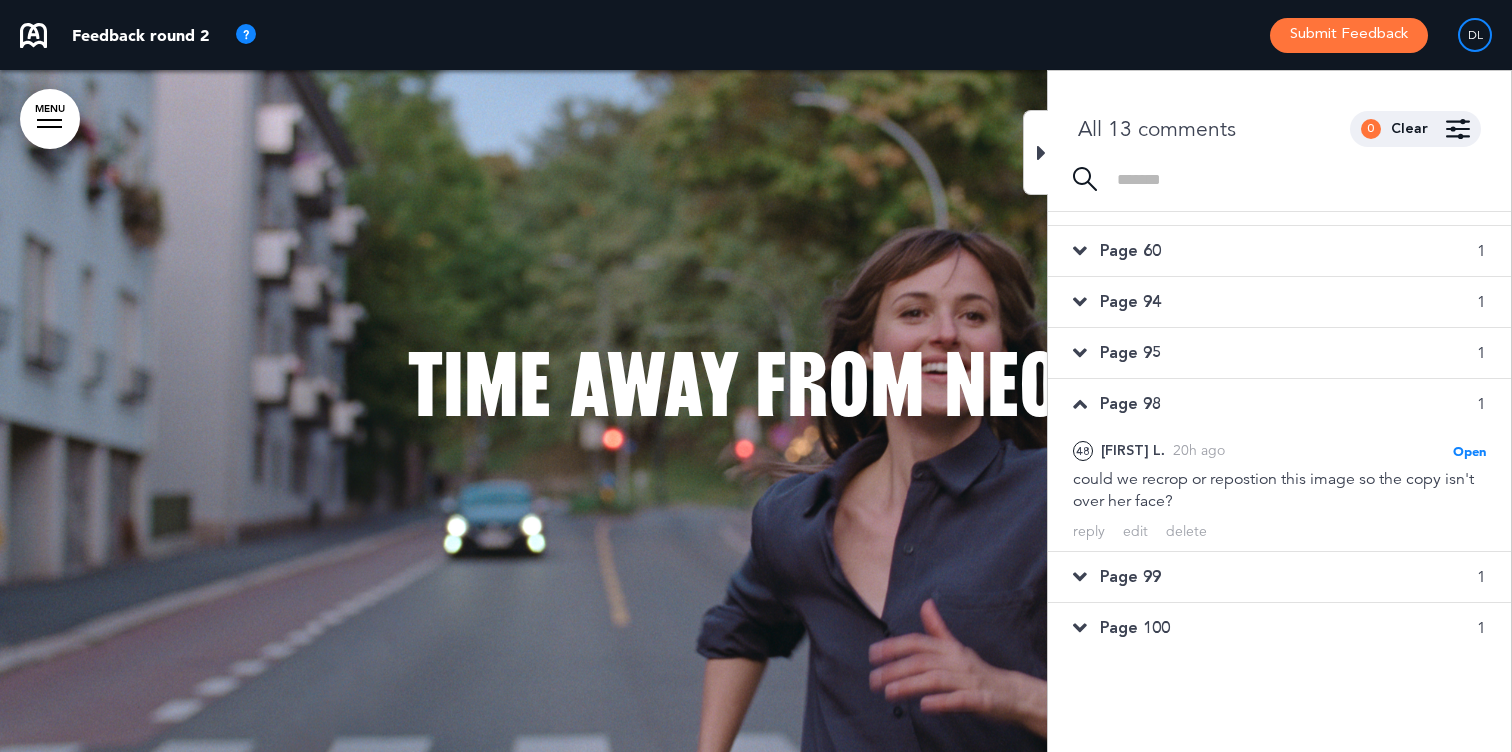 click on "Page 95
1" at bounding box center [1279, 353] 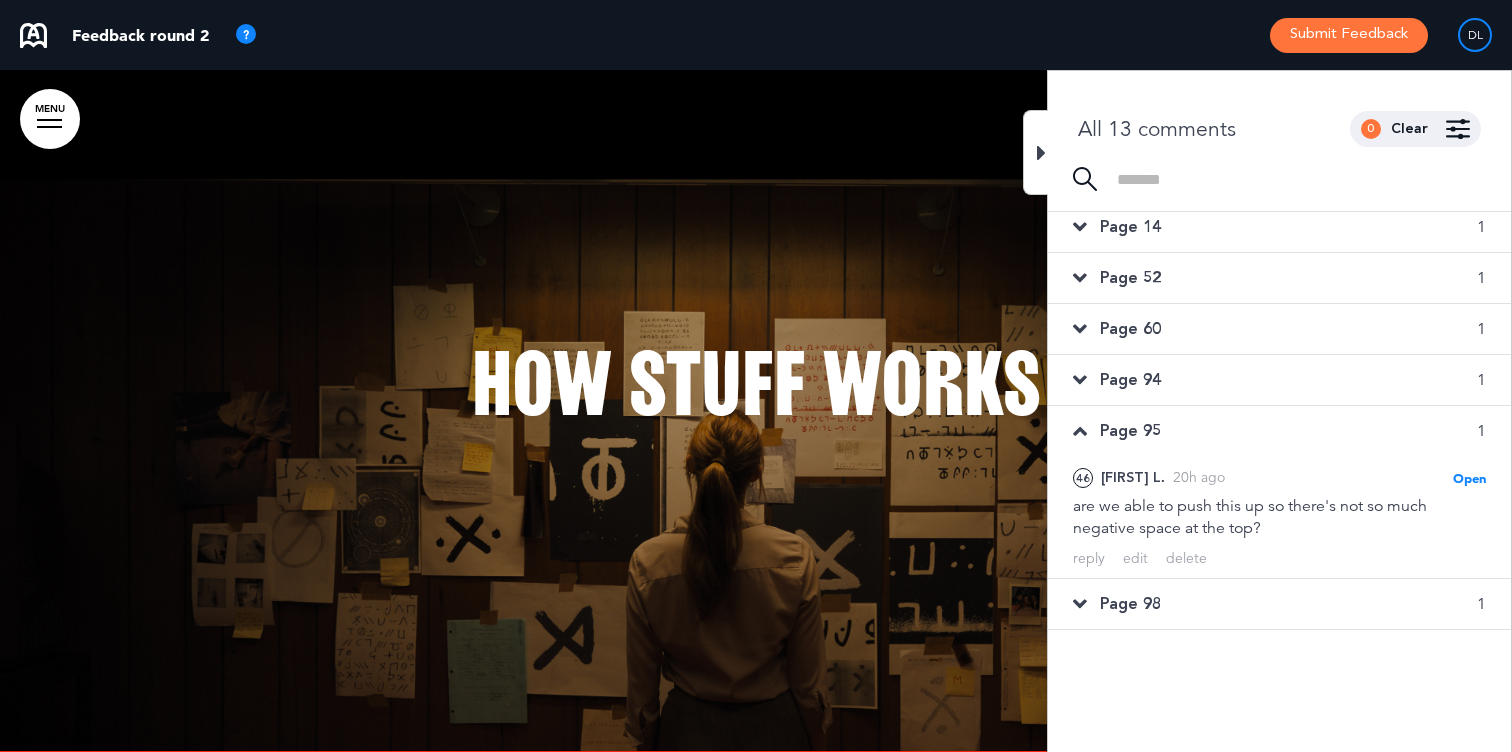 click on "Page 94
1" at bounding box center [1279, 380] 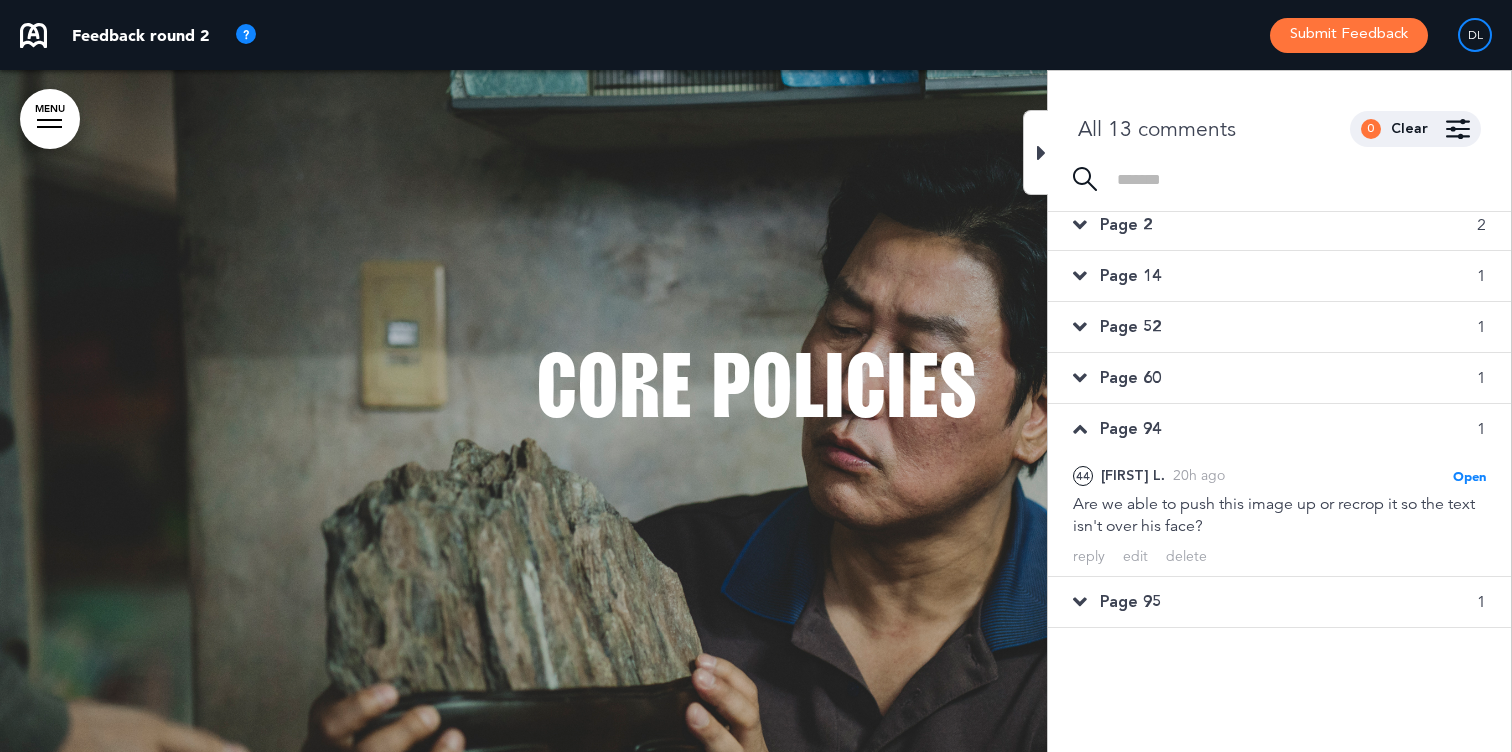 click on "Page 60
1" at bounding box center [1279, 378] 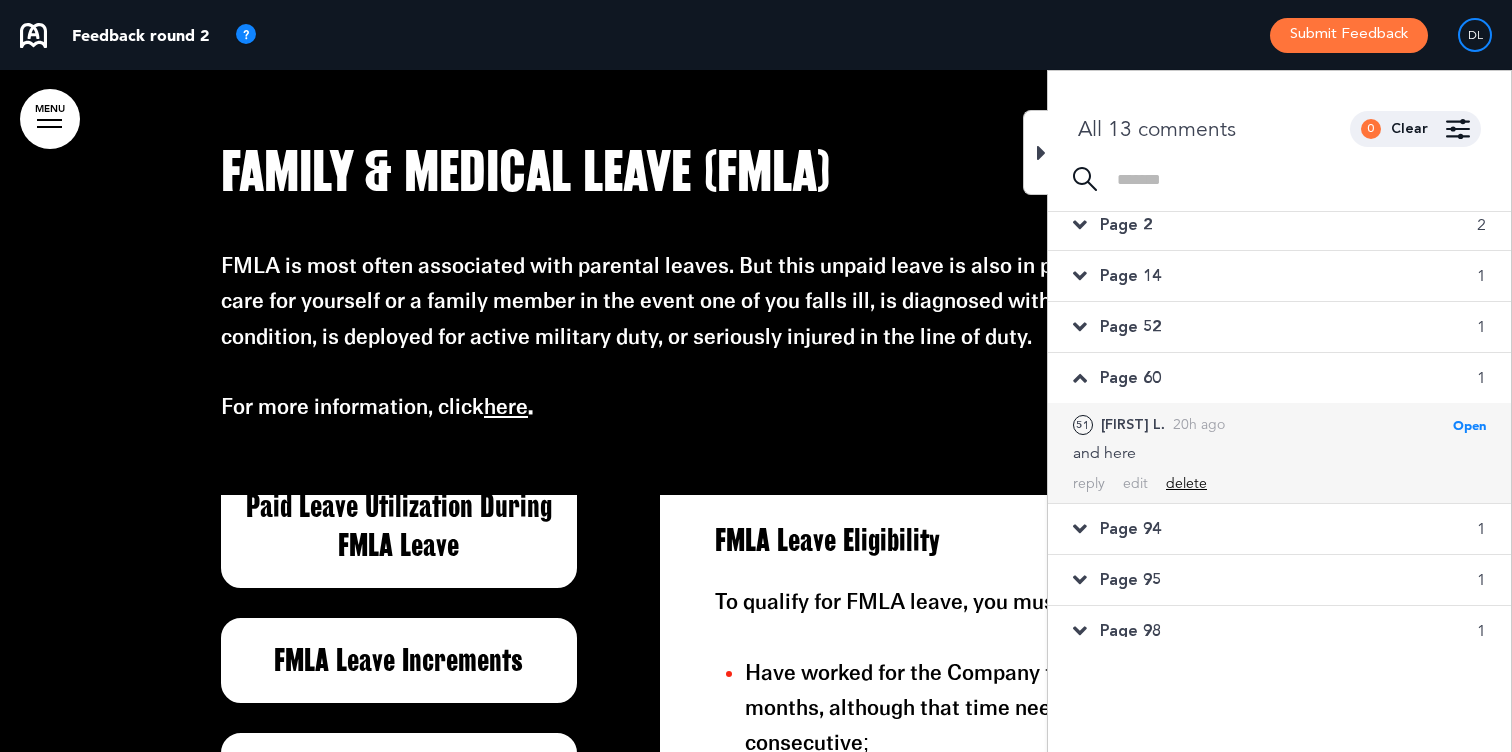 click on "delete" at bounding box center [1186, 483] 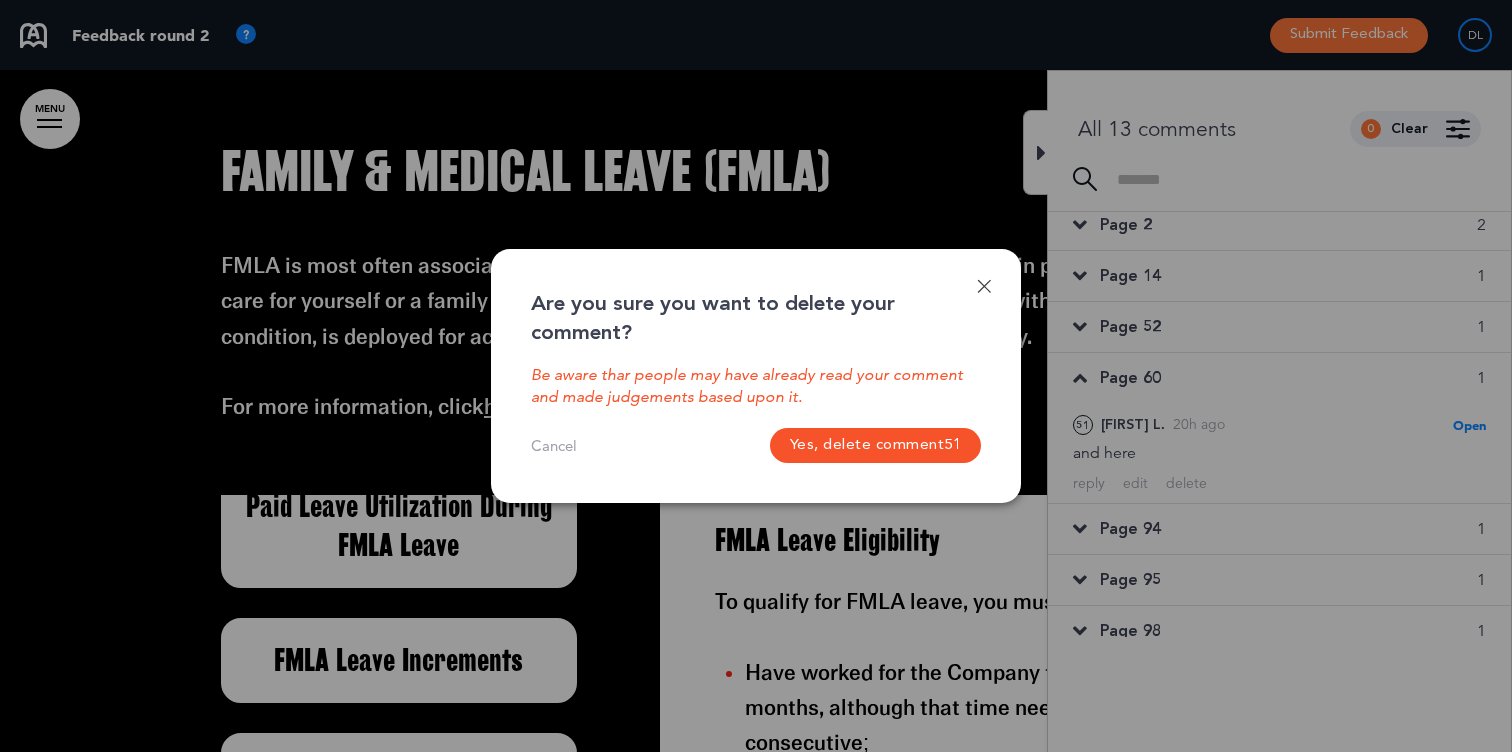 click on "51" at bounding box center [952, 446] 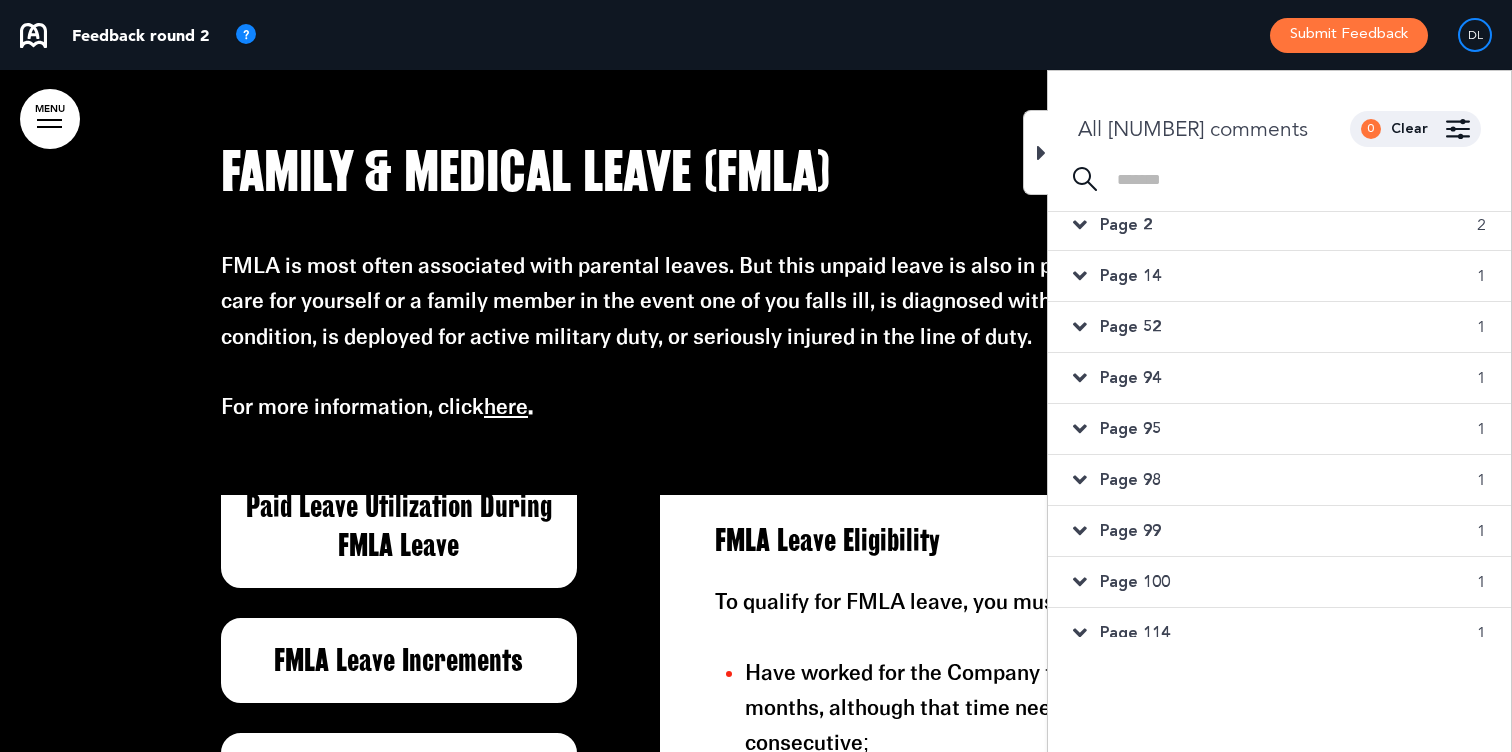 click on "Page 95
1" at bounding box center (1279, 429) 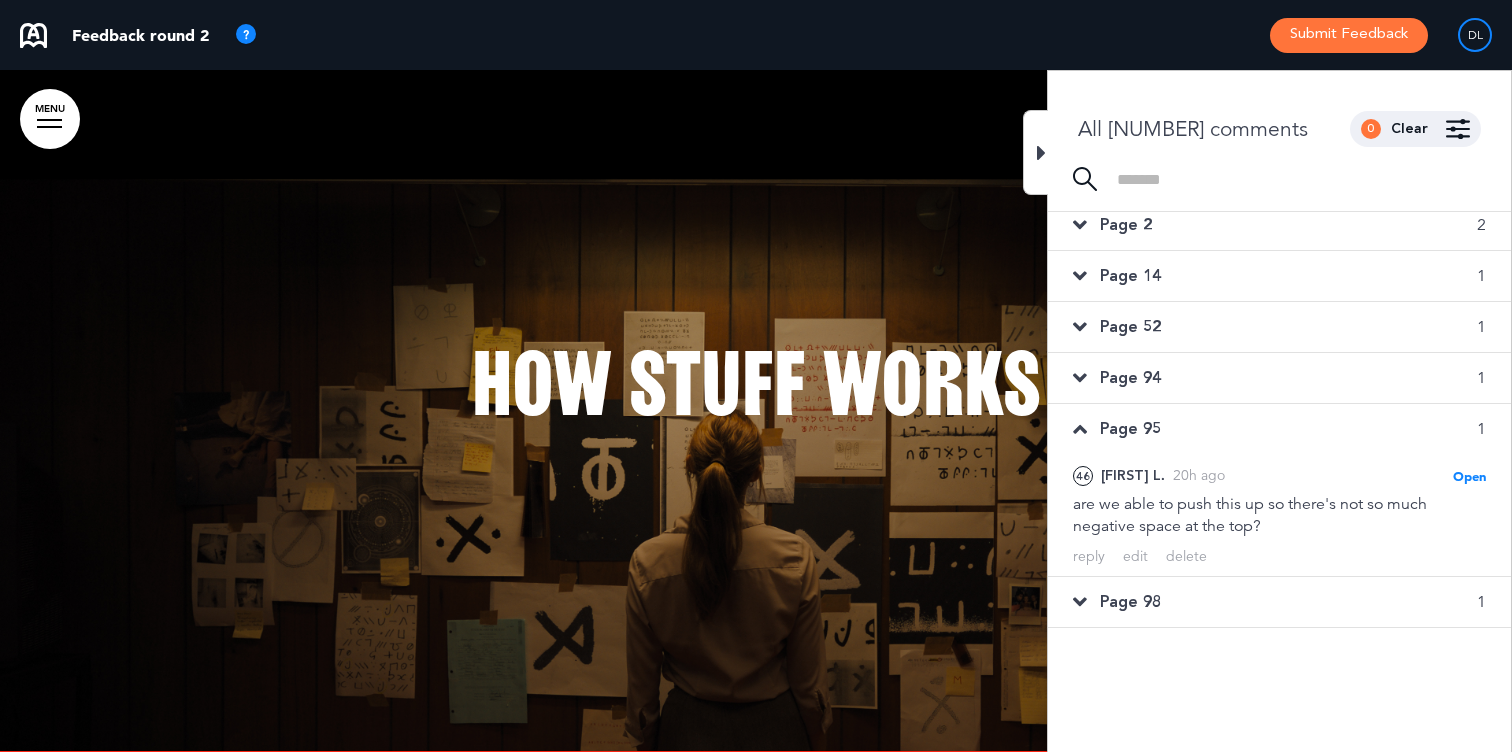 click on "Page 94" at bounding box center (1130, 378) 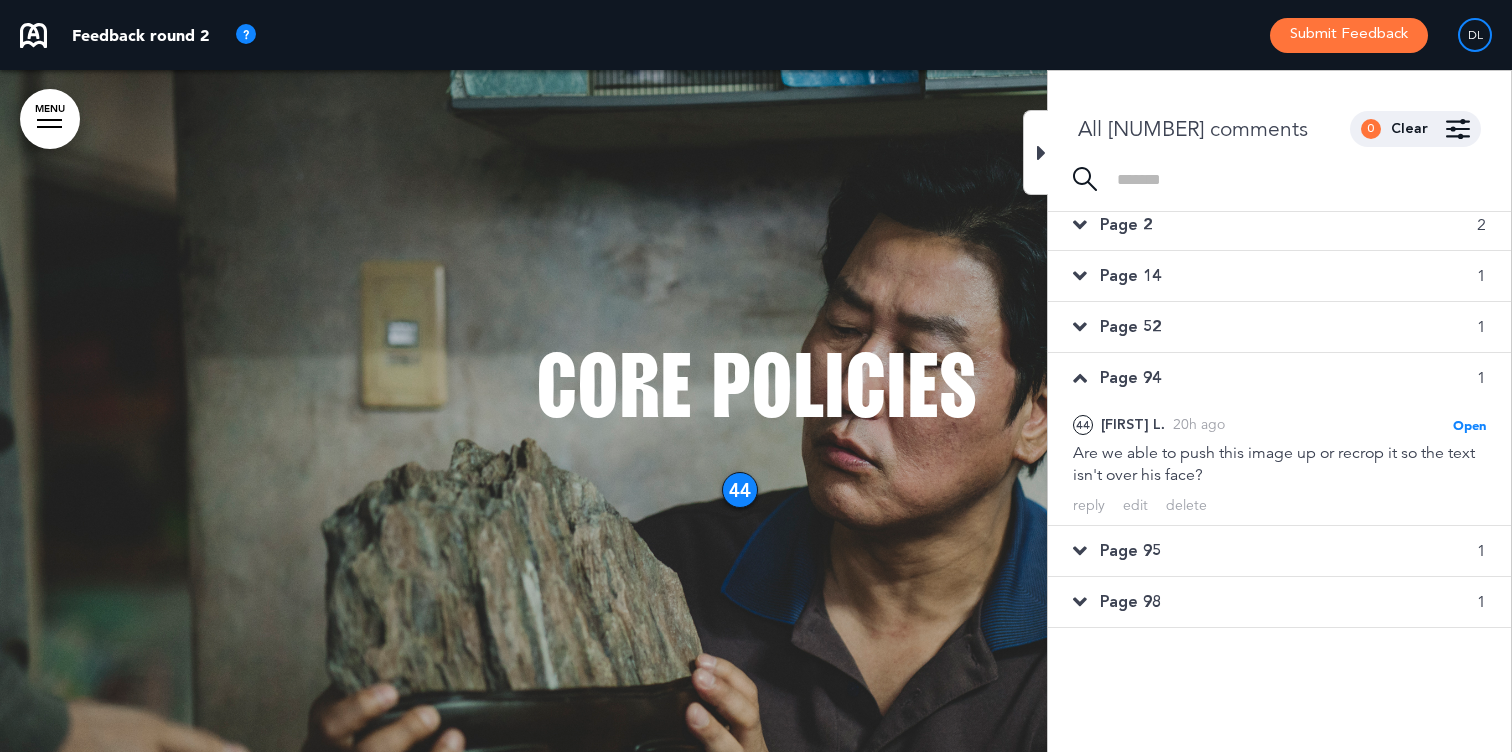 click on "Page 52
1" at bounding box center (1279, 327) 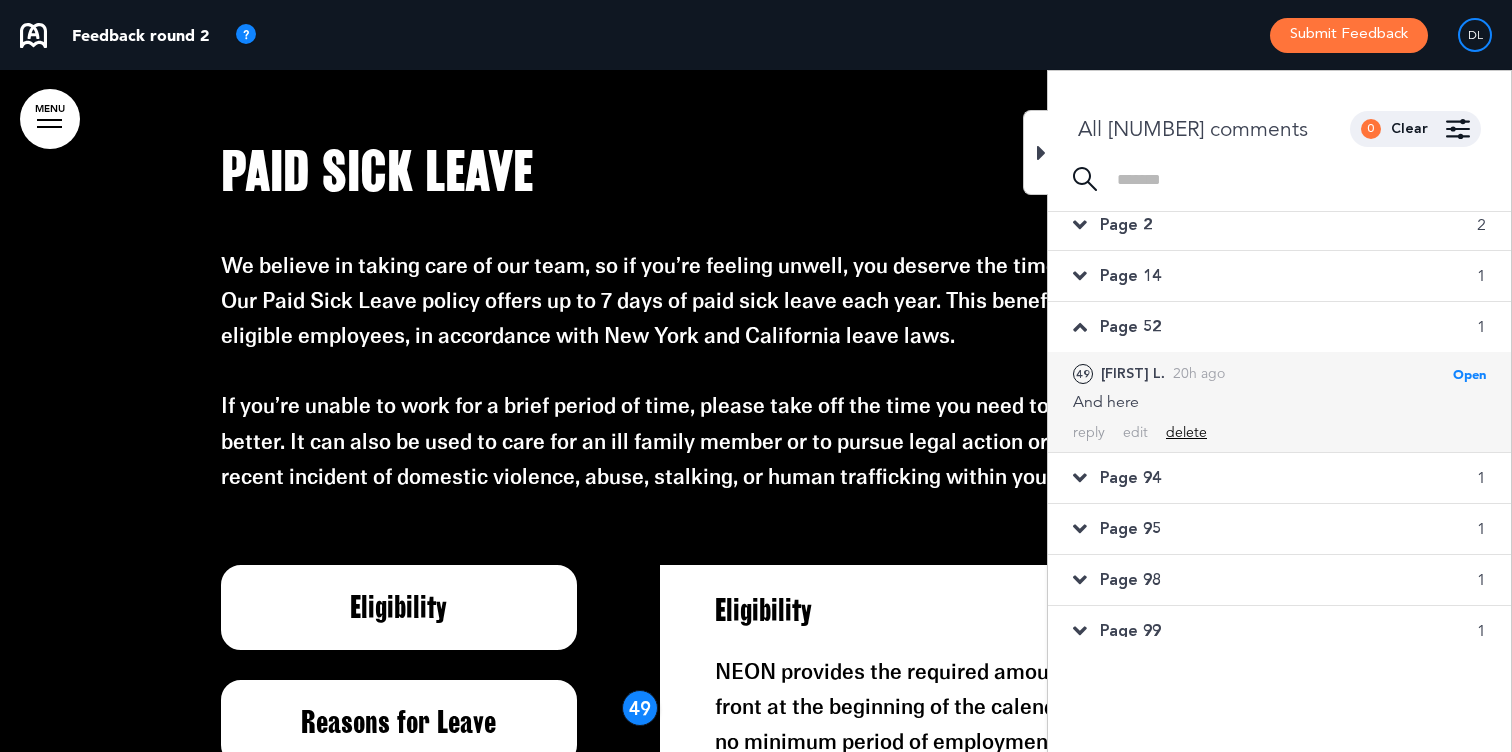 click on "delete" at bounding box center [1186, 432] 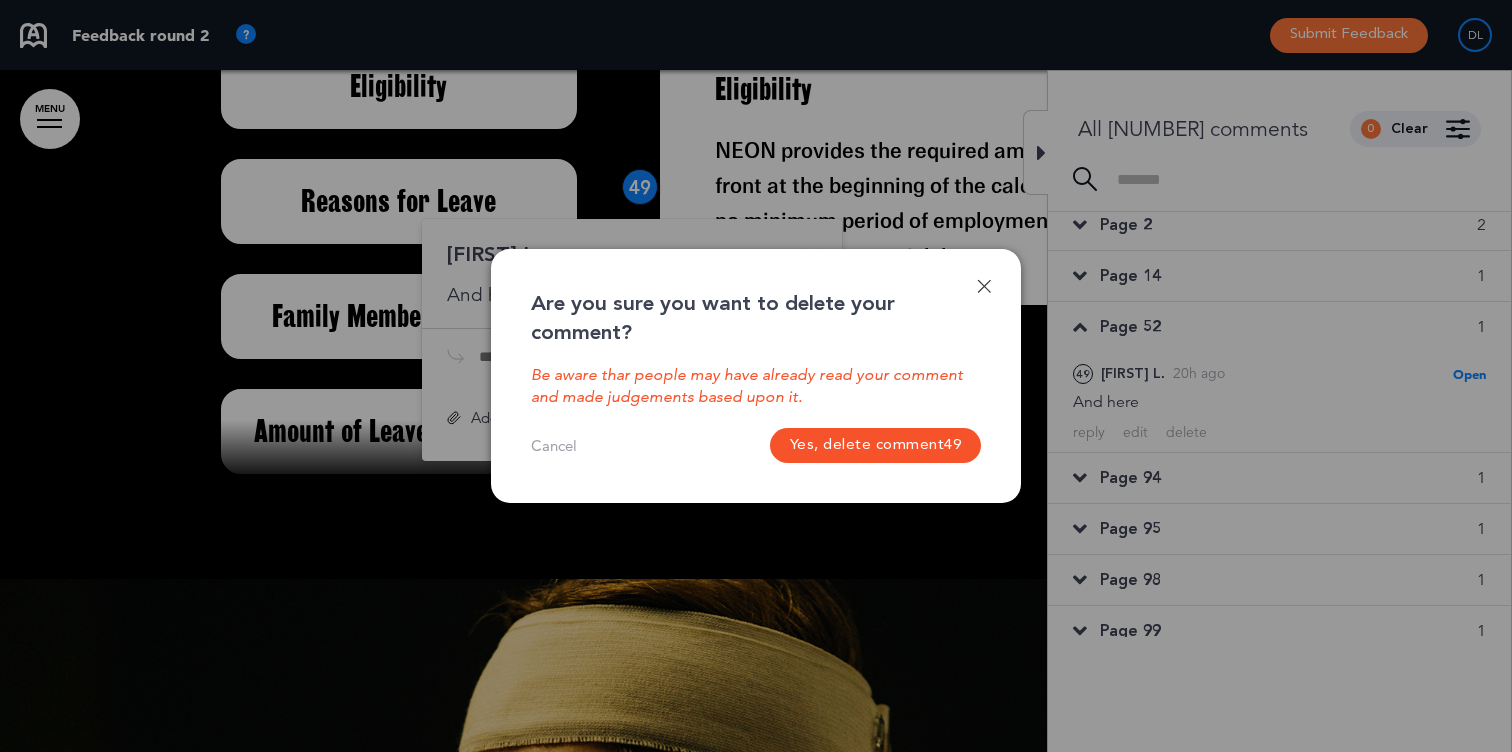 click on "Yes, delete comment  49" at bounding box center (876, 445) 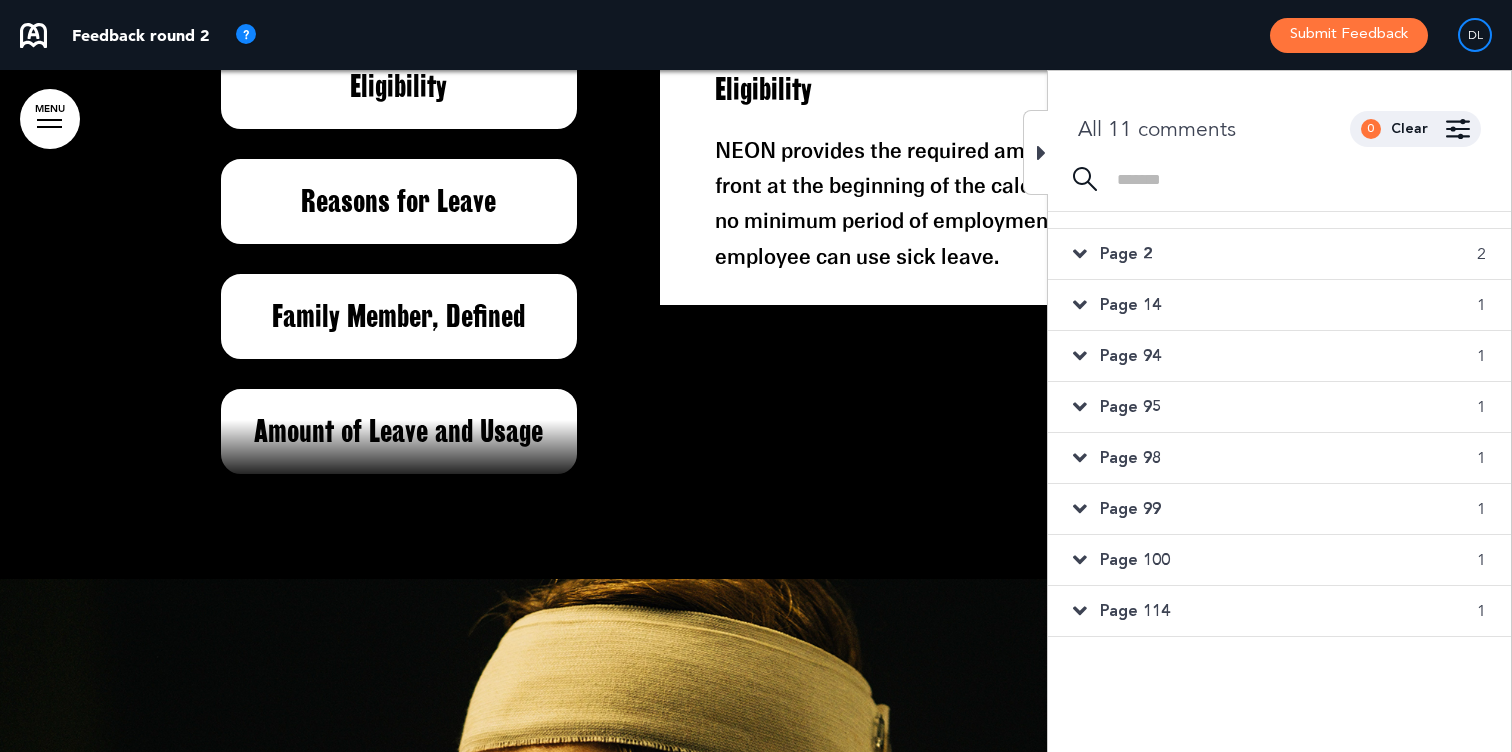 click on "Page 94" at bounding box center [1130, 356] 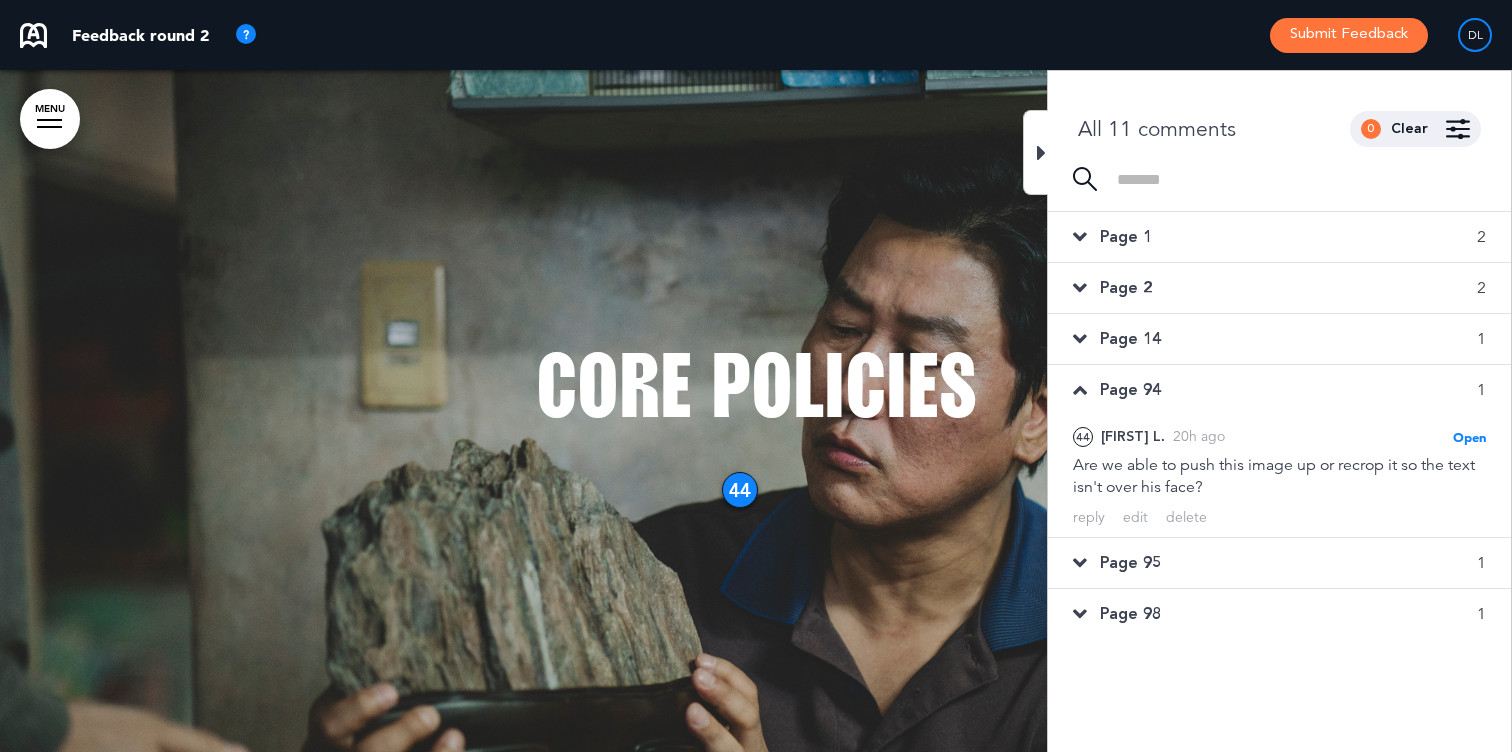 click on "Page 1" at bounding box center [1126, 237] 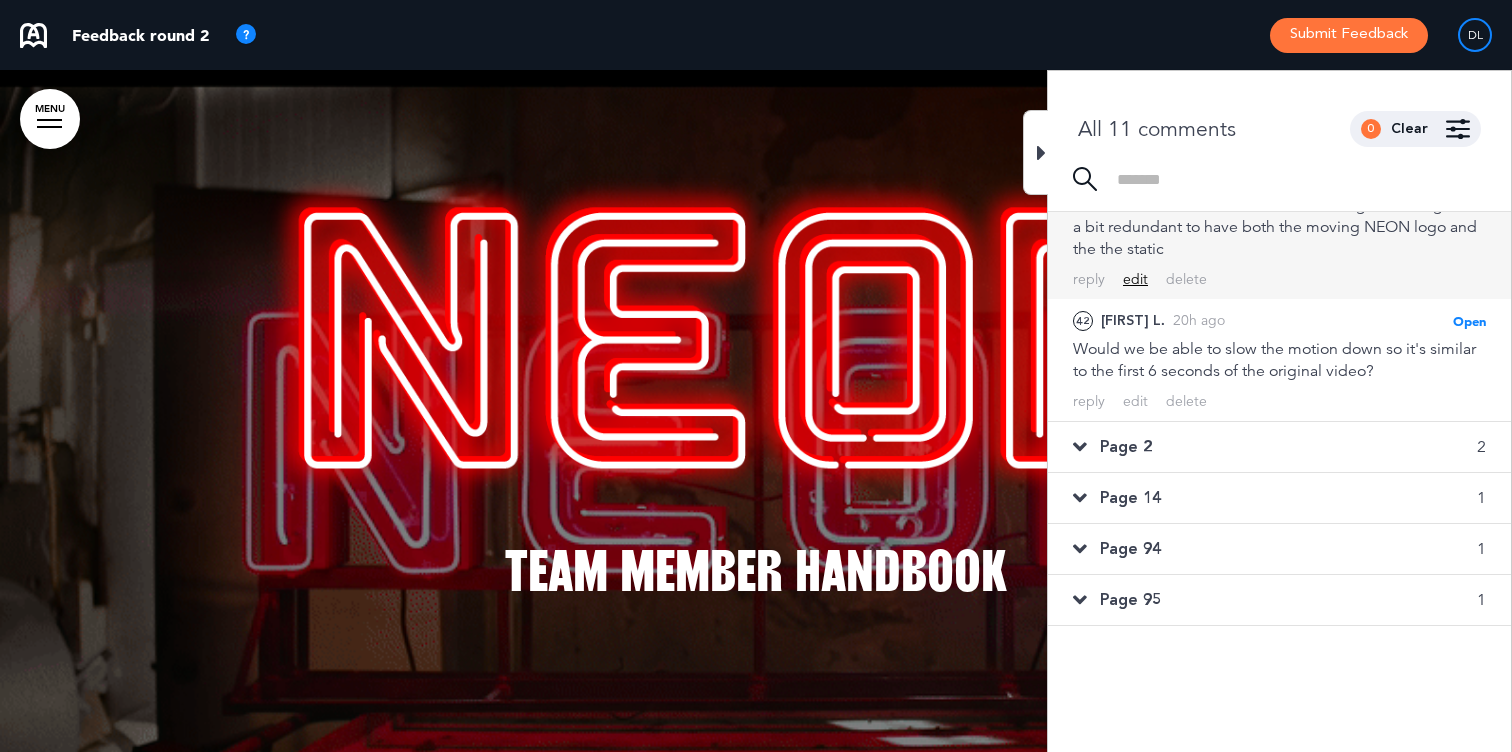 click on "Page 2" at bounding box center [1126, 447] 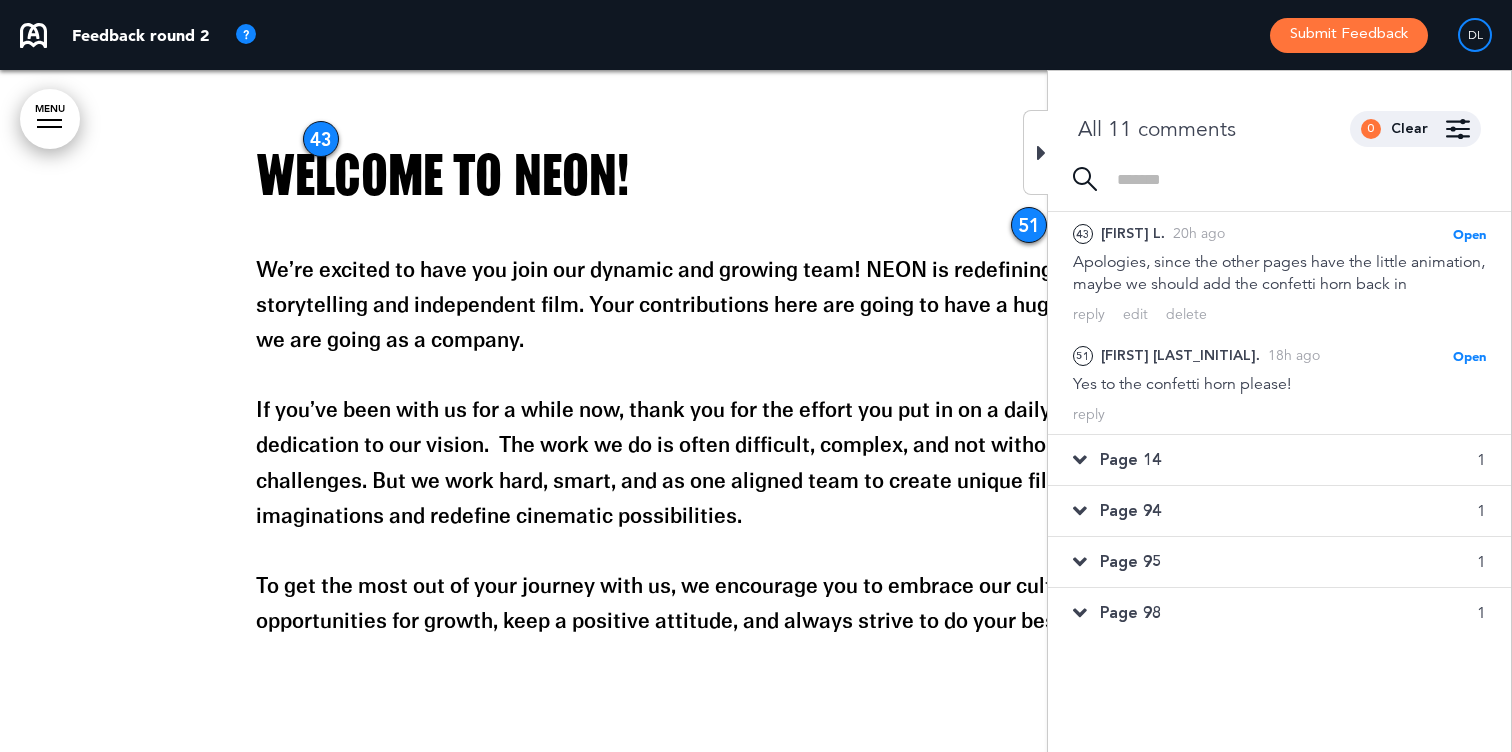 click on "Page 14" at bounding box center [1130, 460] 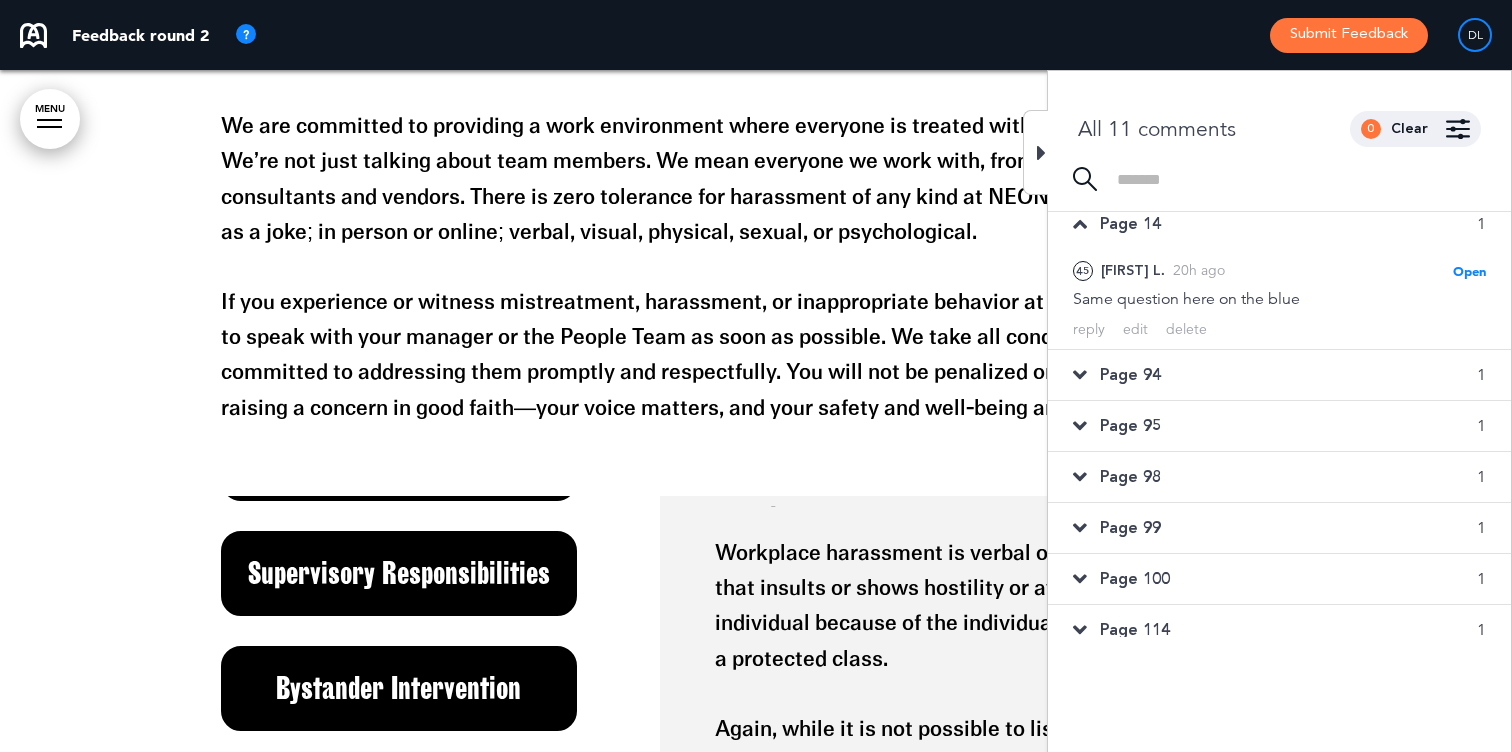 click on "All 11 comments
0
Clear
Made by...
Any one
All
[FIRST] [LAST]  ( [EMAIL] )
[FIRST] [LAST]  ( [EMAIL] )
Select pages
All
1
2
3
4
5
6
7
8
9
10
11
12 13 14 15" at bounding box center (1279, 119) 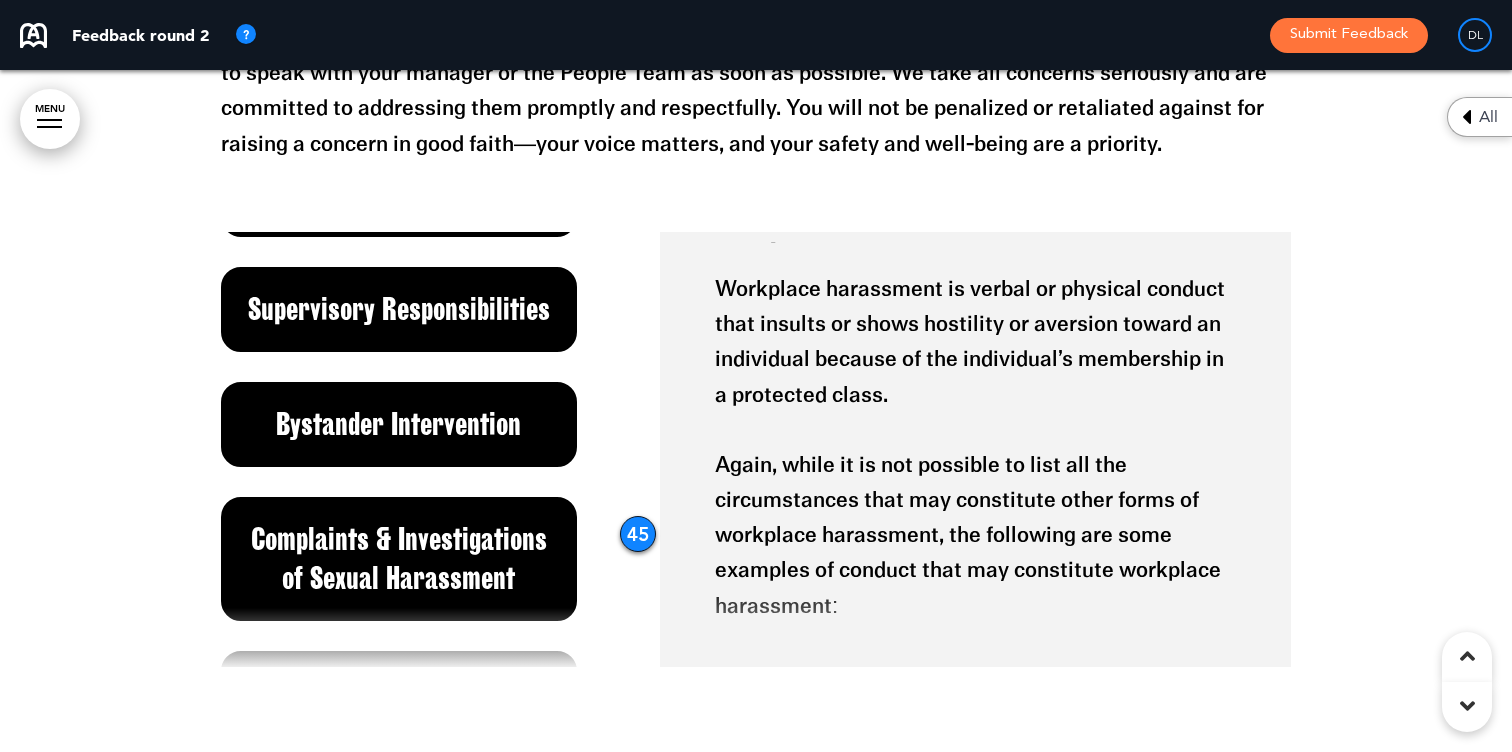 click on "All" at bounding box center [1479, 117] 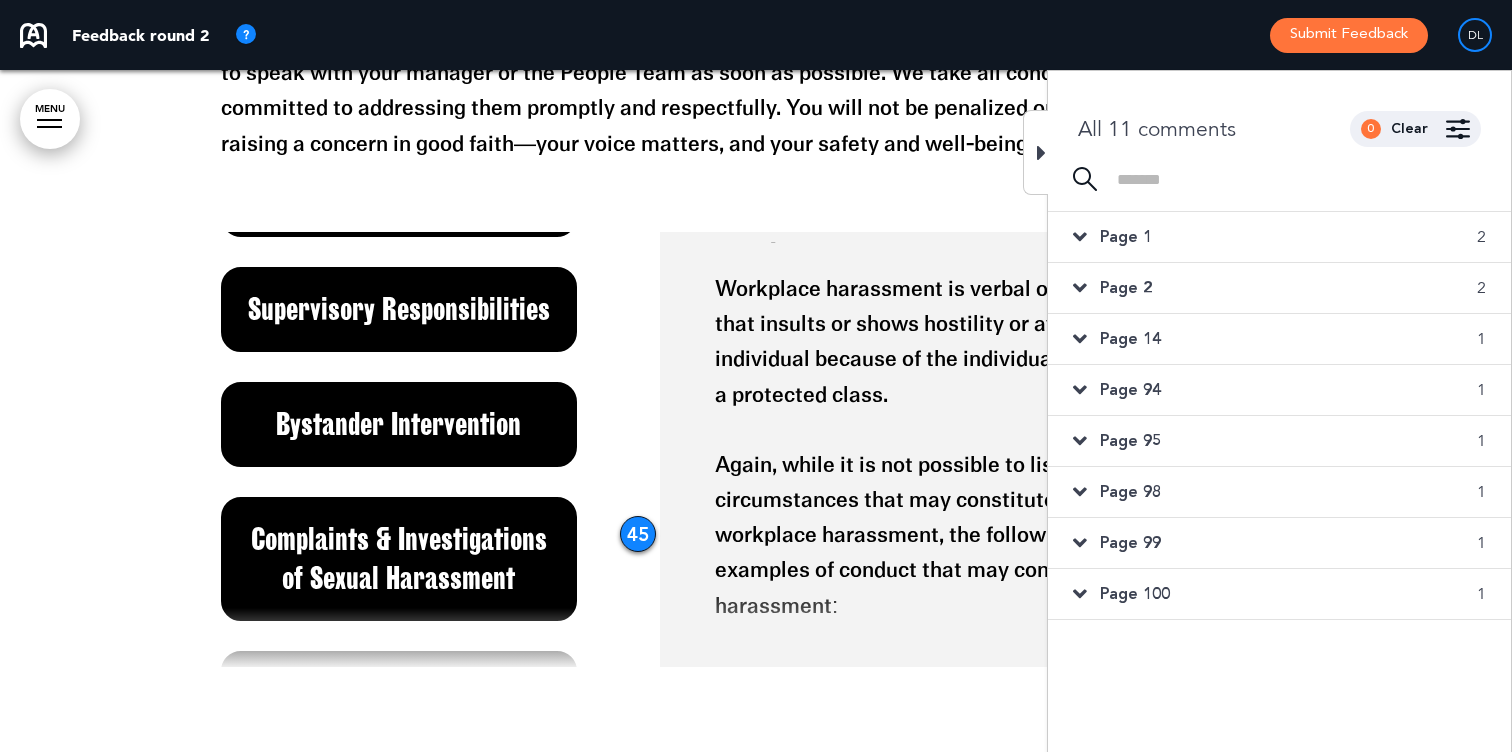 click on "Page  2
2" at bounding box center [1279, 288] 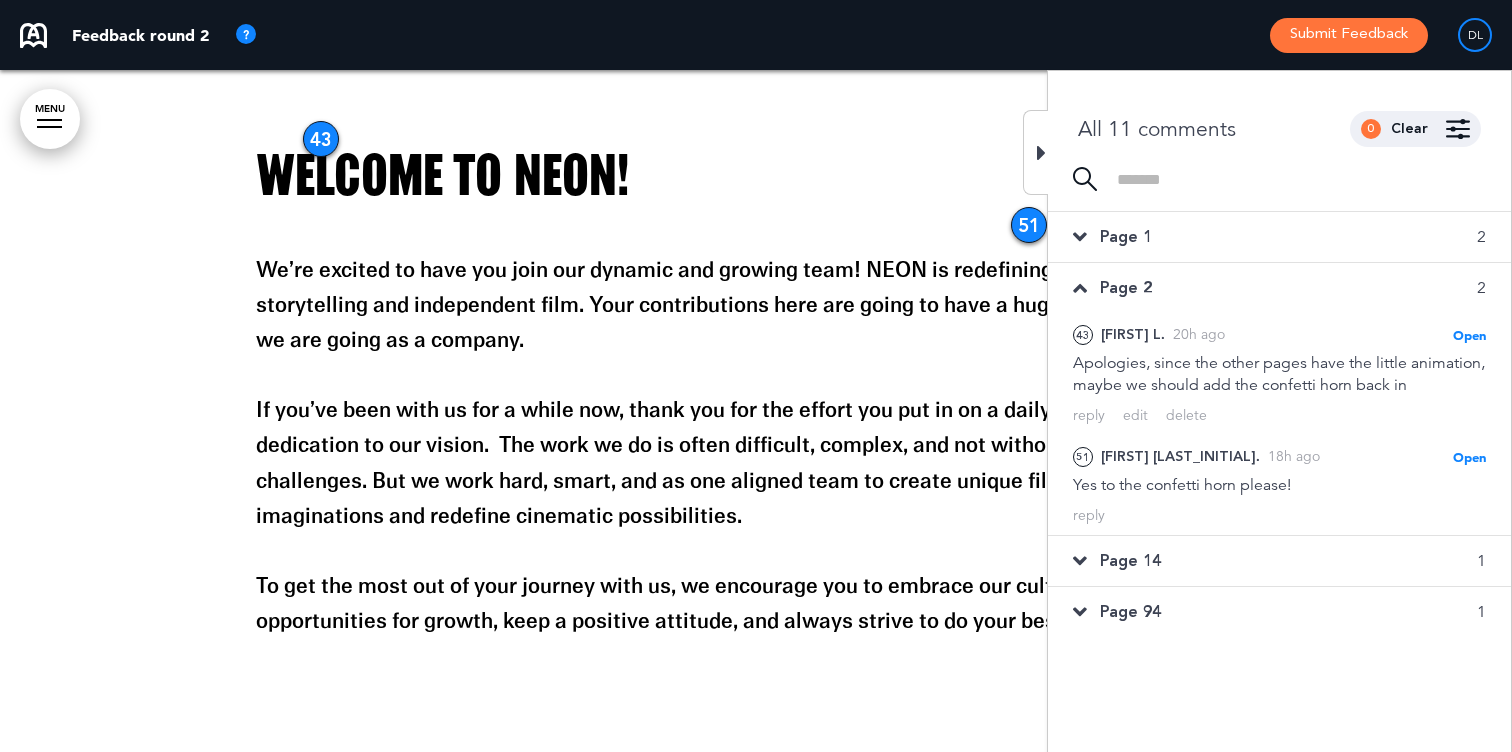 click on "Page 1
2" at bounding box center (1279, 237) 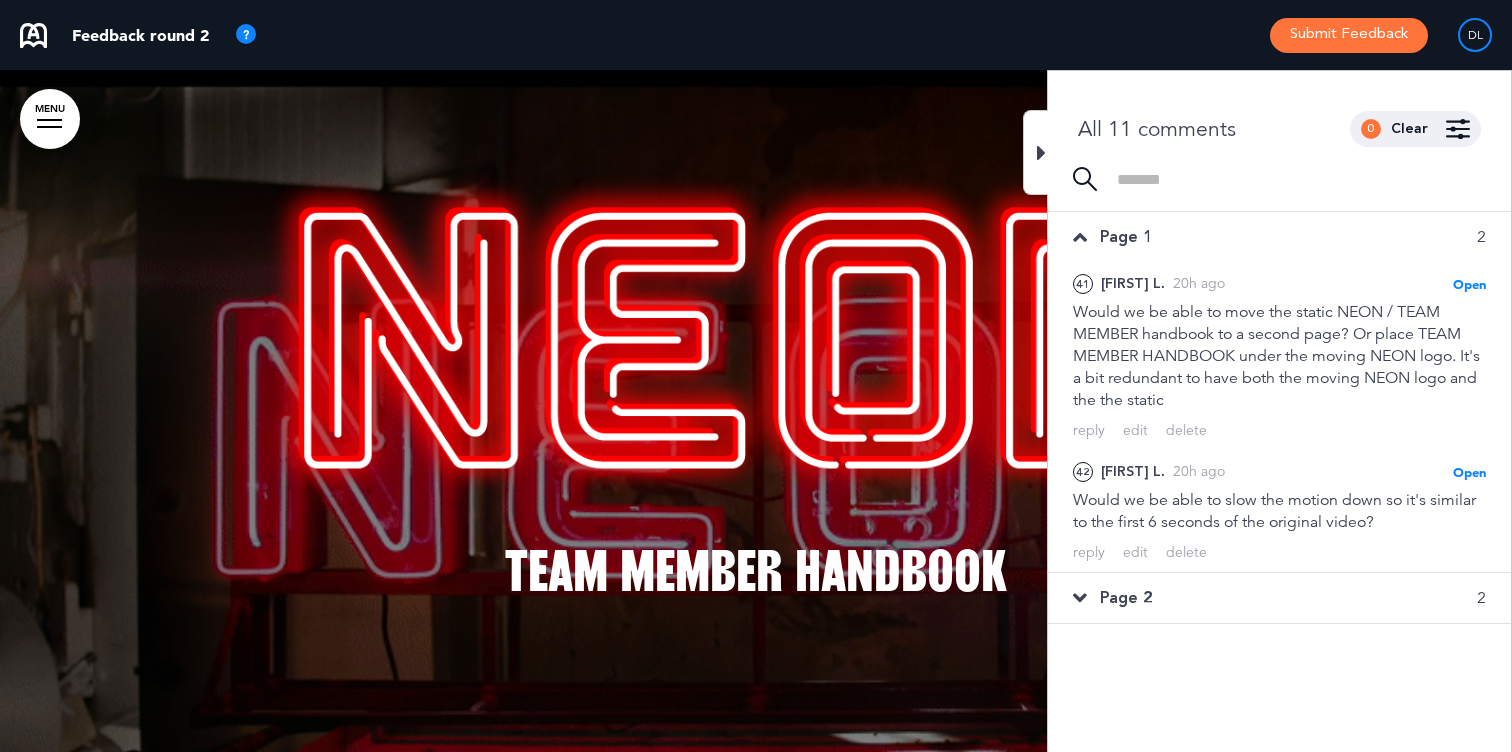 click on "Page 1
2" at bounding box center [1279, 237] 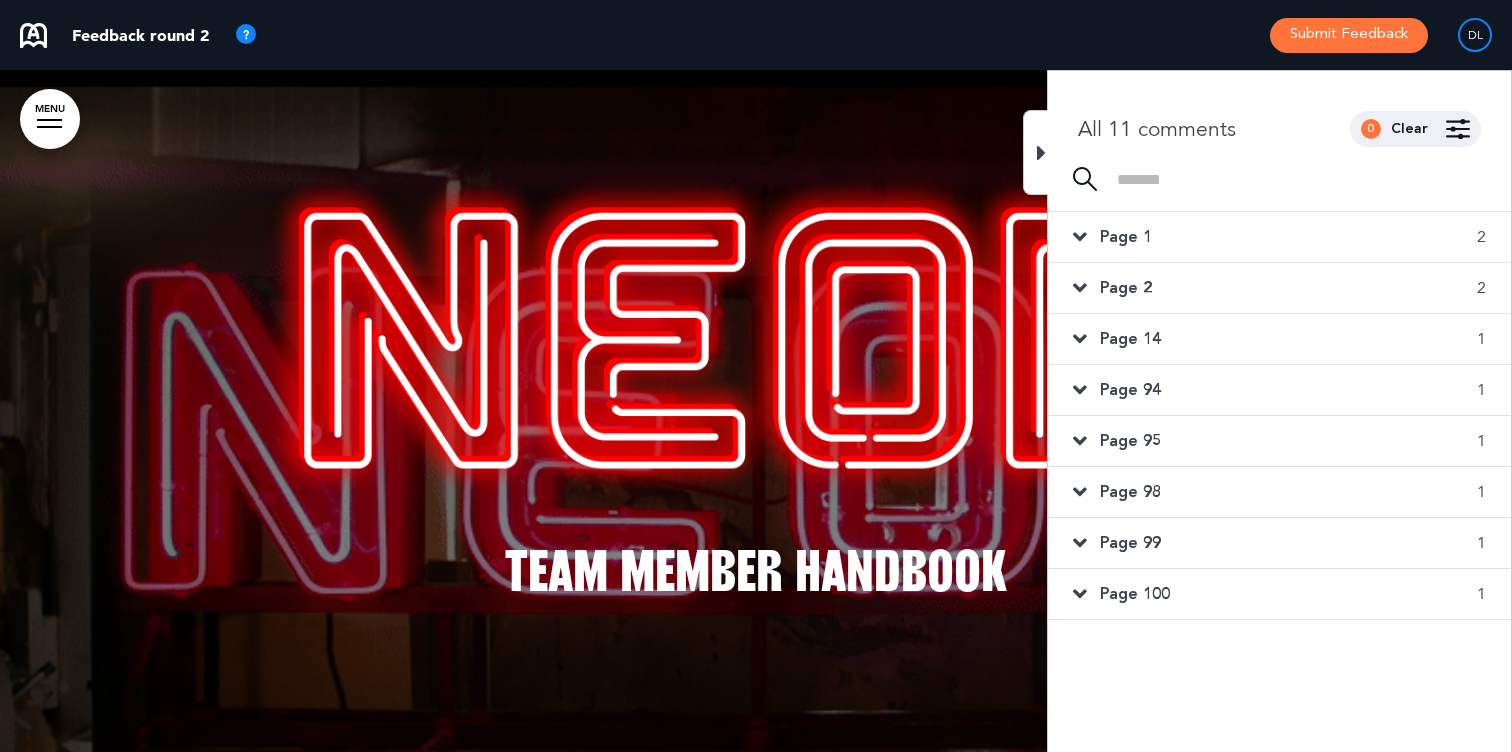 click on "Page  2
2" at bounding box center [1279, 288] 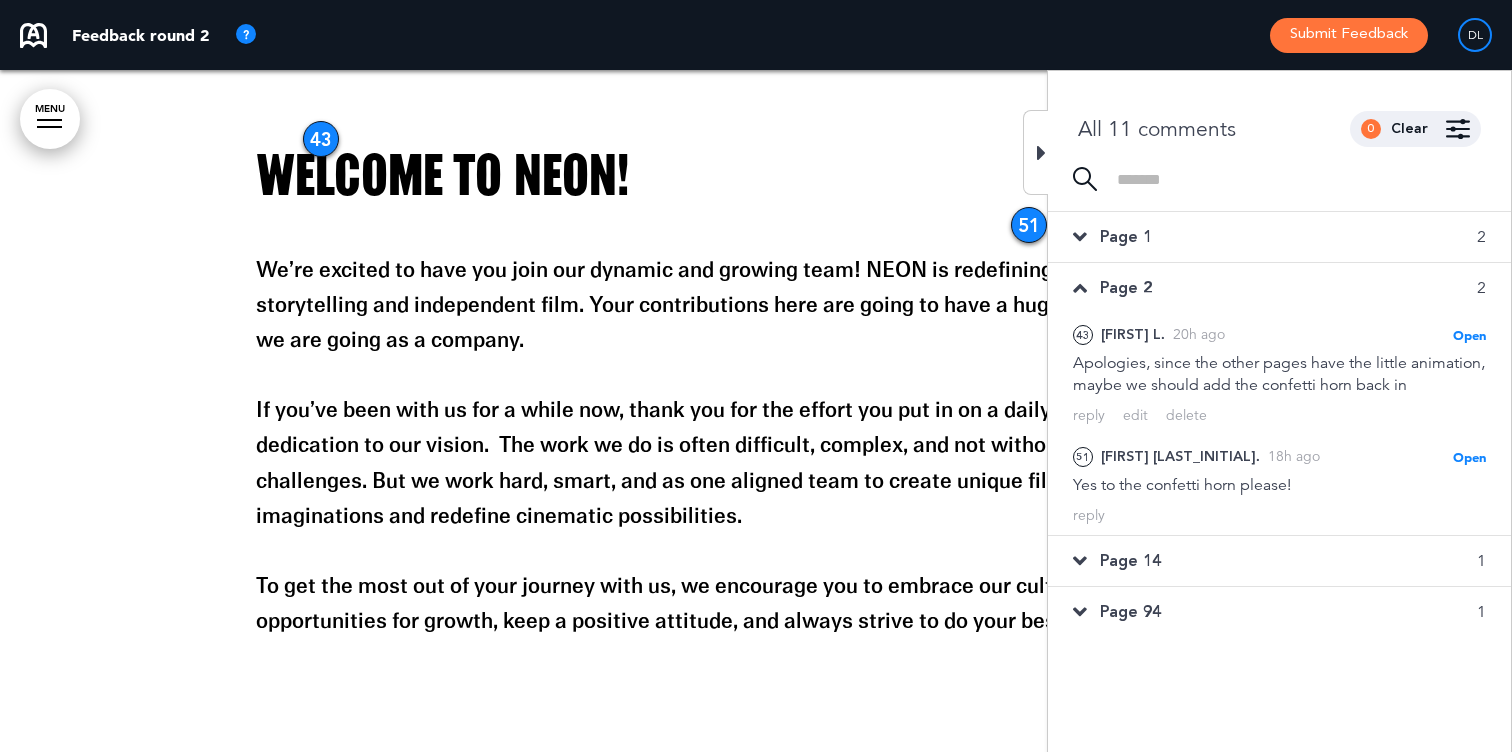 click on "Page  2
2" at bounding box center [1279, 288] 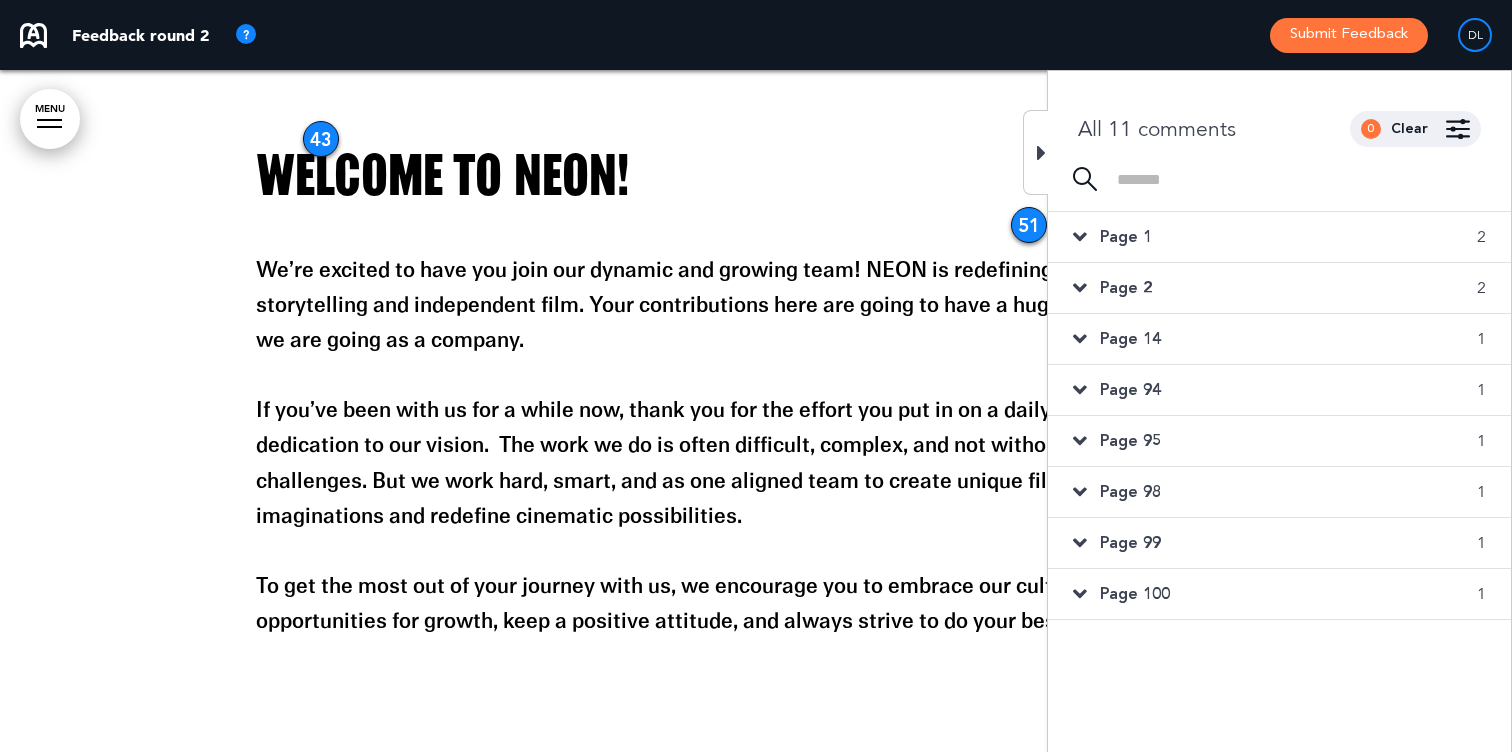 click on "Page 14
1" at bounding box center [1279, 339] 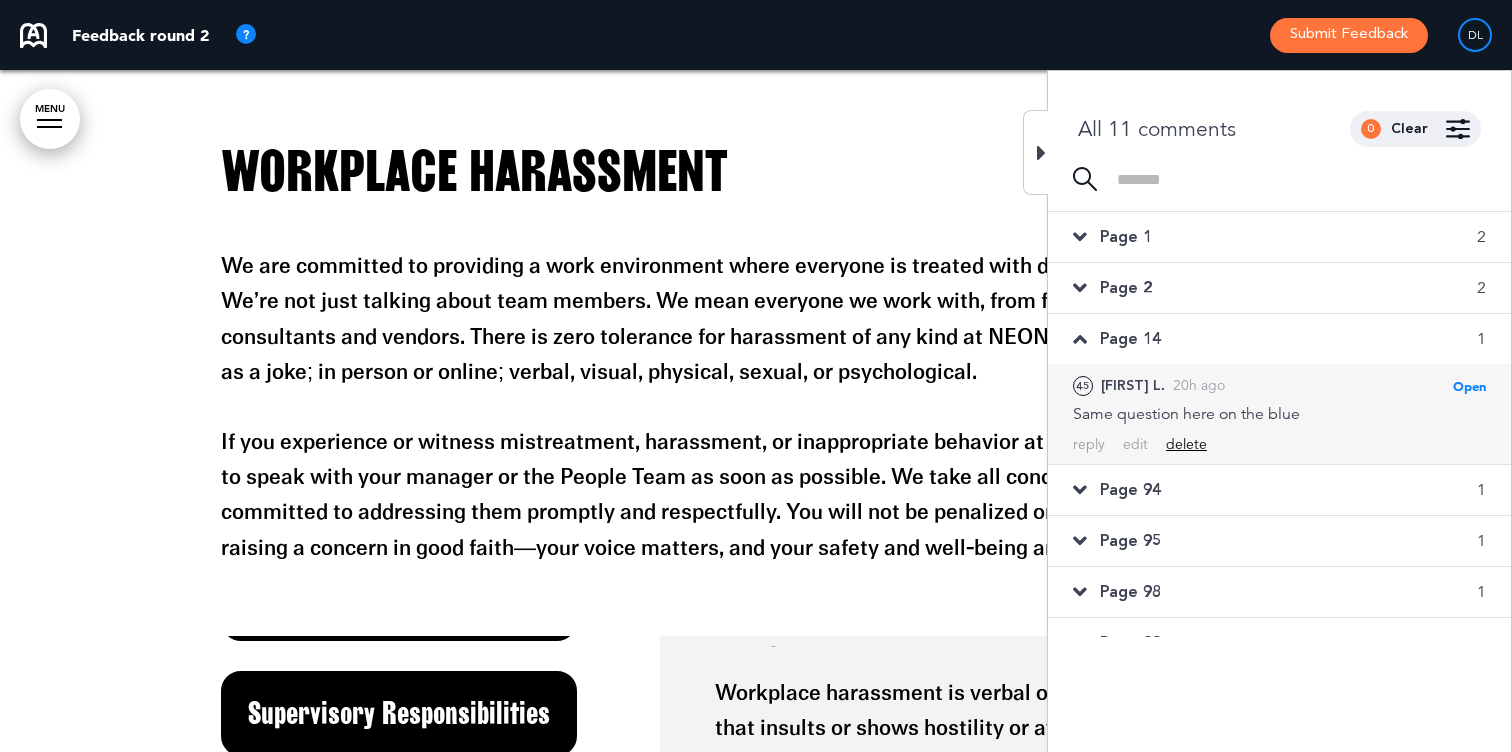 click on "delete" at bounding box center (1186, 444) 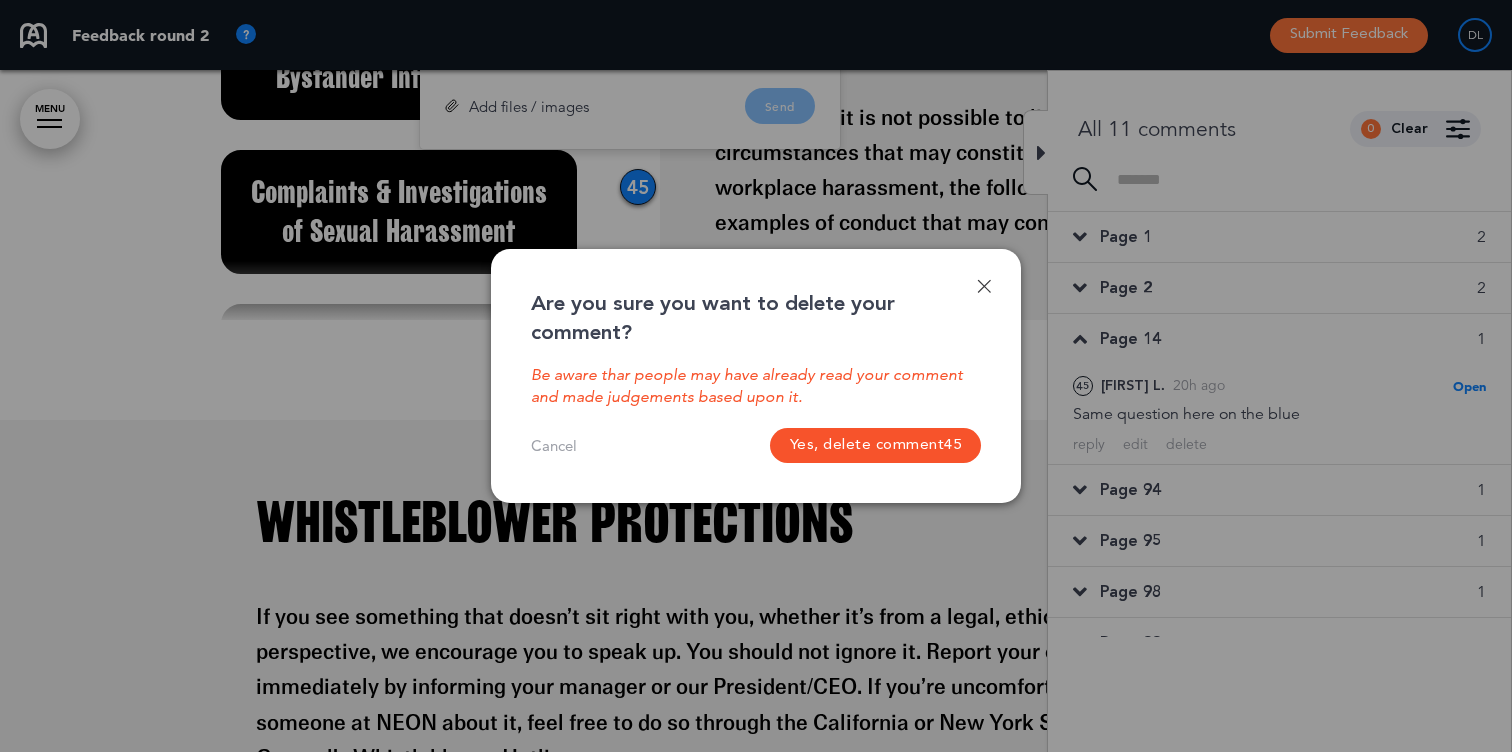 click on "Yes, delete comment  45" at bounding box center (876, 445) 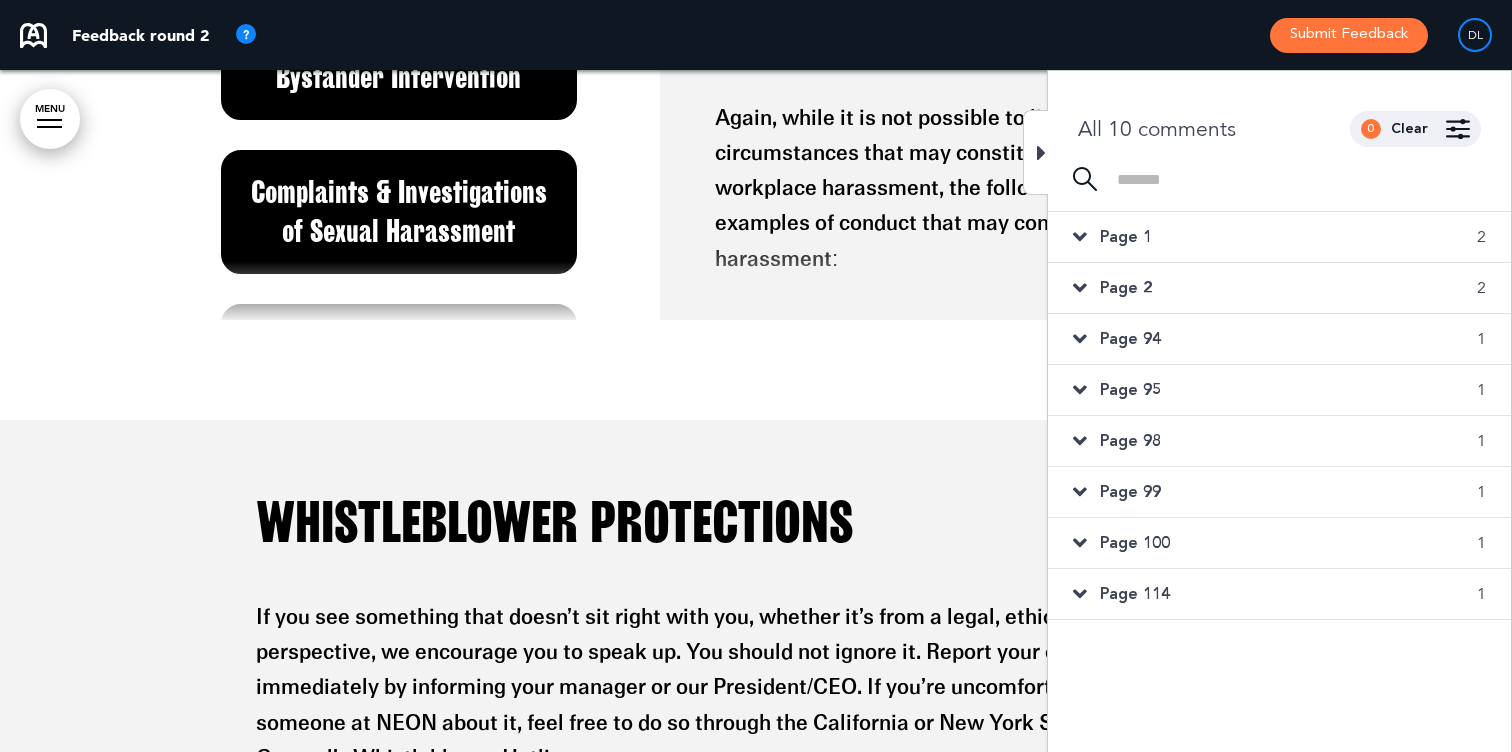 click on "Page 95
1" at bounding box center [1279, 390] 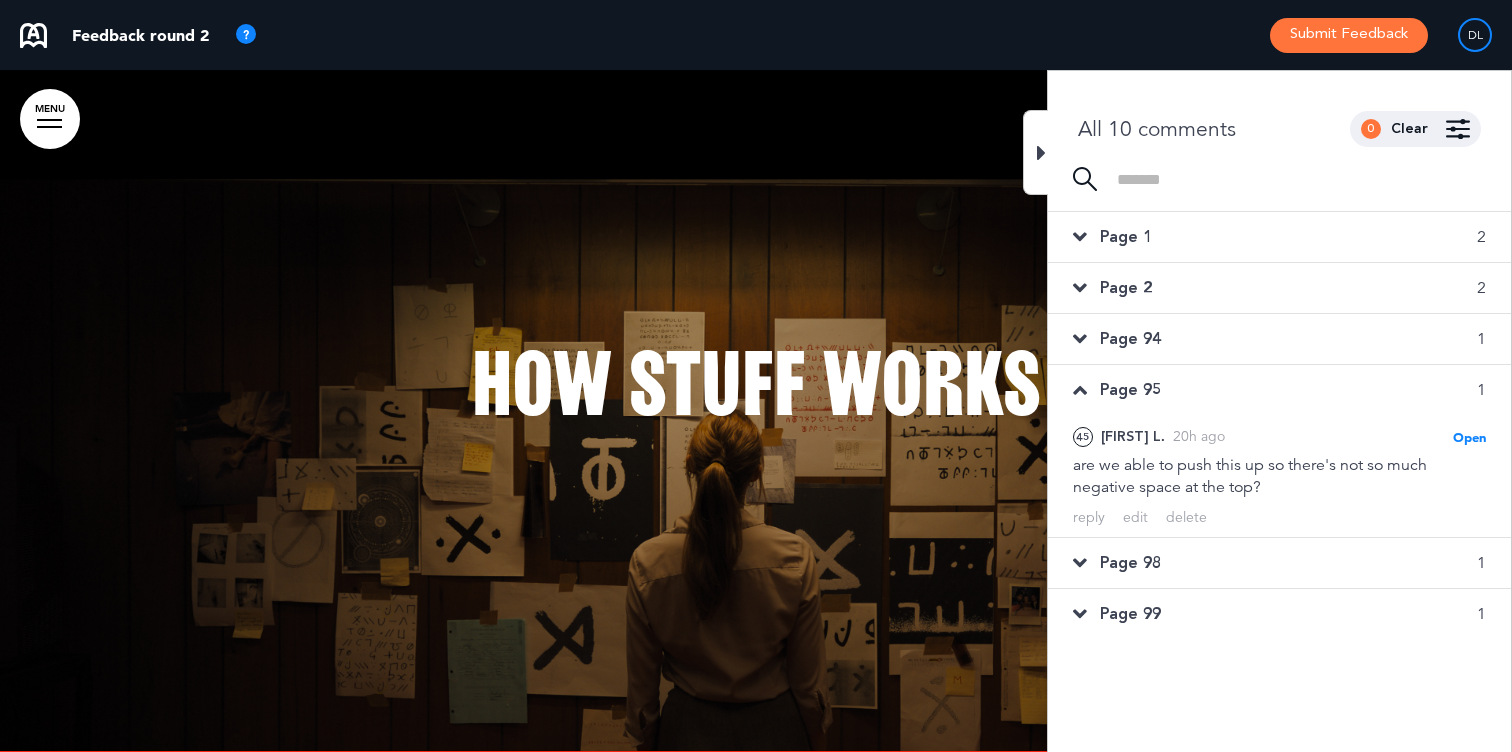 click on "Page [NUMBER]
[NUMBER]" at bounding box center (1279, 563) 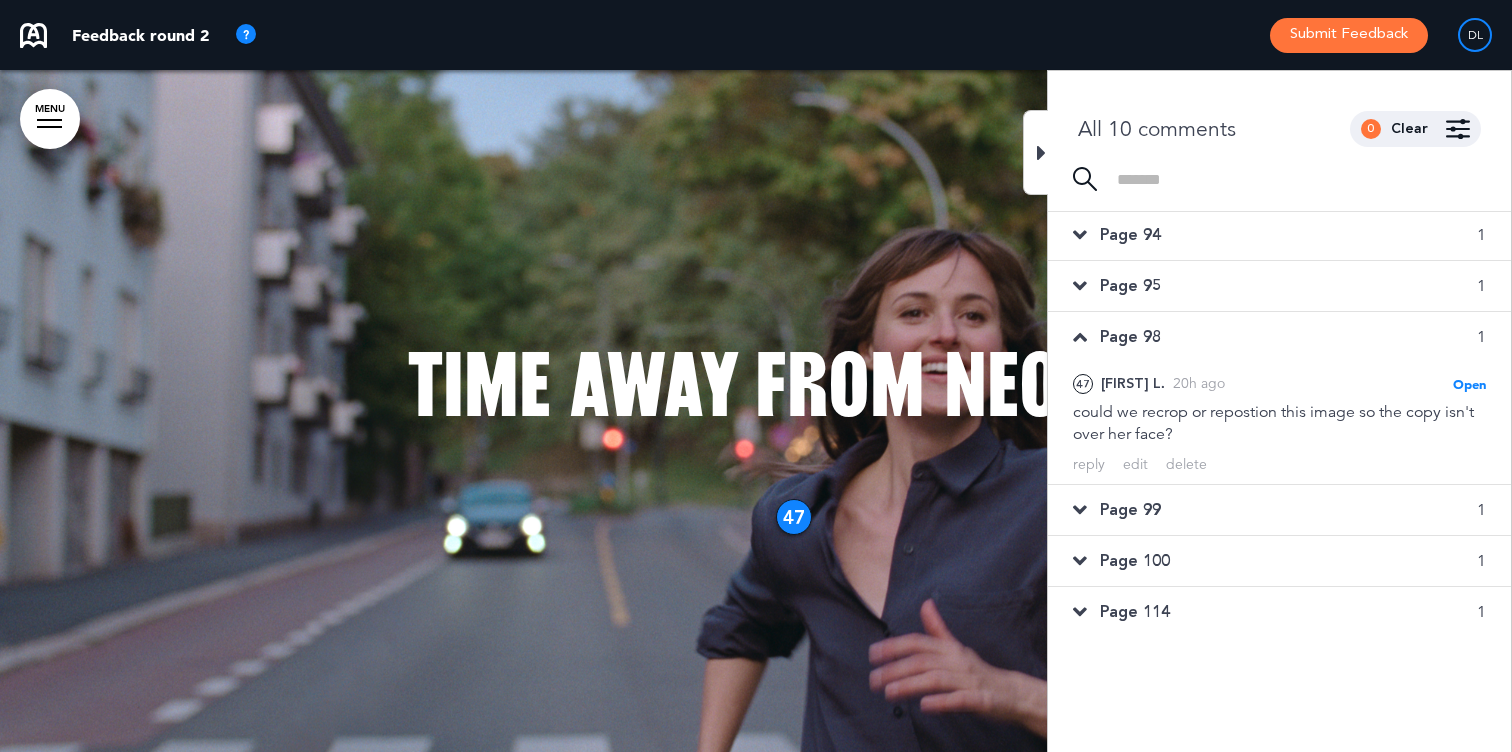 click on "Page 99
1" at bounding box center [1279, 510] 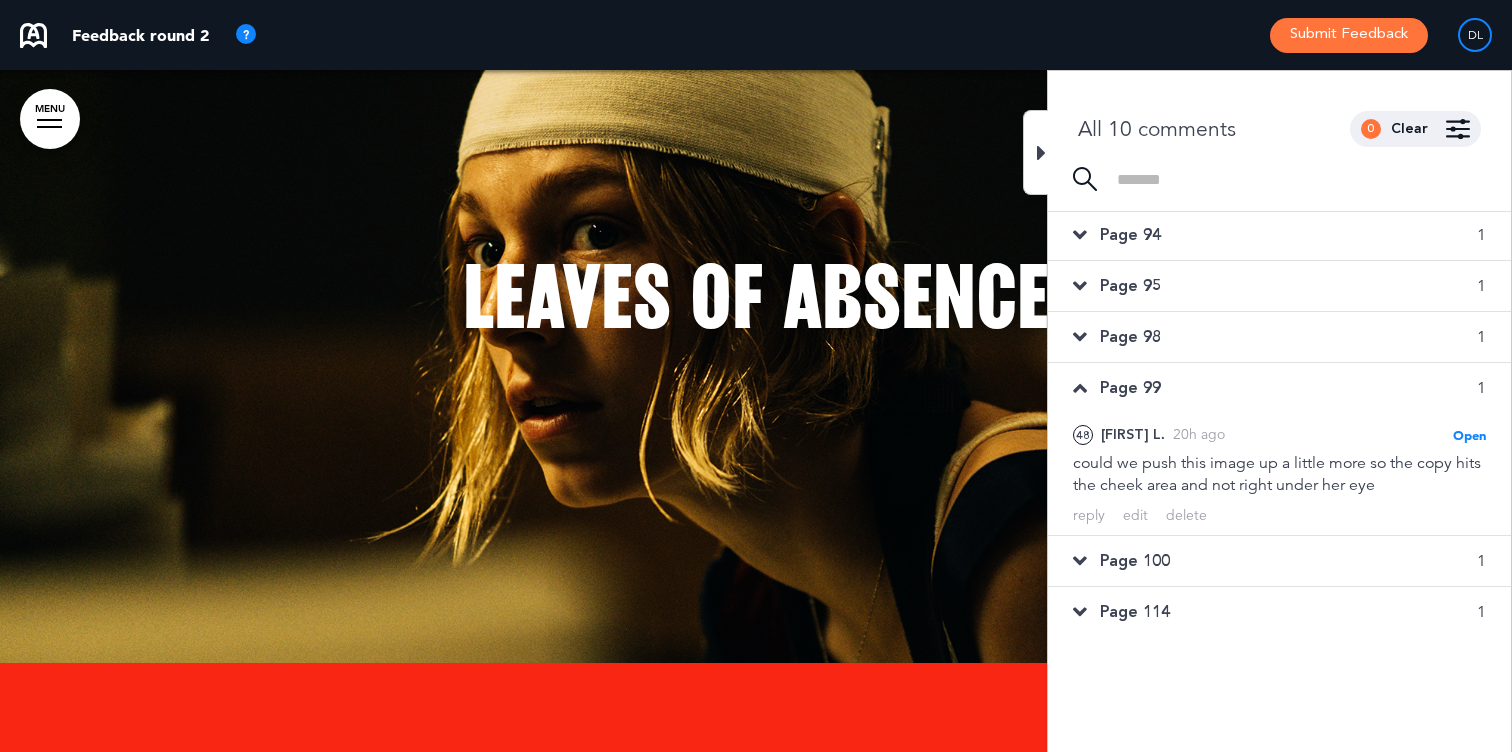 click on "Page 100" at bounding box center (1135, 561) 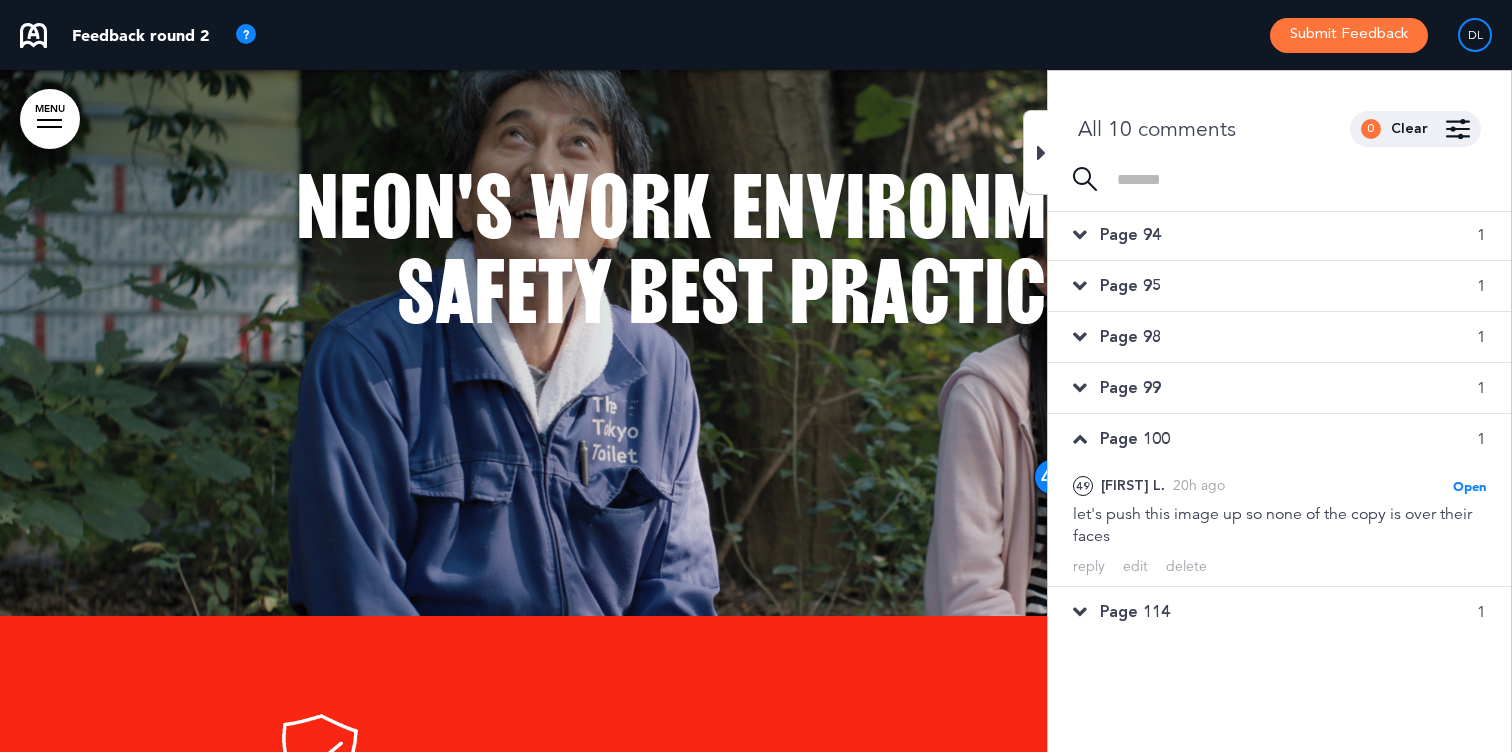 click on "Page 114" at bounding box center [1135, 612] 